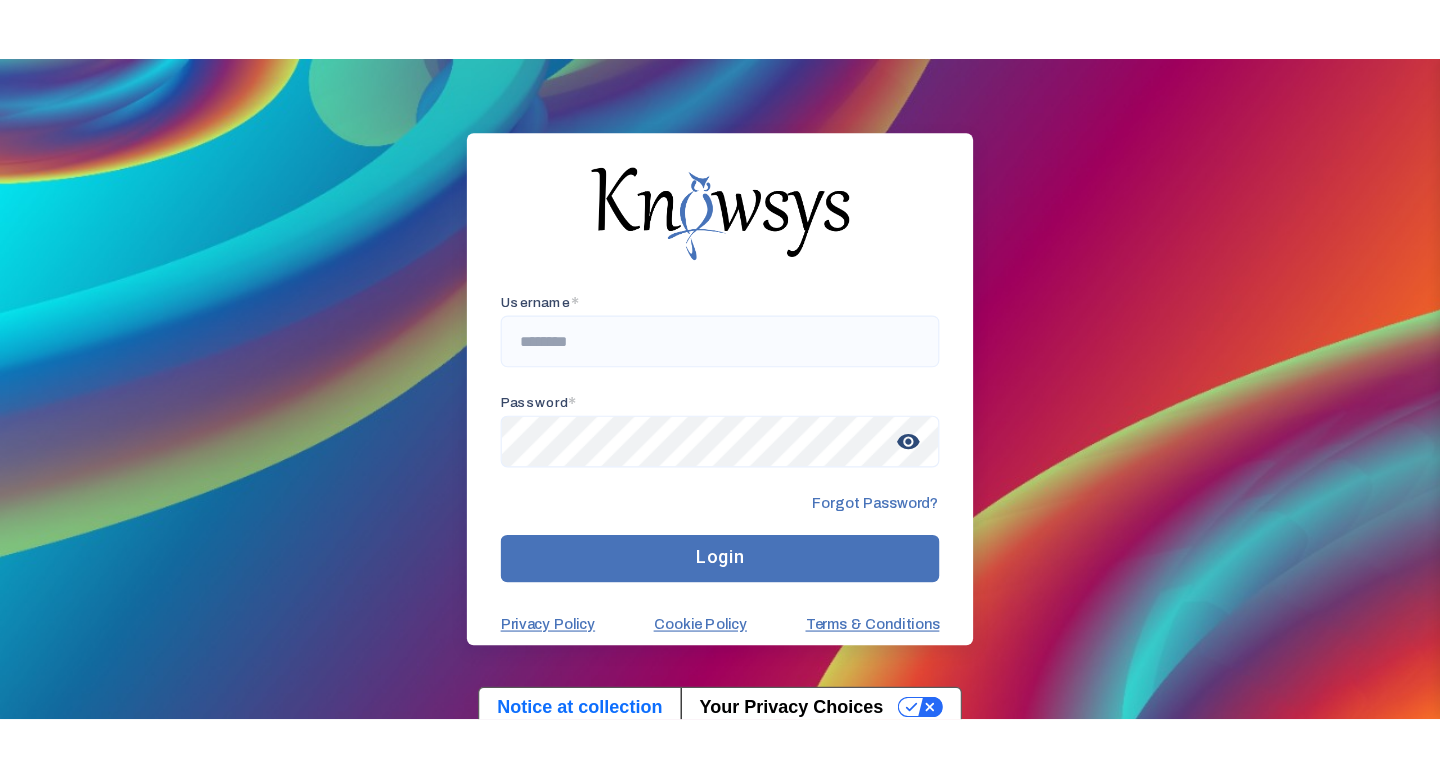 scroll, scrollTop: 0, scrollLeft: 0, axis: both 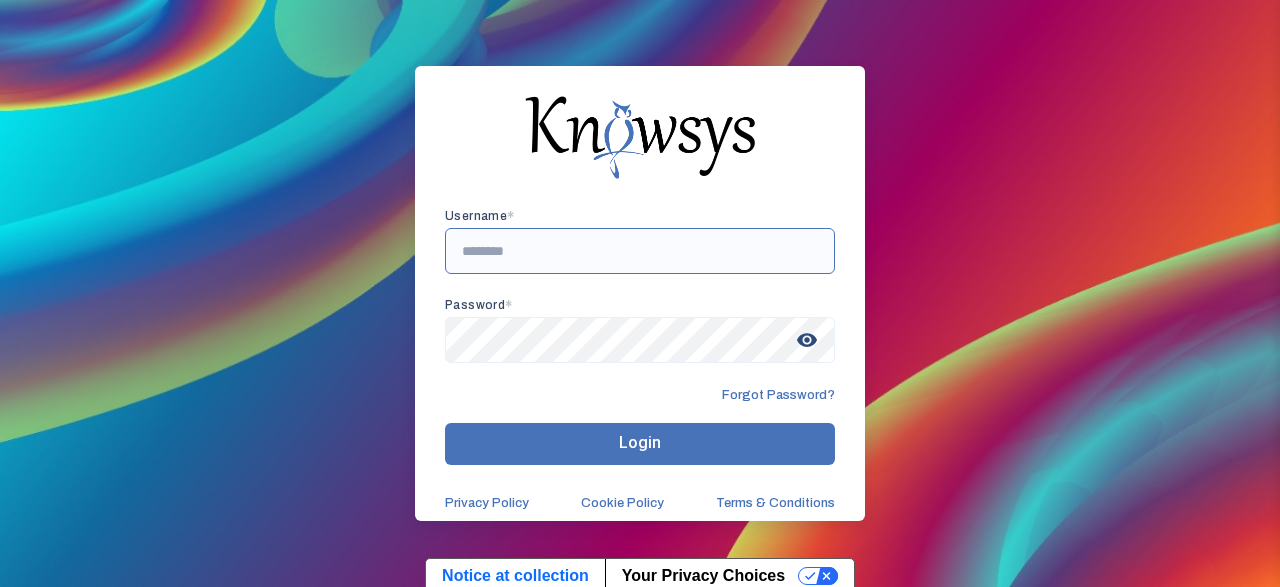 click at bounding box center (640, 251) 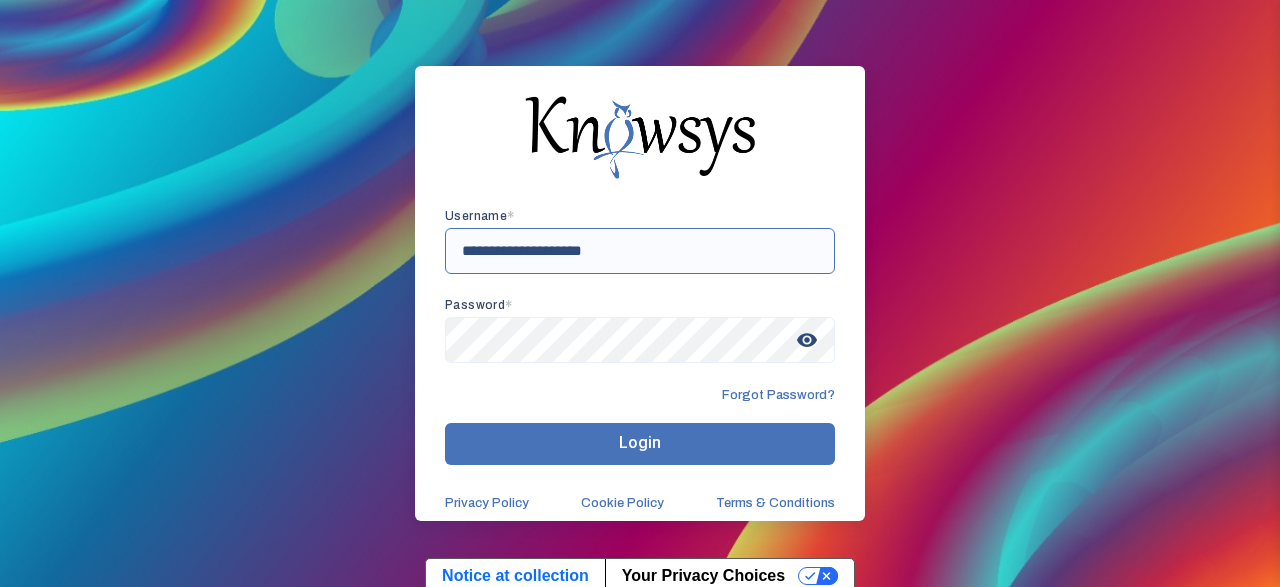 type on "**********" 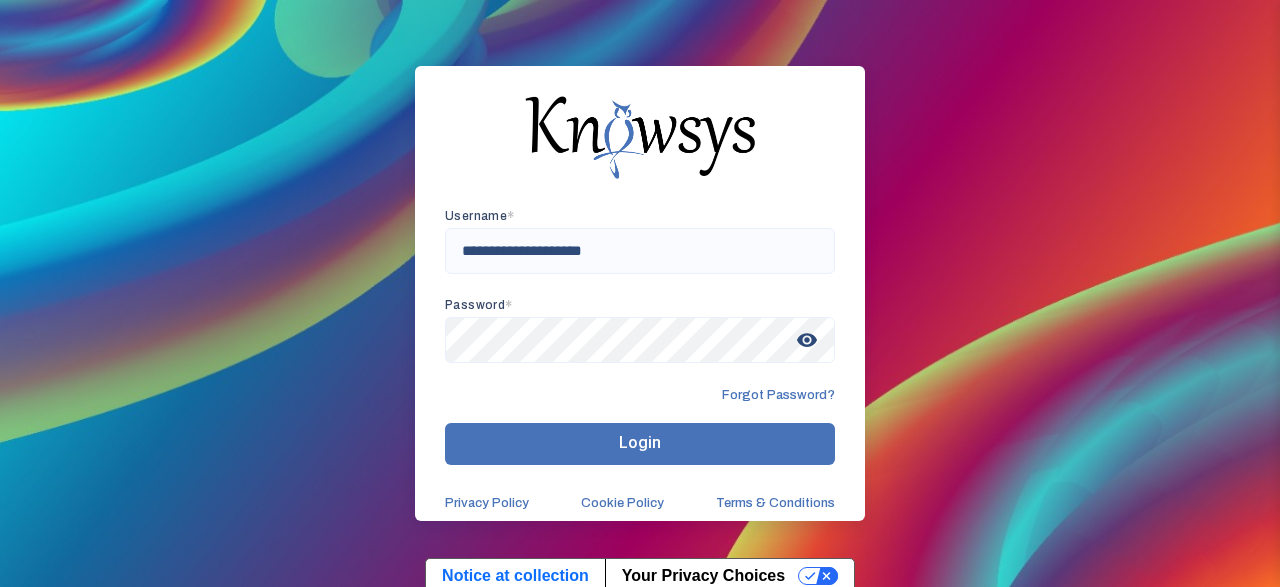 click on "Login" at bounding box center (640, 442) 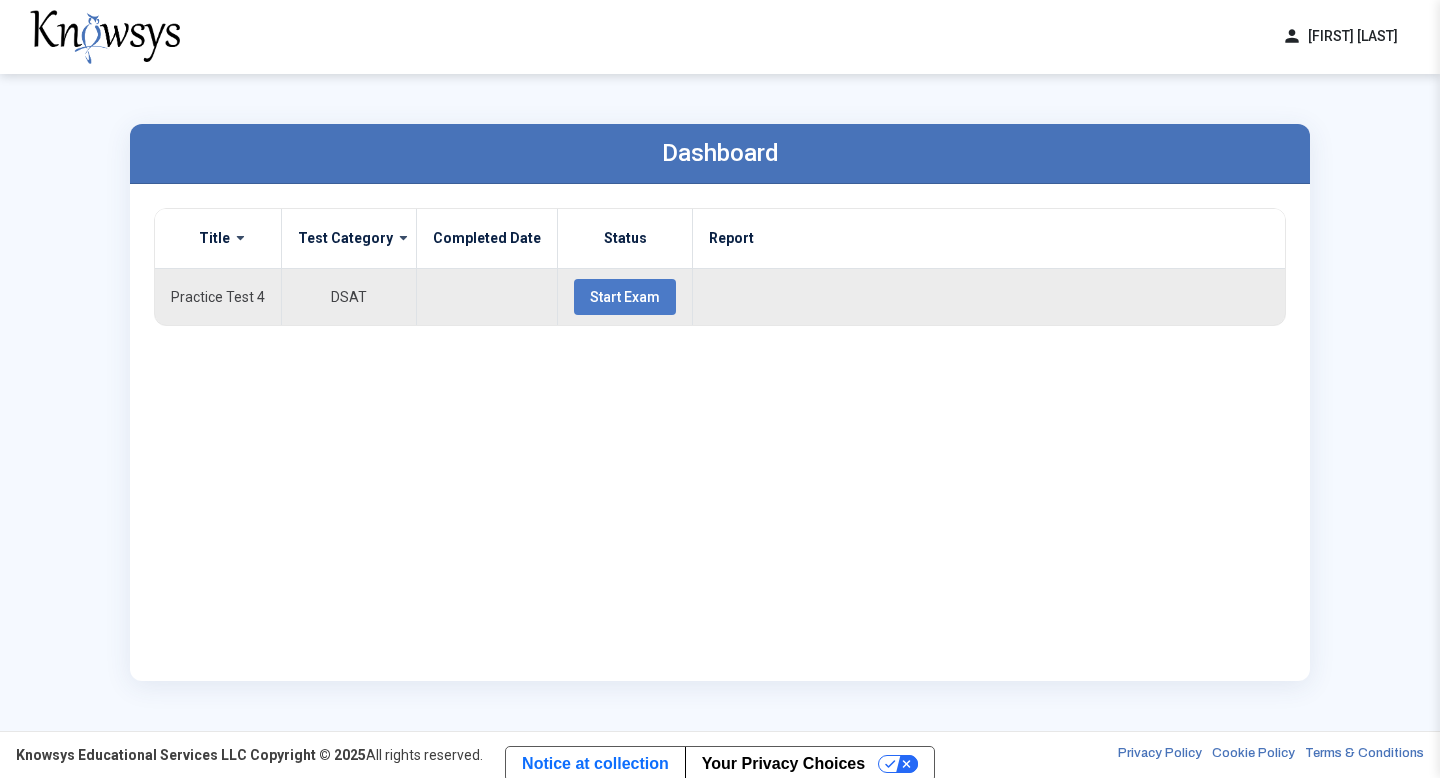 click on "Start Exam" at bounding box center (625, 297) 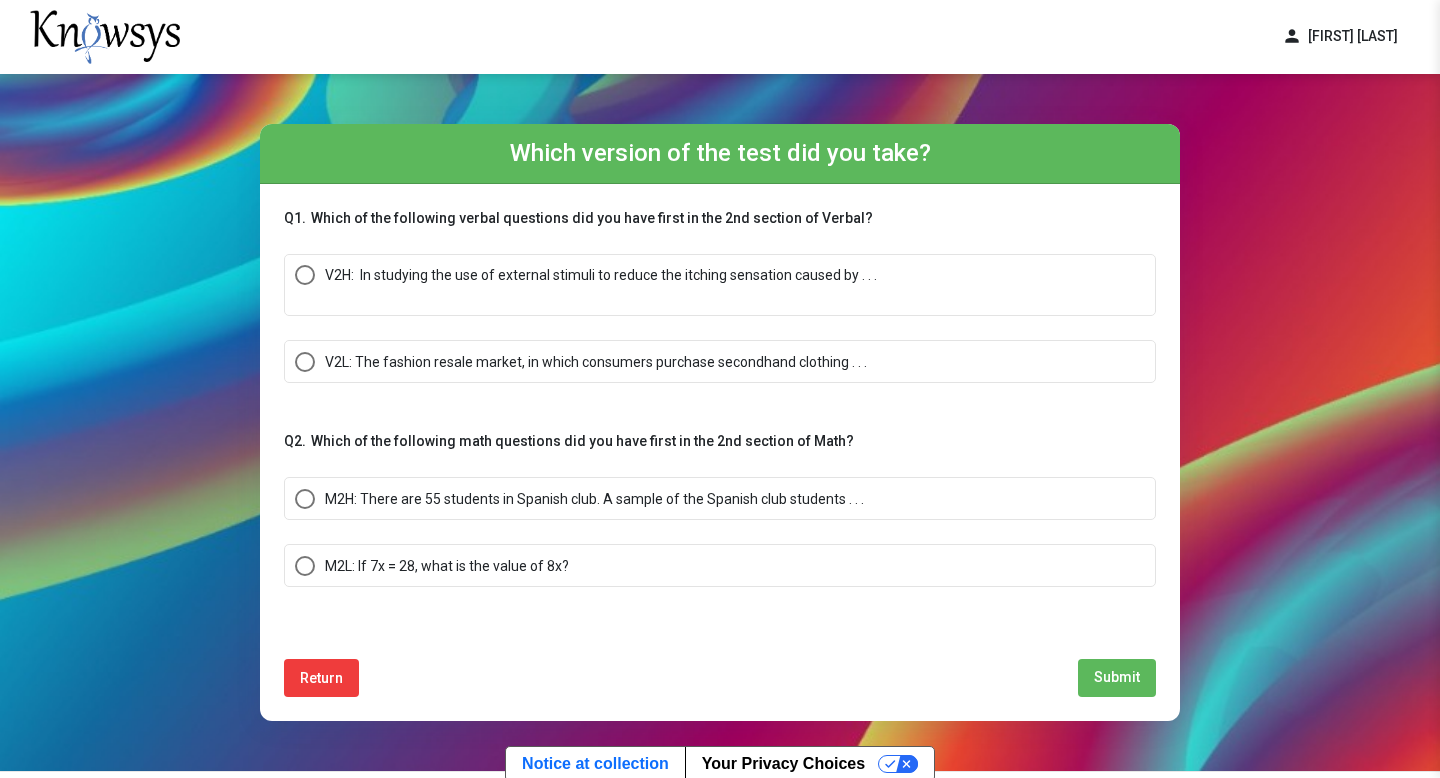 click on "V2H:  In studying the use of external stimuli to reduce the itching sensation caused by . . ." at bounding box center [601, 275] 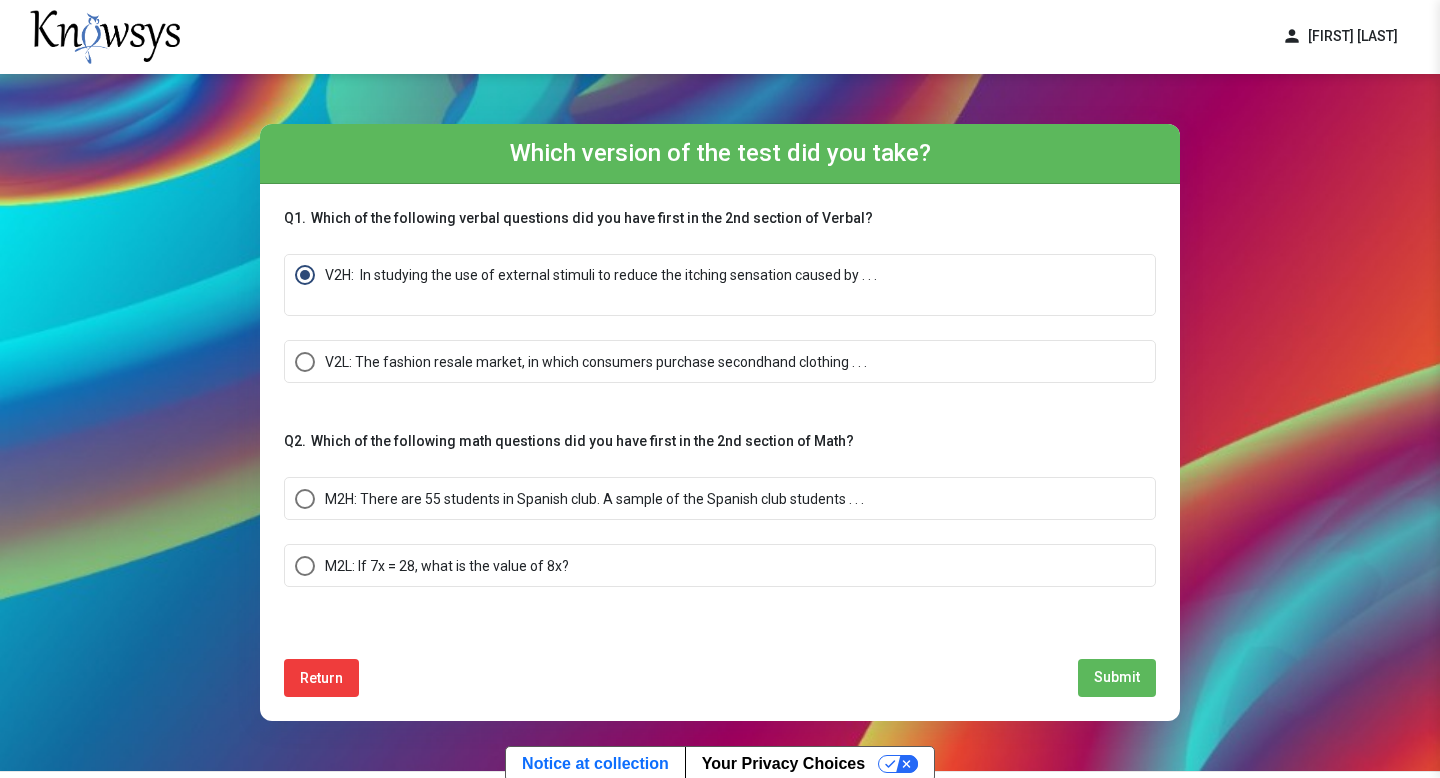 click on "M2H: There are 55 students in Spanish club. A sample of the Spanish club students . . ." at bounding box center (720, 498) 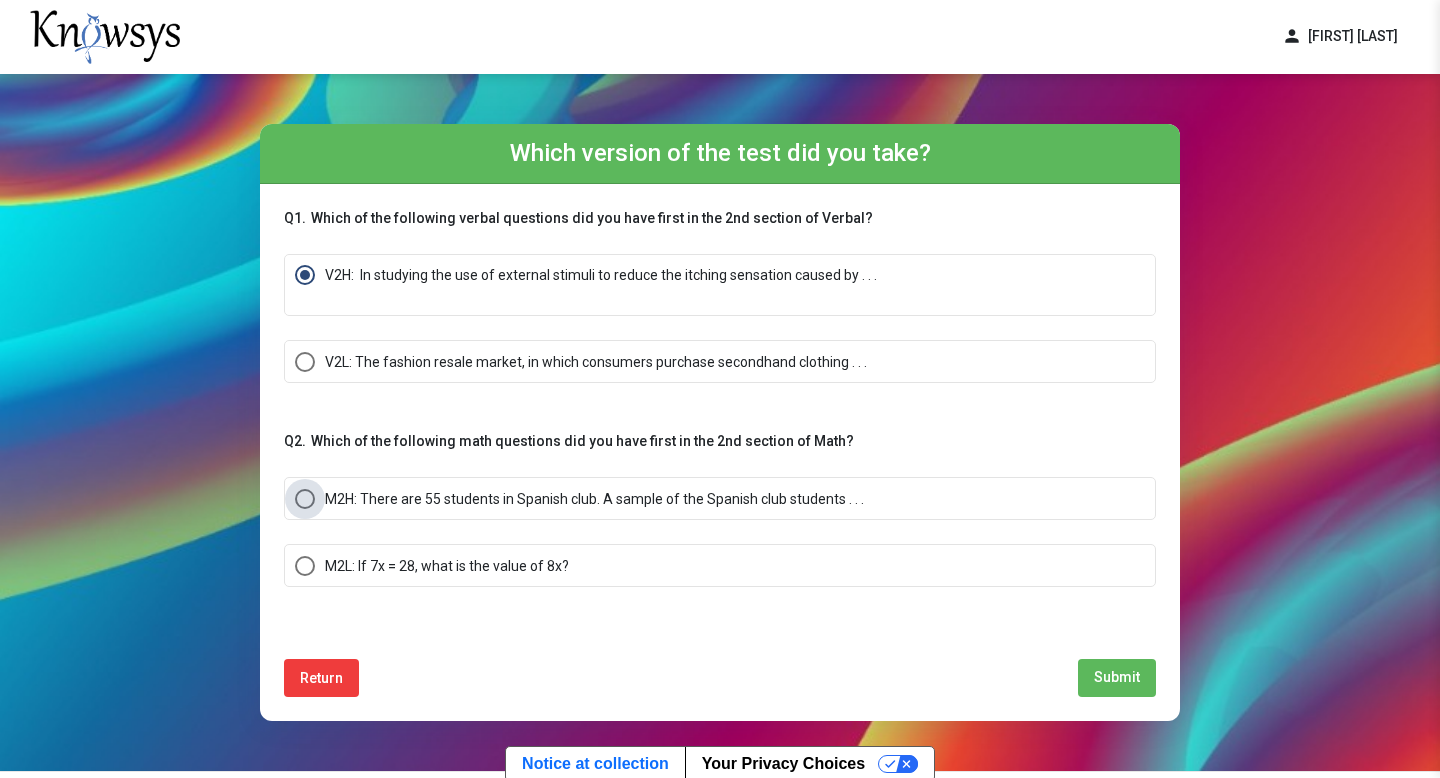 click on "M2H: There are 55 students in Spanish club. A sample of the Spanish club students . . ." at bounding box center (594, 499) 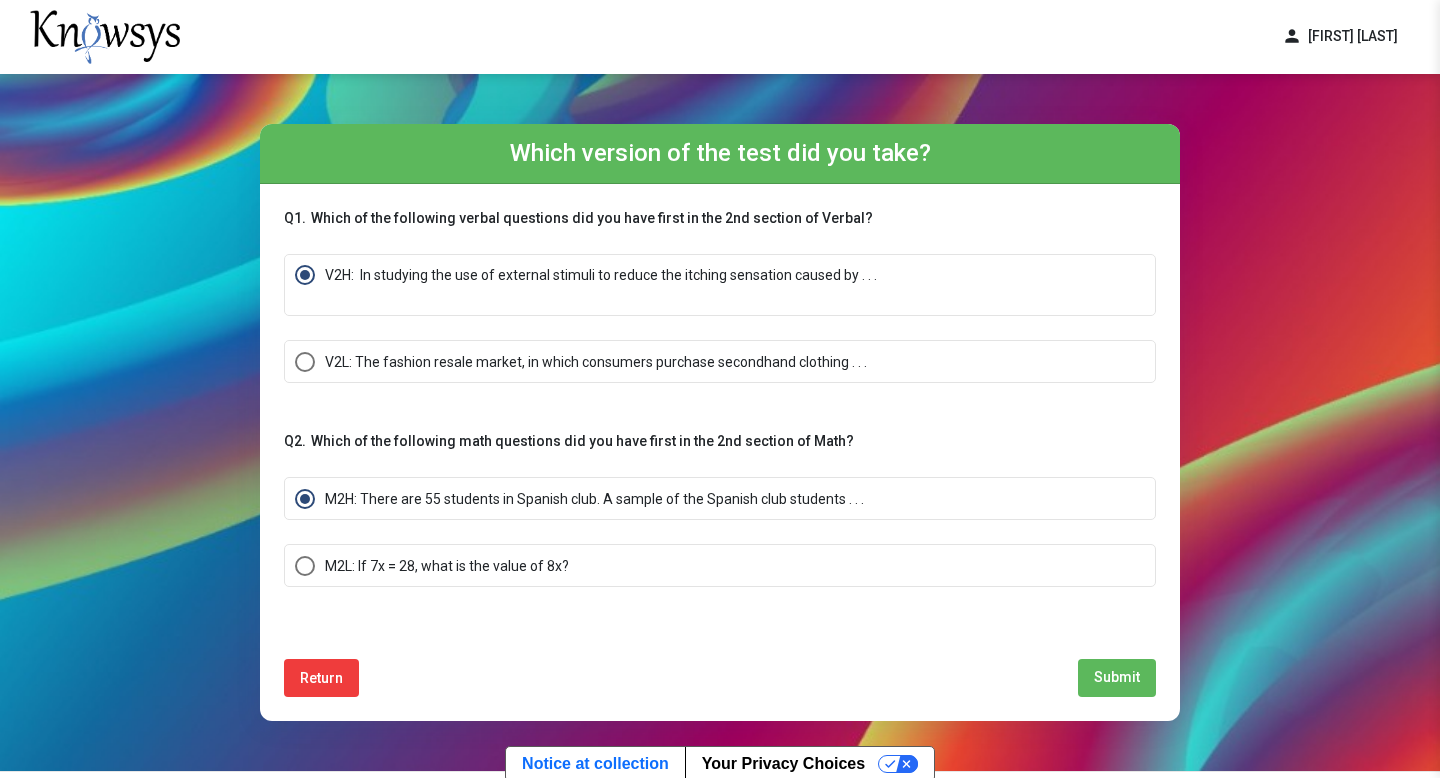 click on "Submit" at bounding box center [1117, 677] 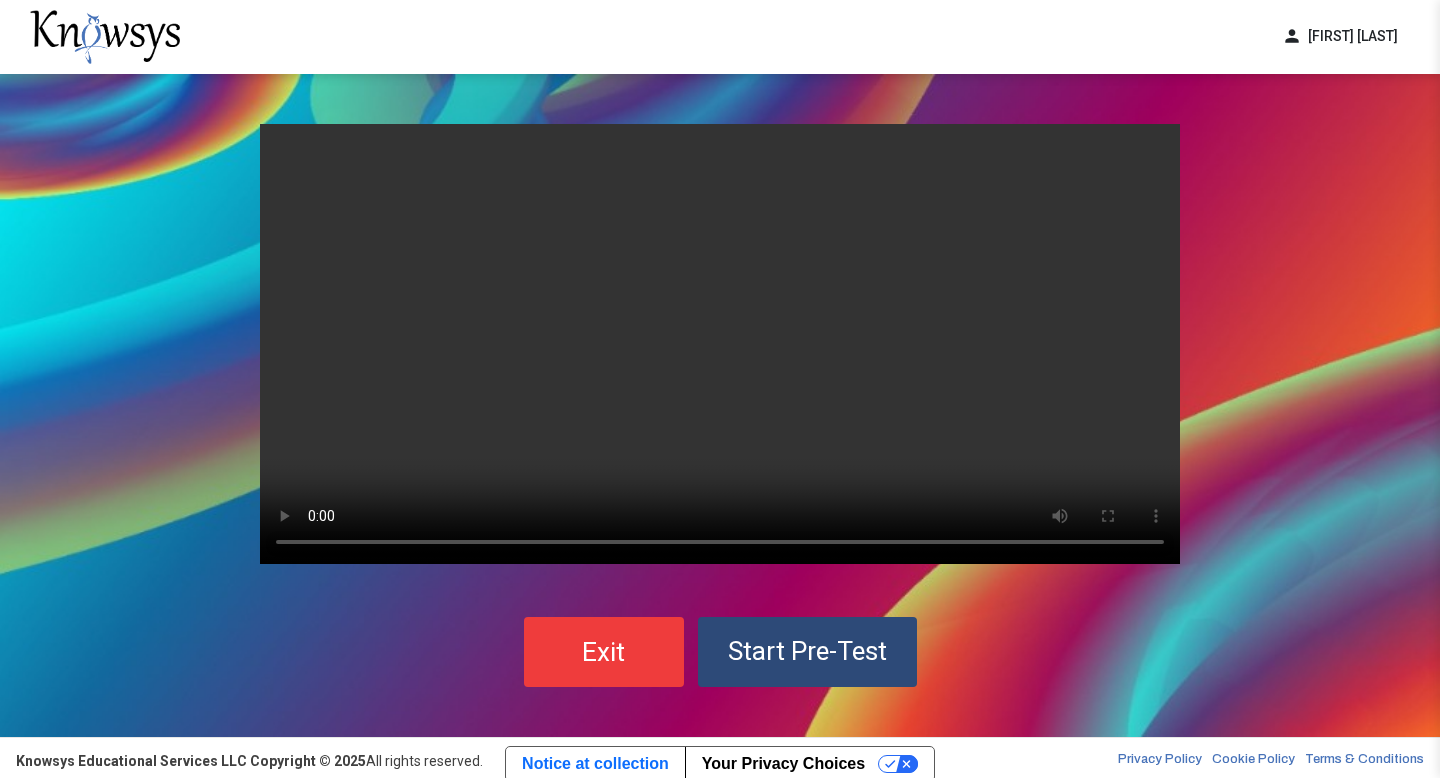 click on "Start Pre-Test" at bounding box center [807, 651] 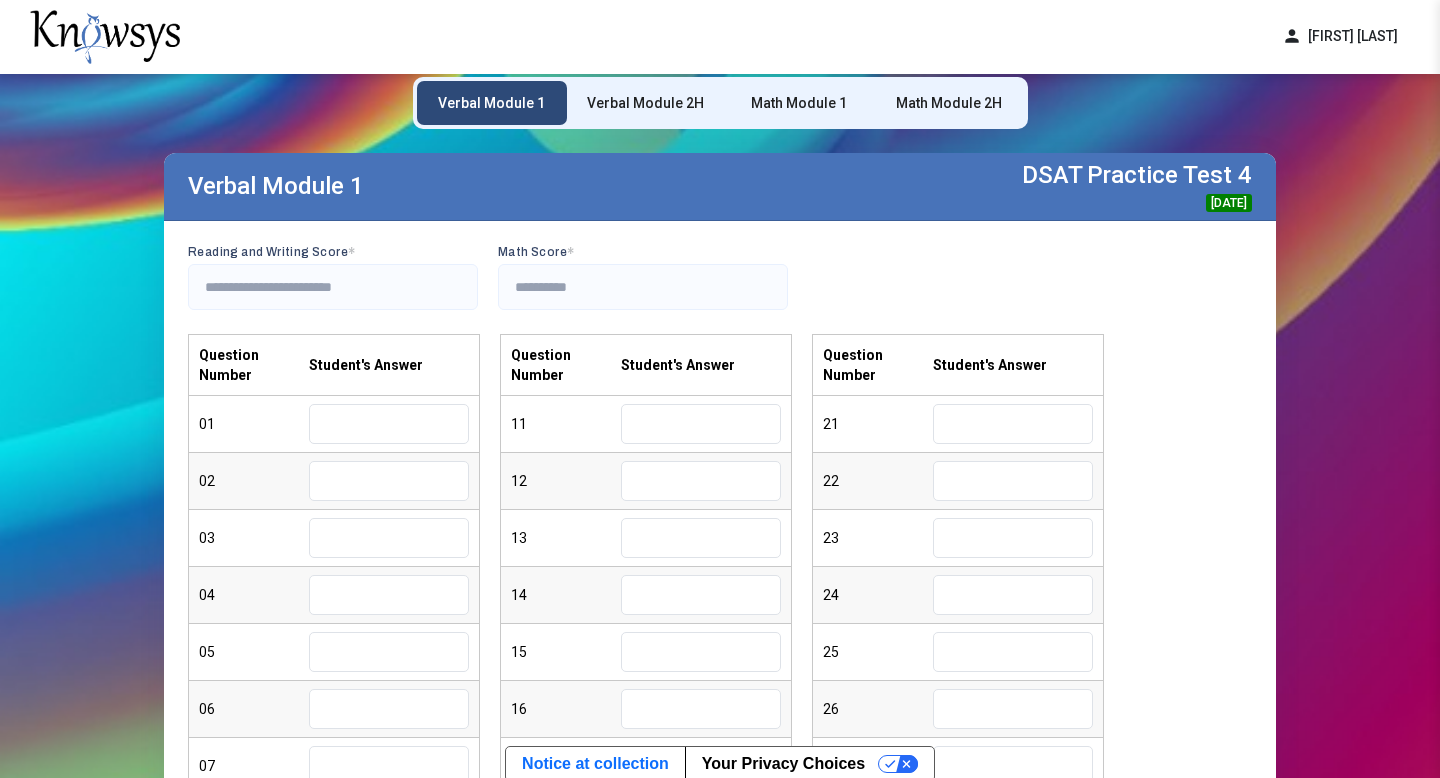 scroll, scrollTop: 78, scrollLeft: 0, axis: vertical 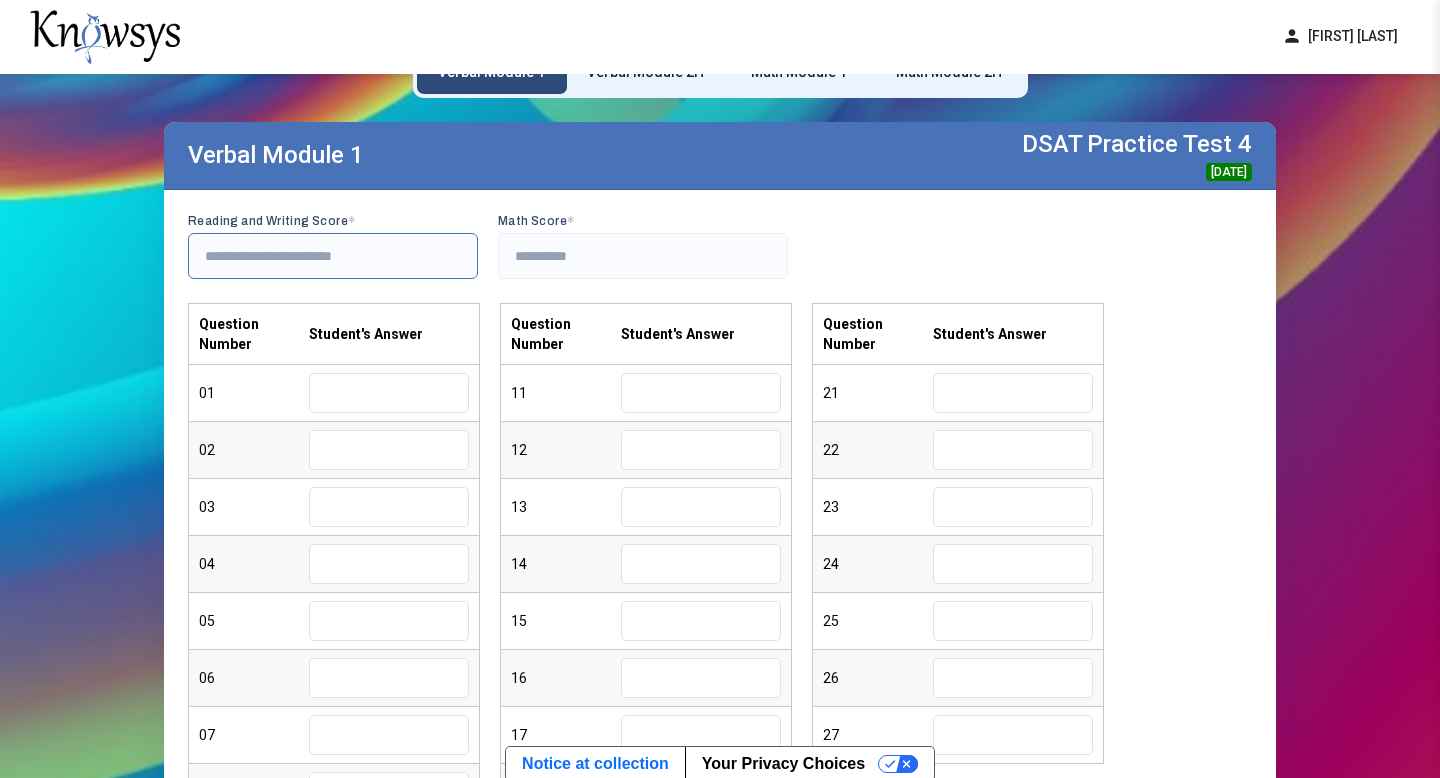 click at bounding box center (333, 256) 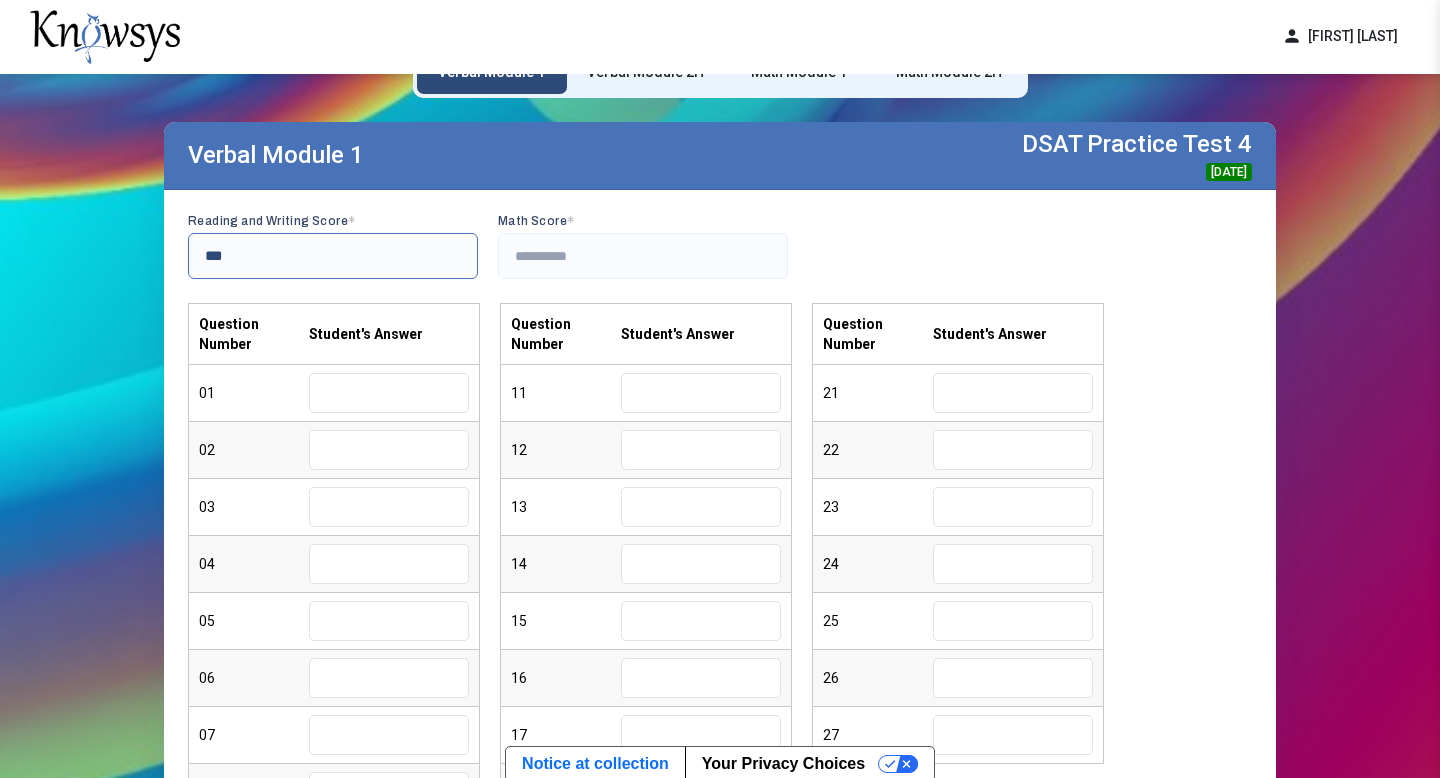type on "***" 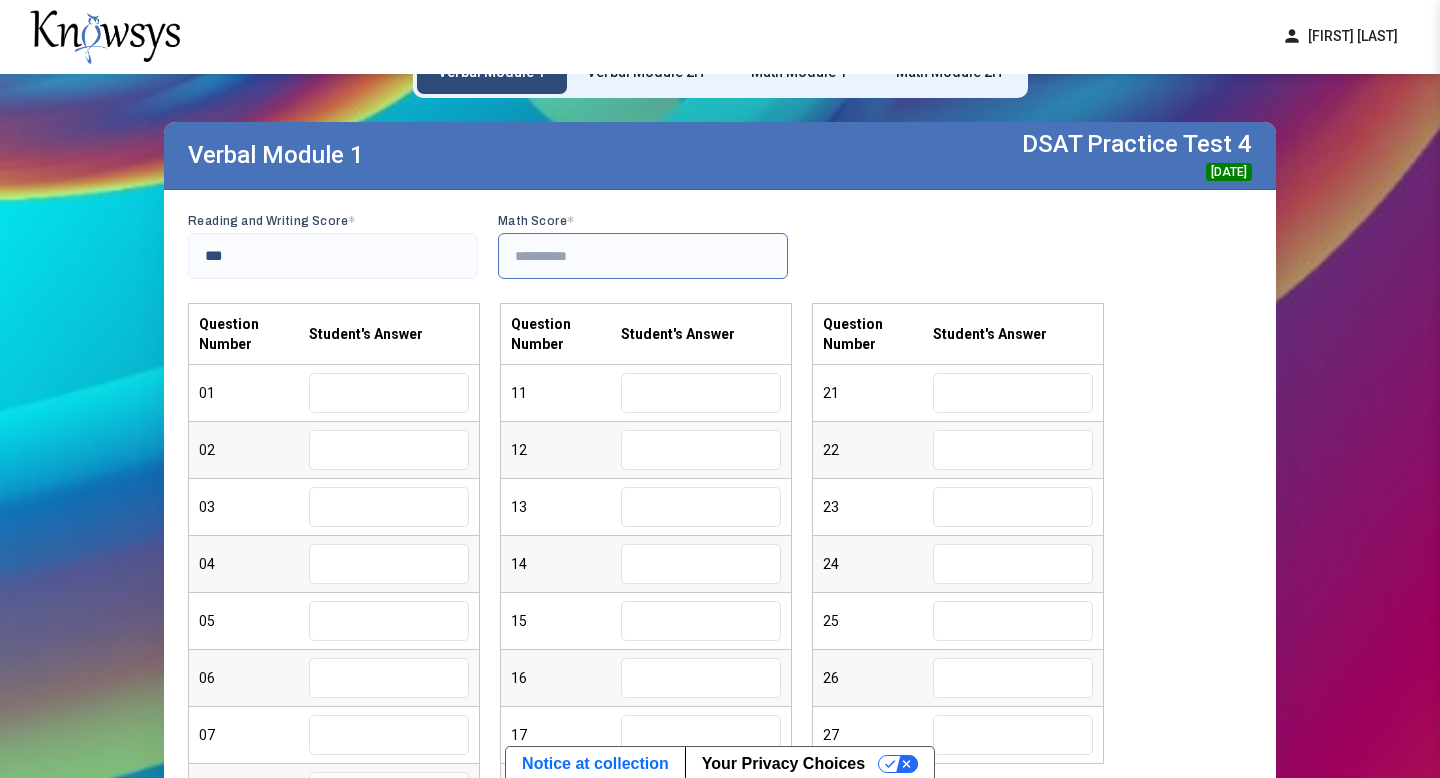 click at bounding box center (643, 256) 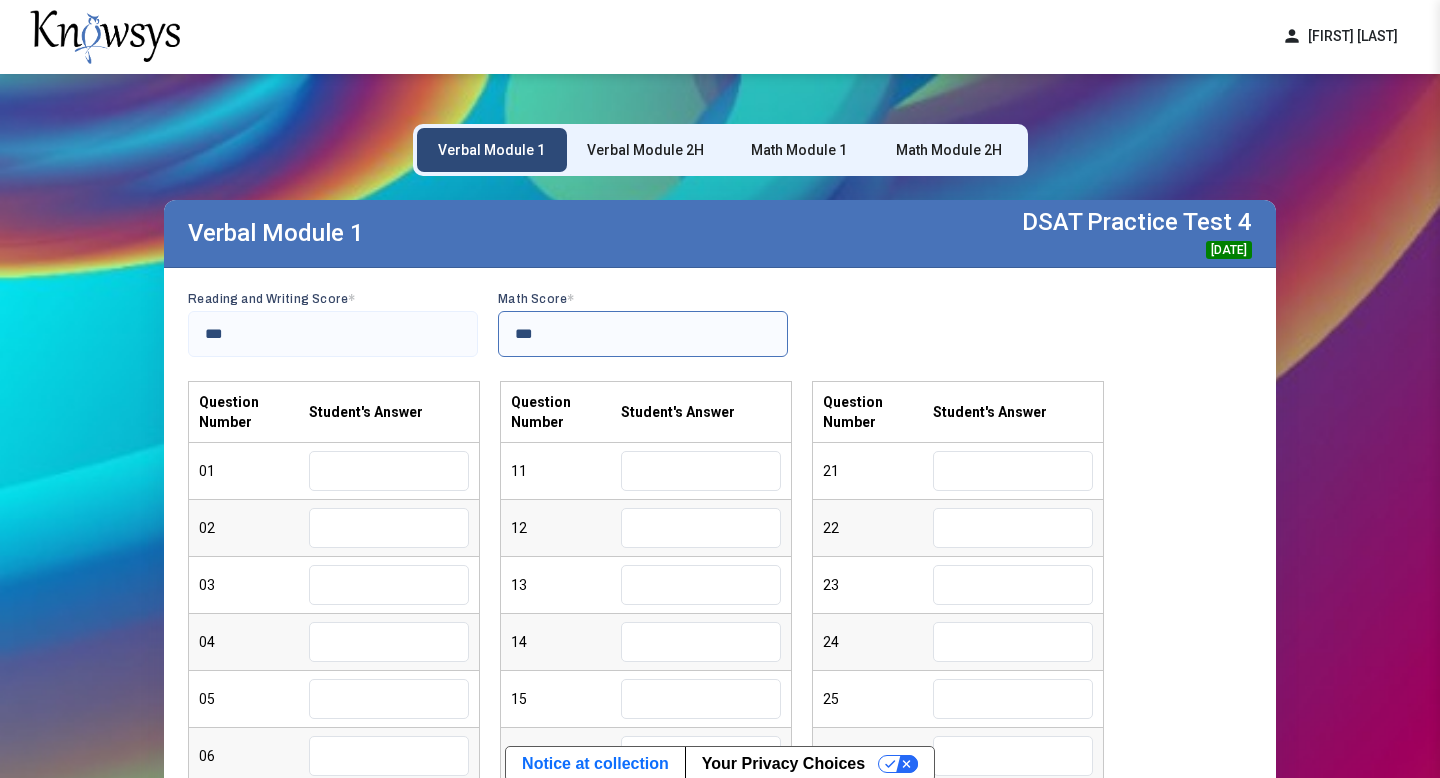 scroll, scrollTop: 1, scrollLeft: 0, axis: vertical 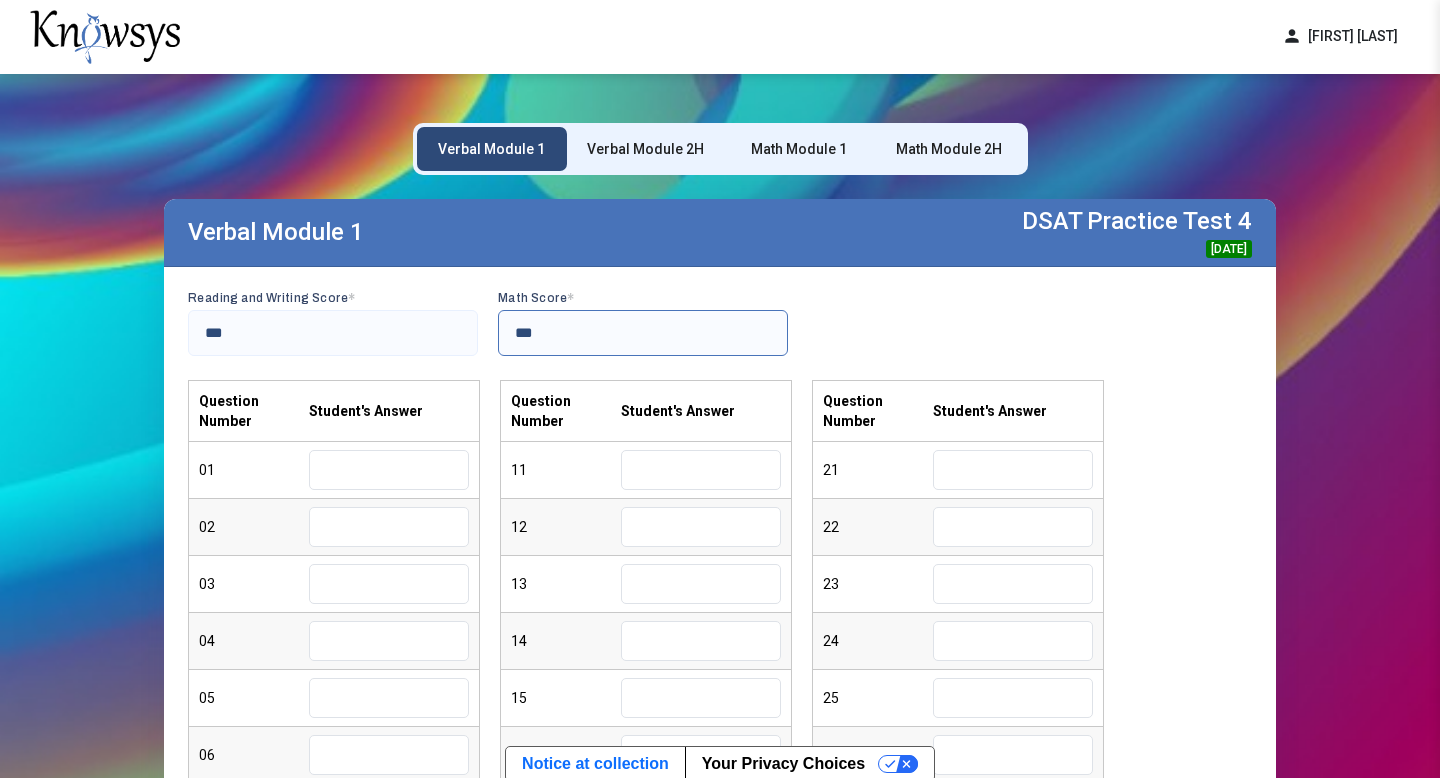 type on "***" 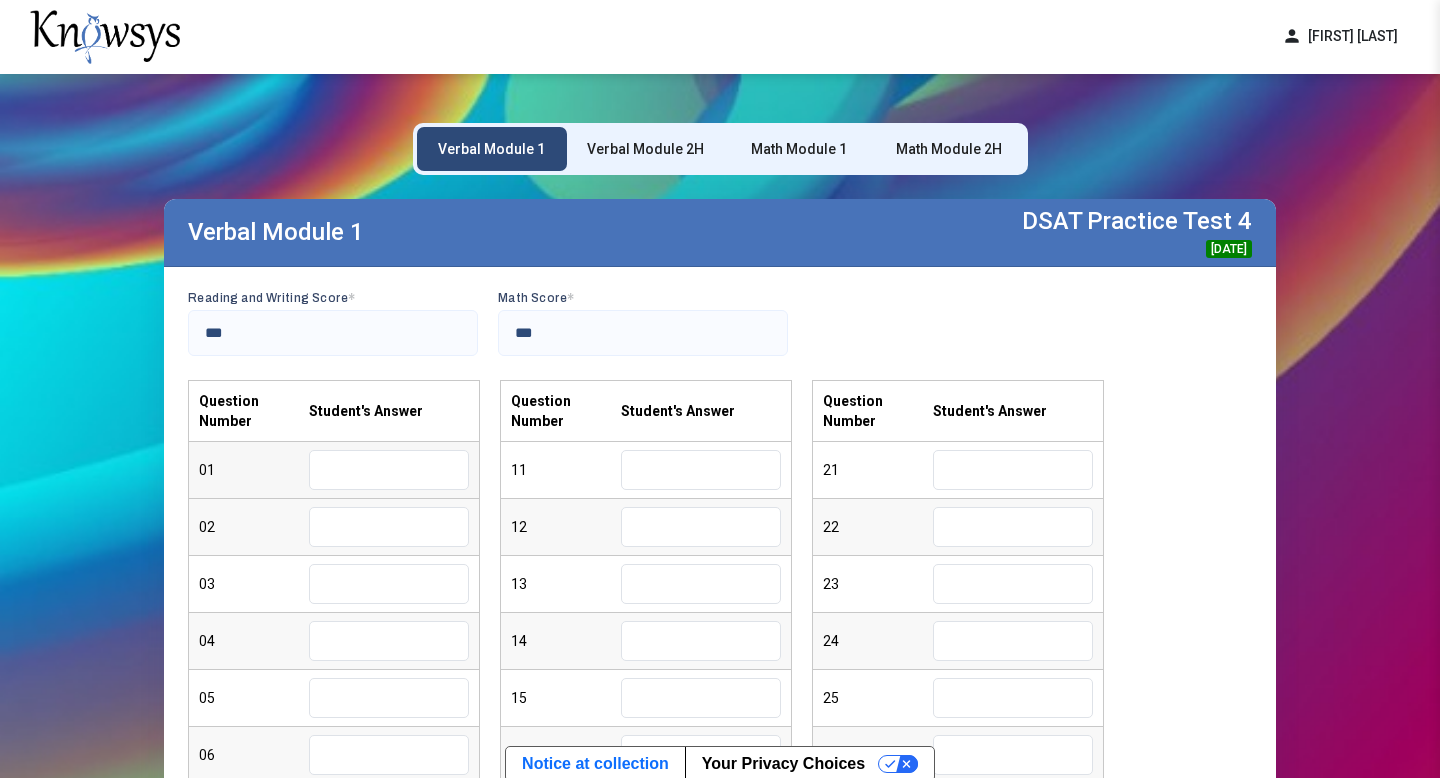 click at bounding box center (389, 470) 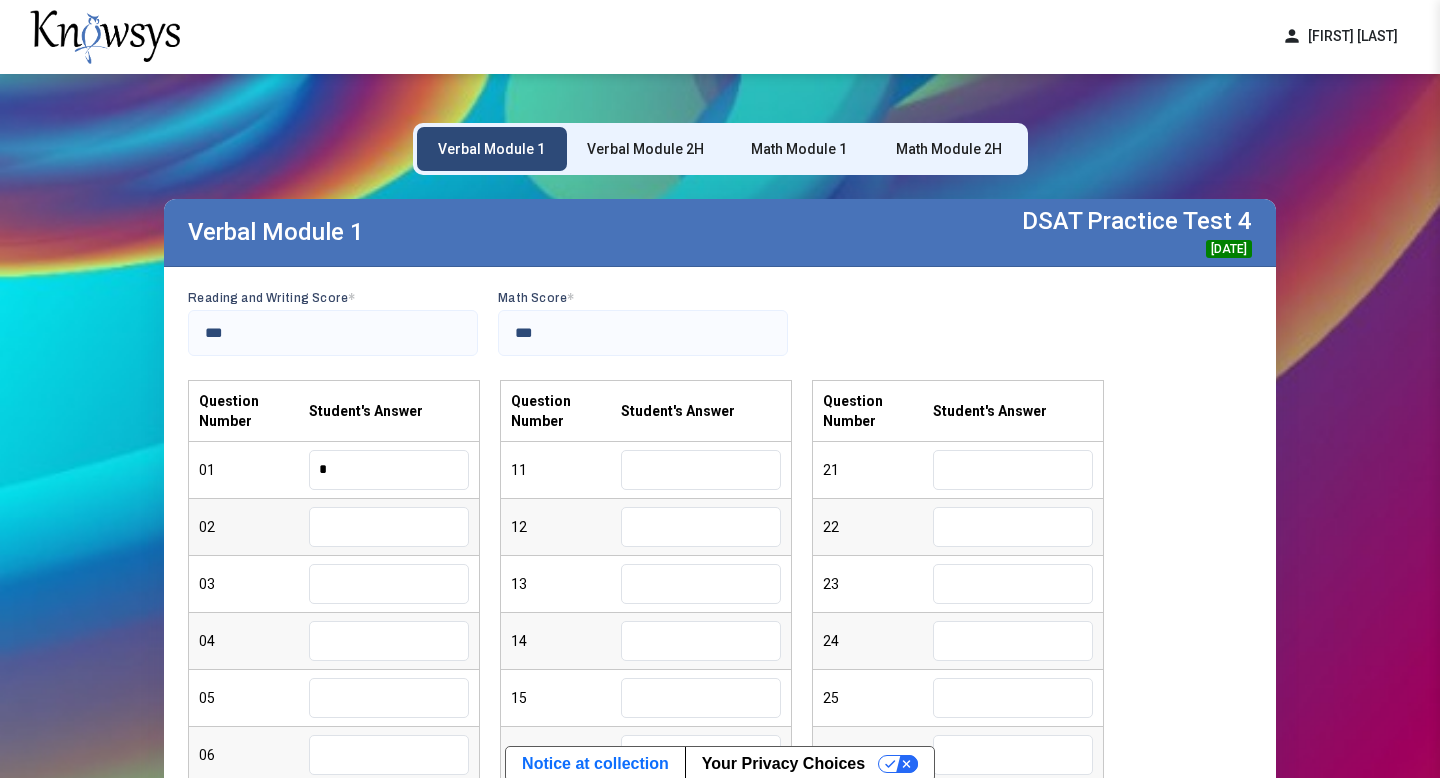 type on "*" 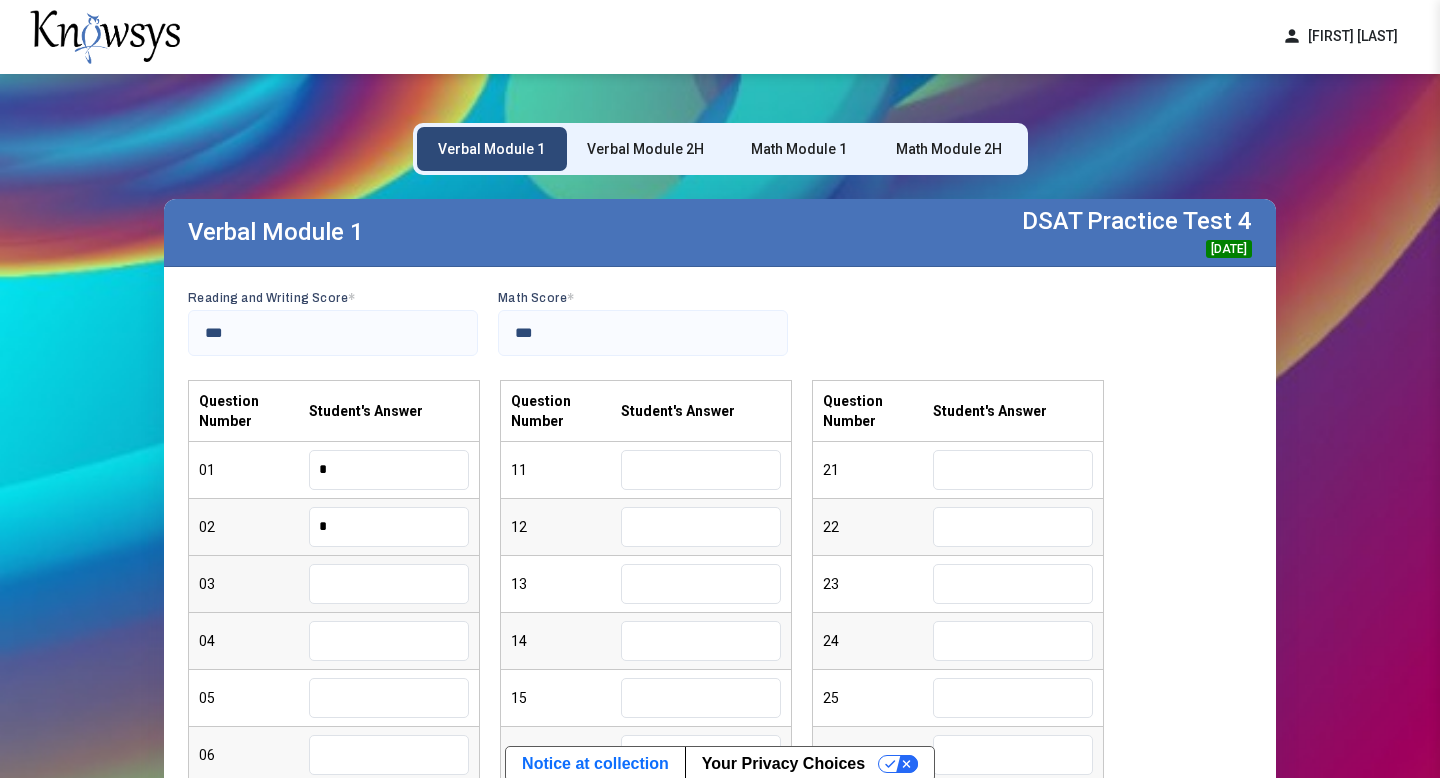 type on "*" 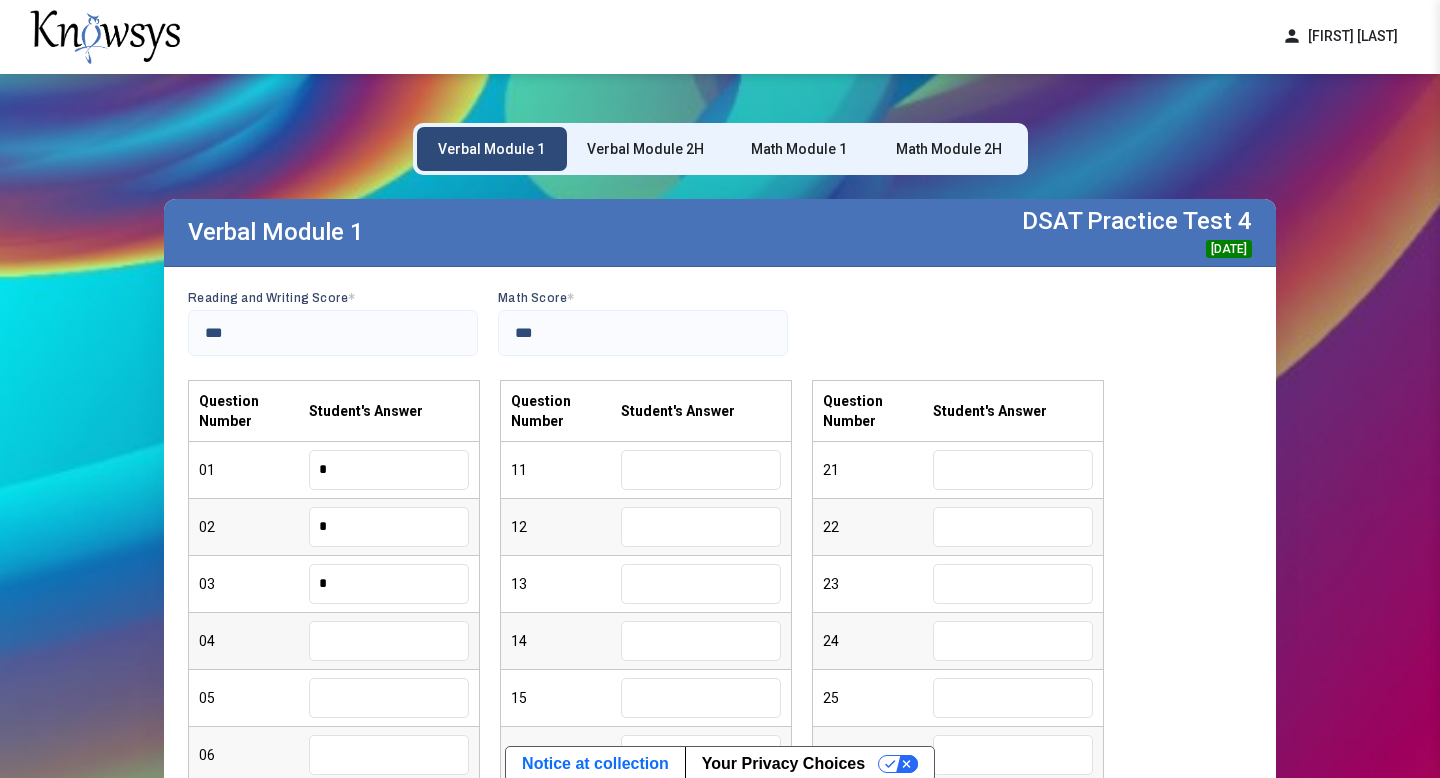 type on "*" 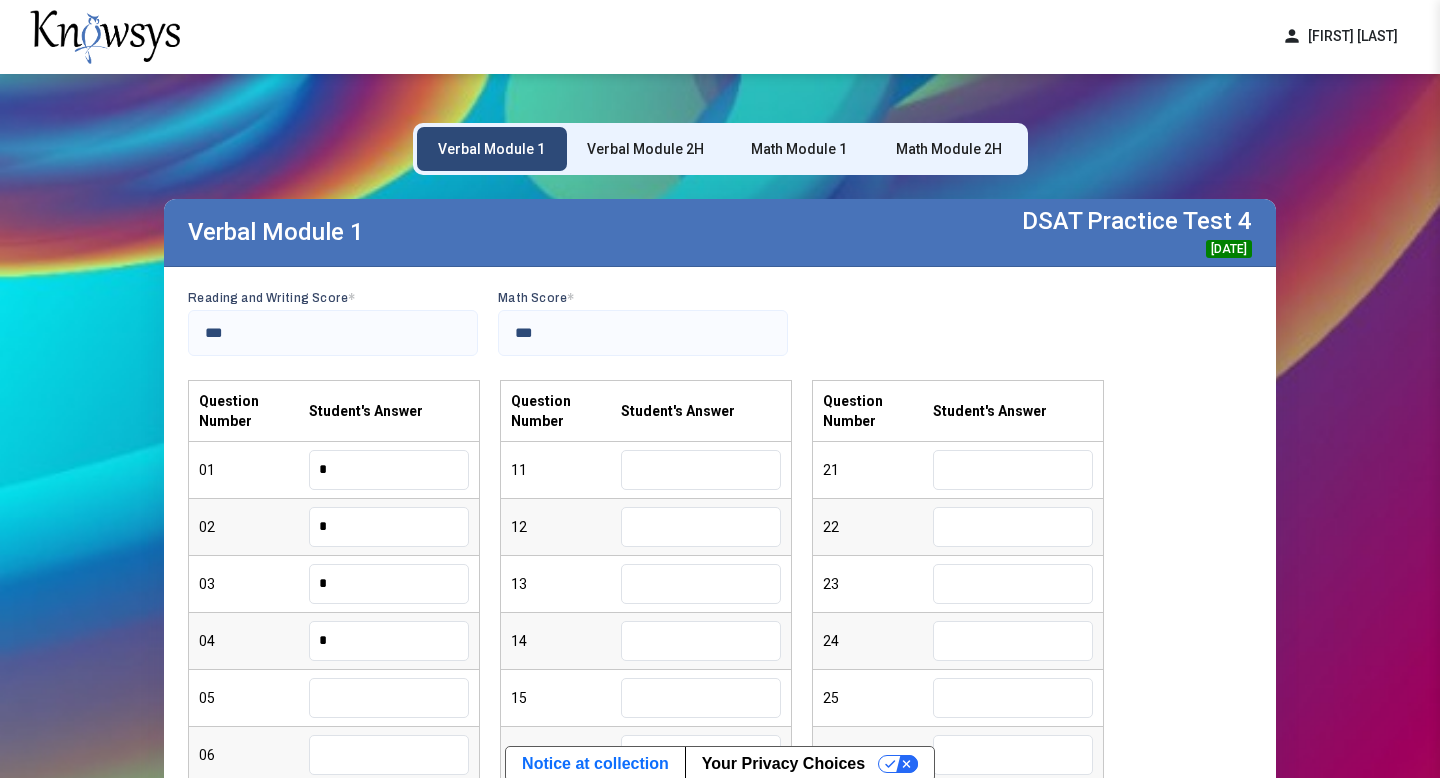type on "*" 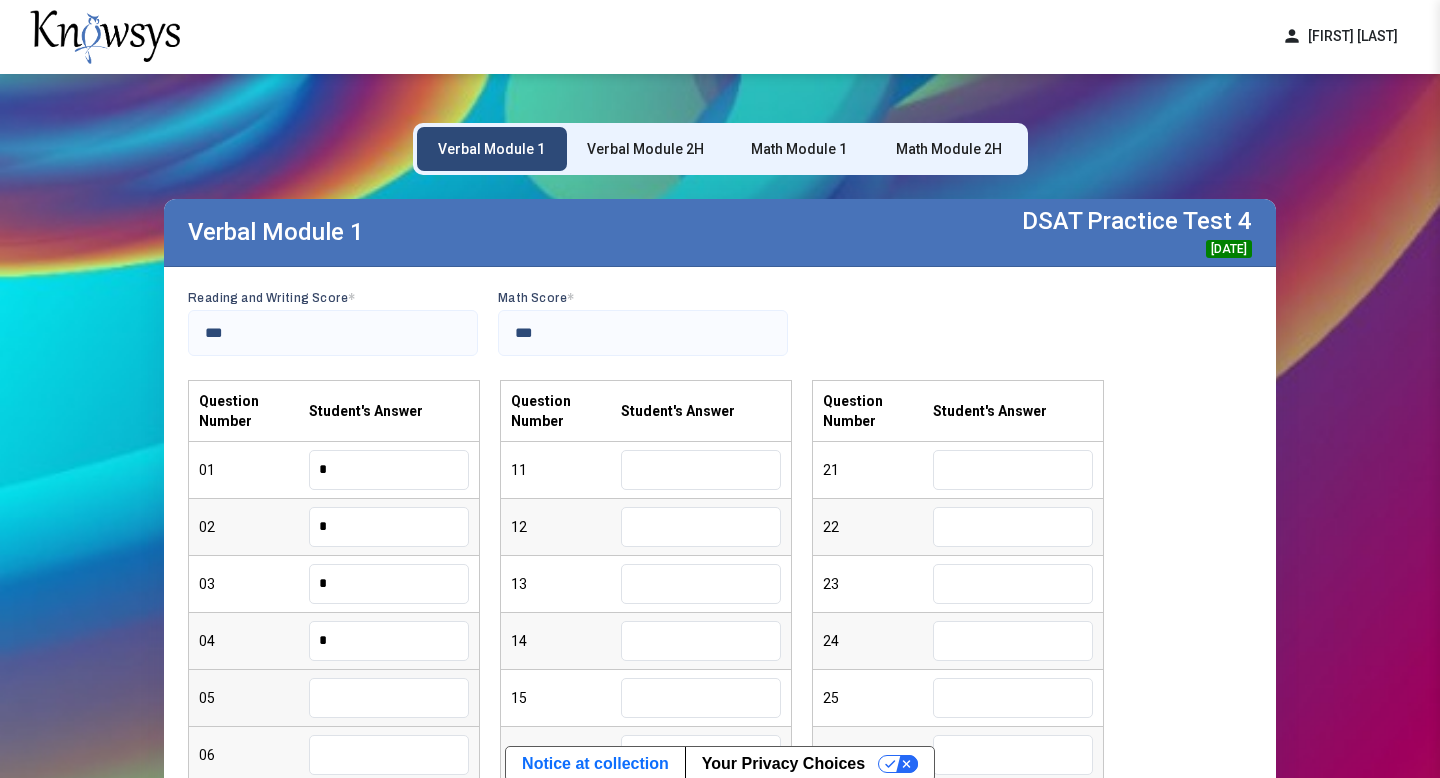 click at bounding box center (389, 698) 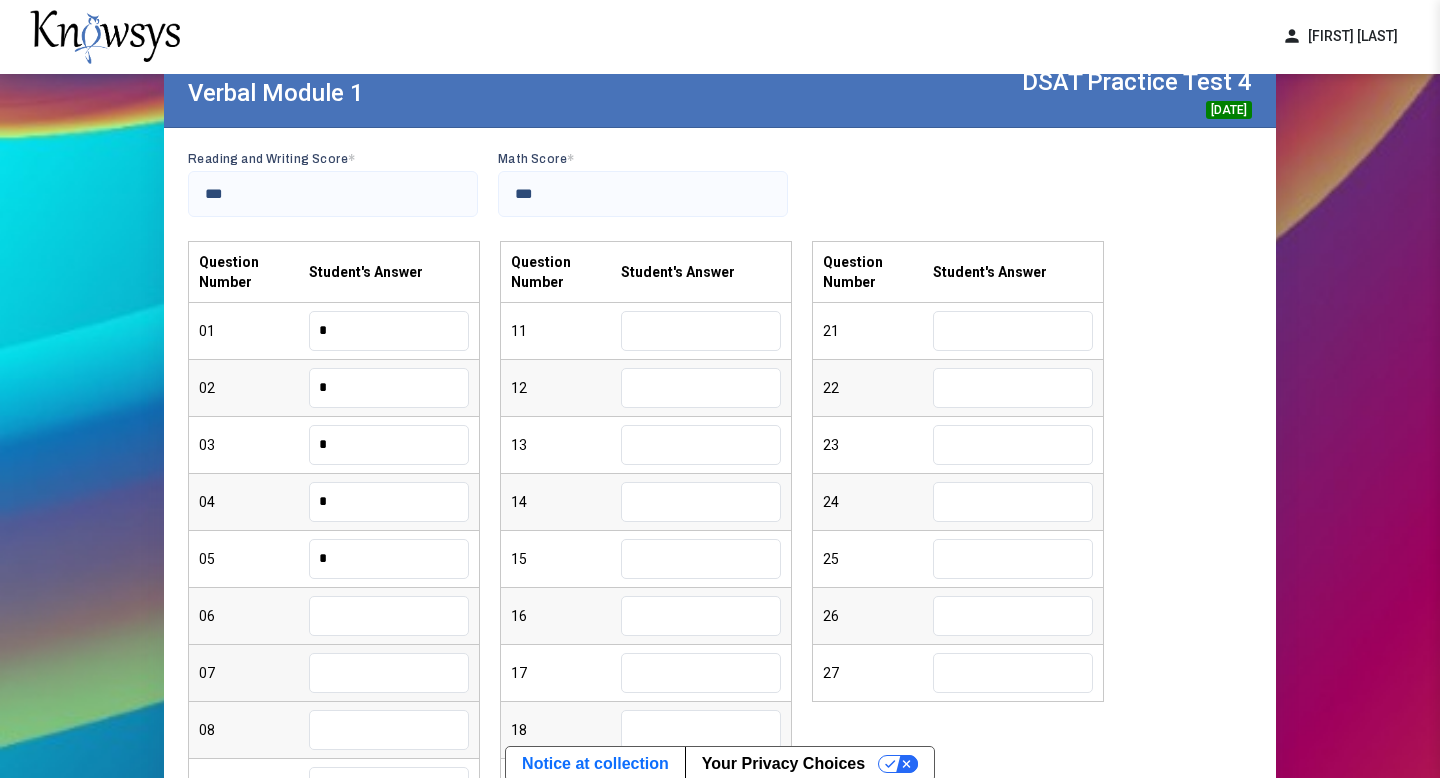scroll, scrollTop: 151, scrollLeft: 0, axis: vertical 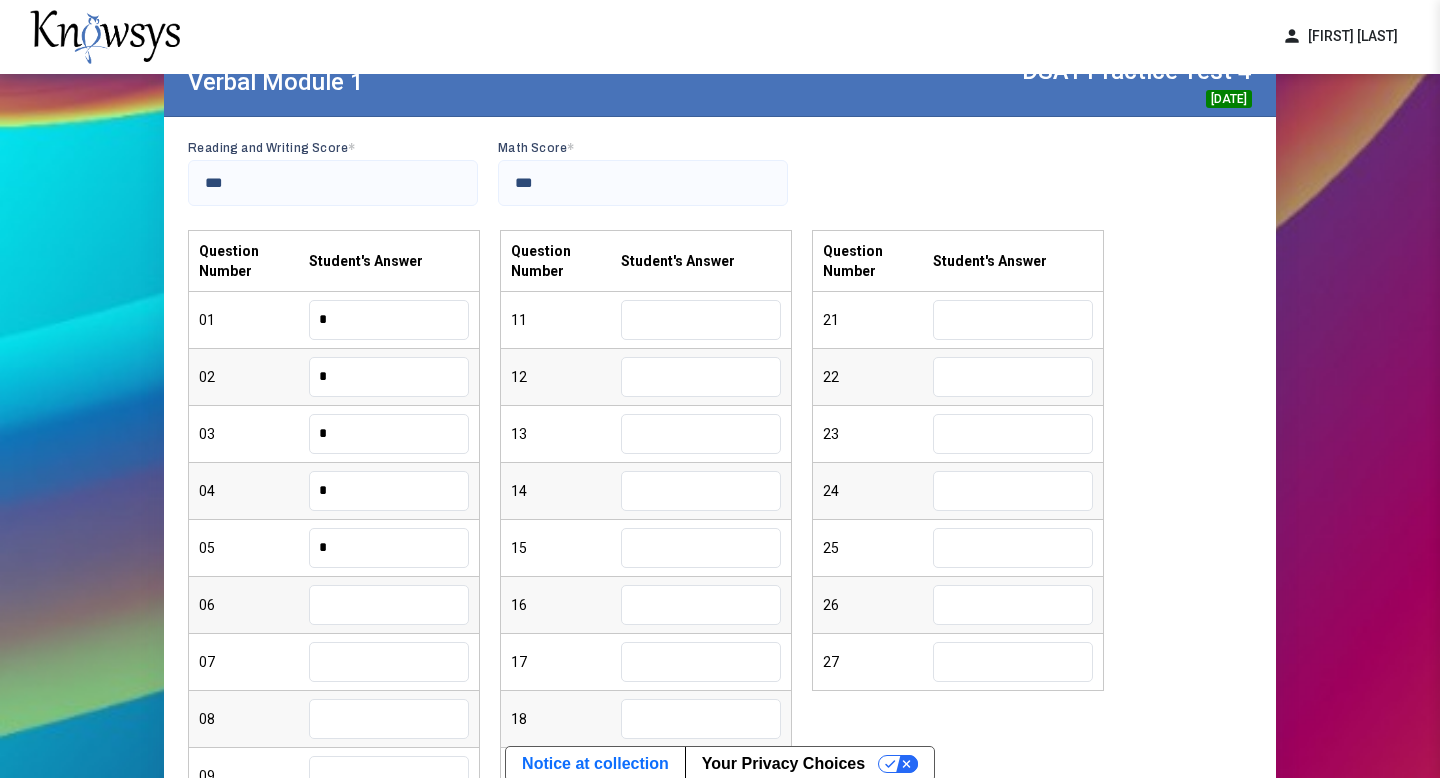 type on "*" 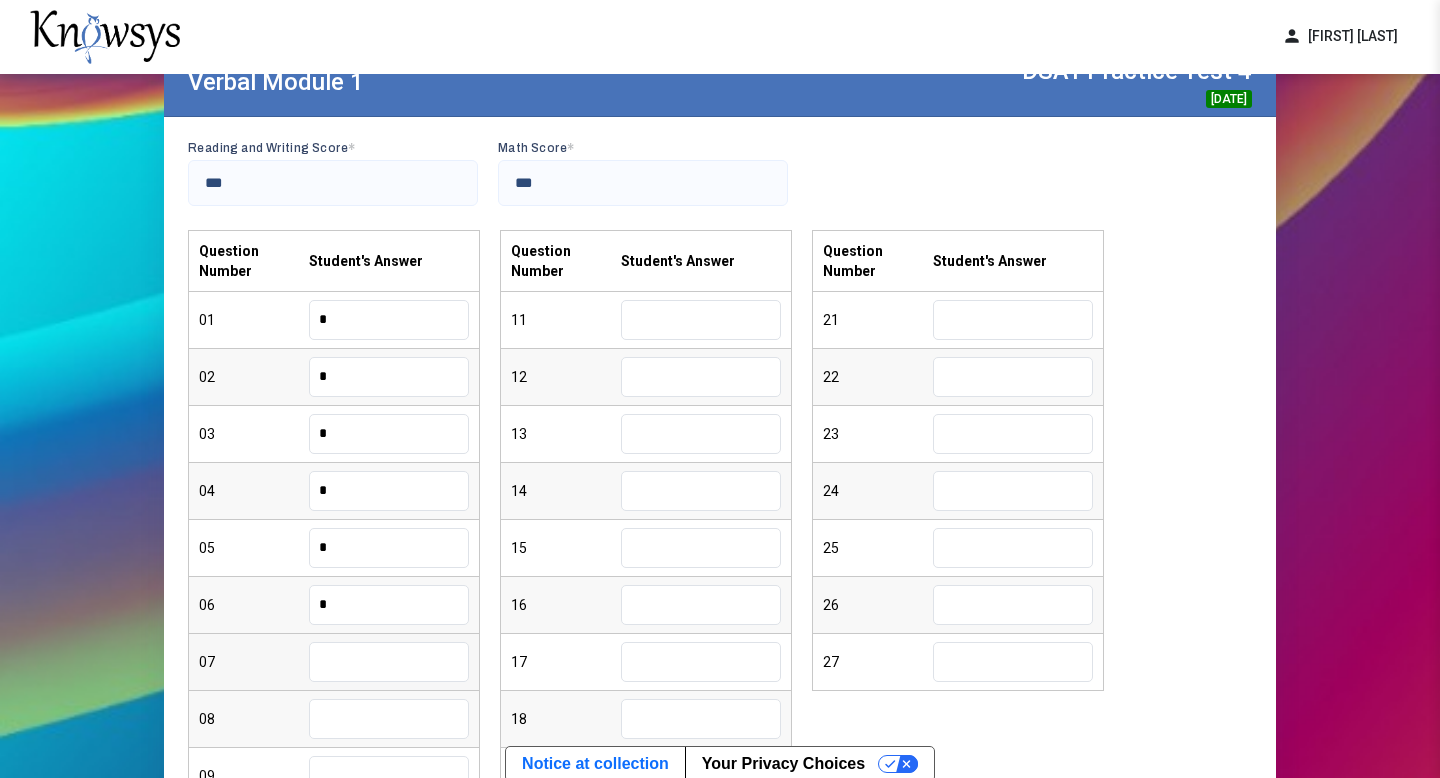 type on "*" 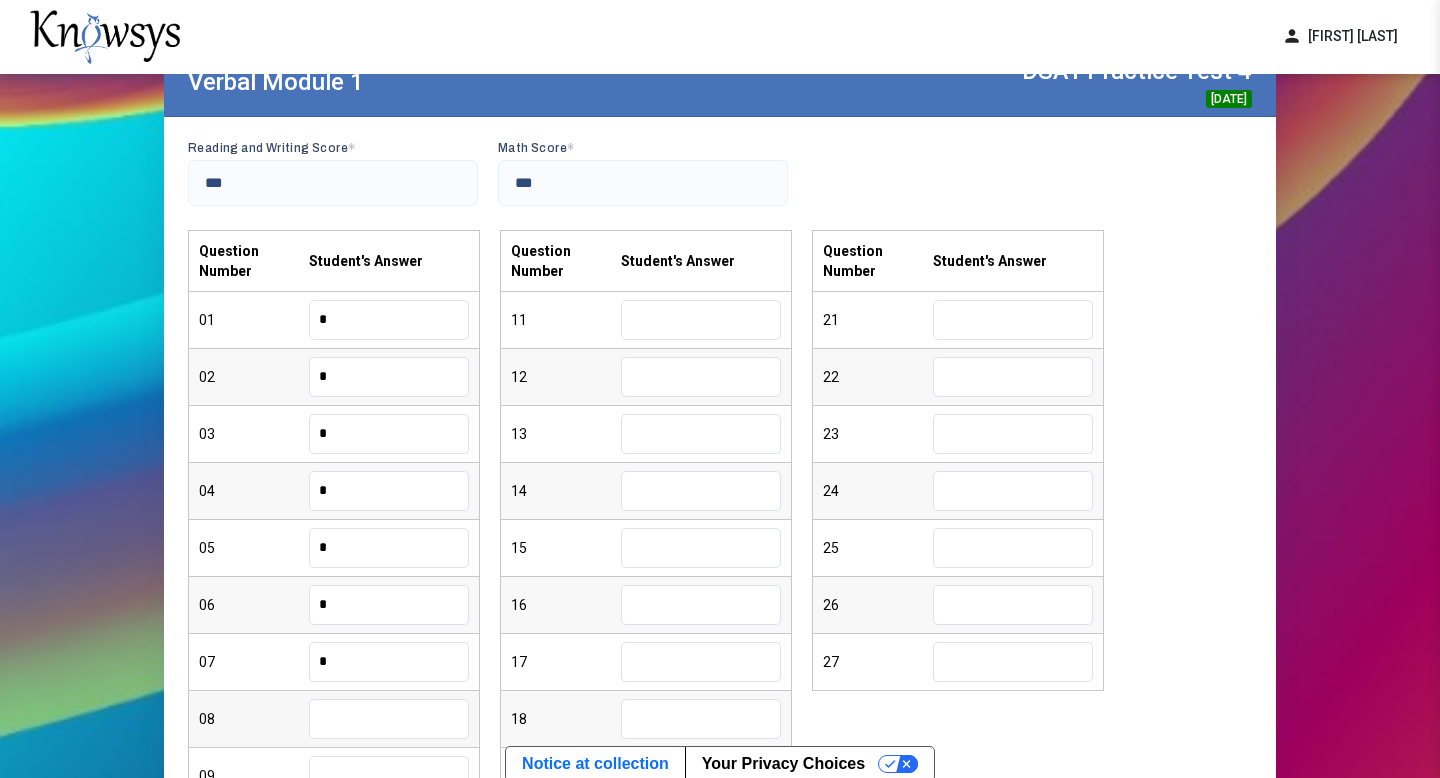 type on "*" 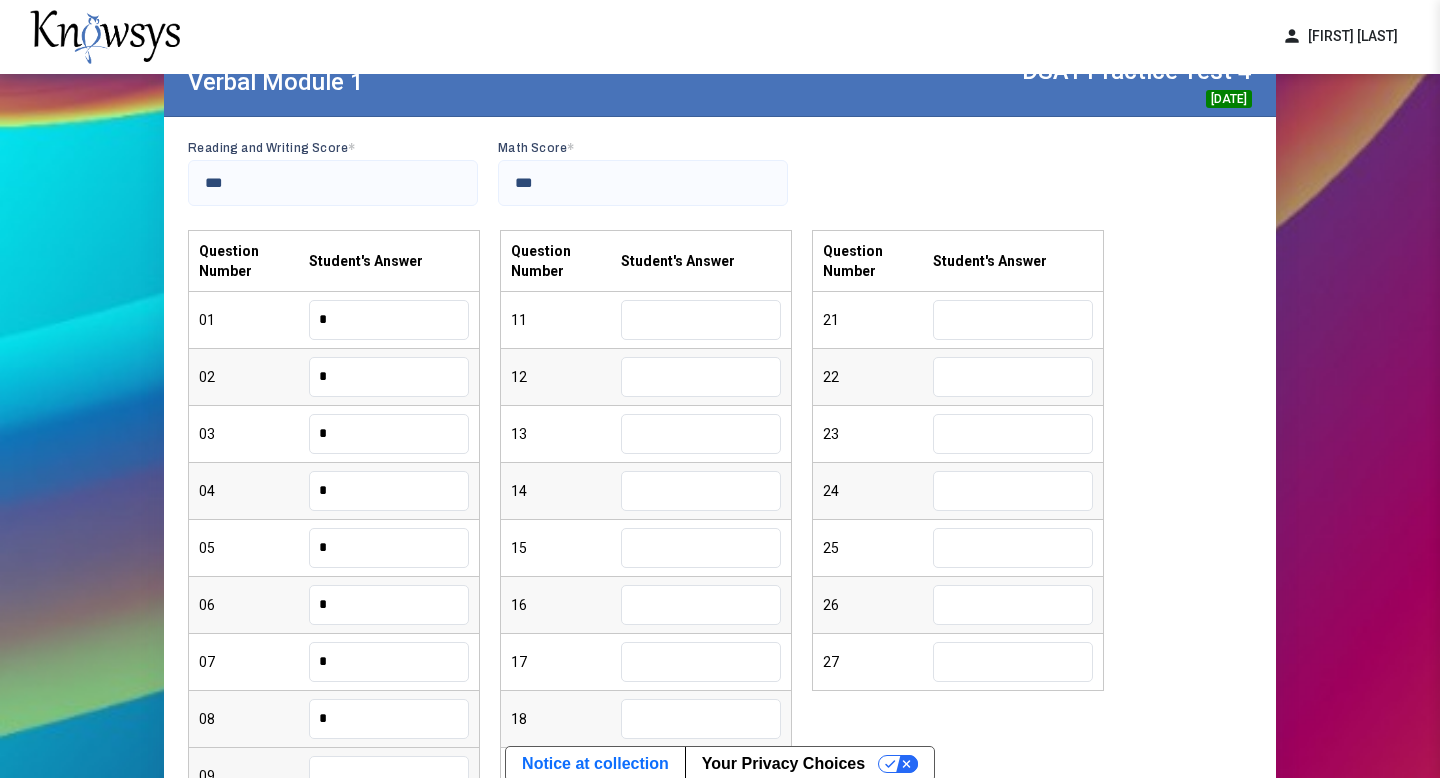 type on "*" 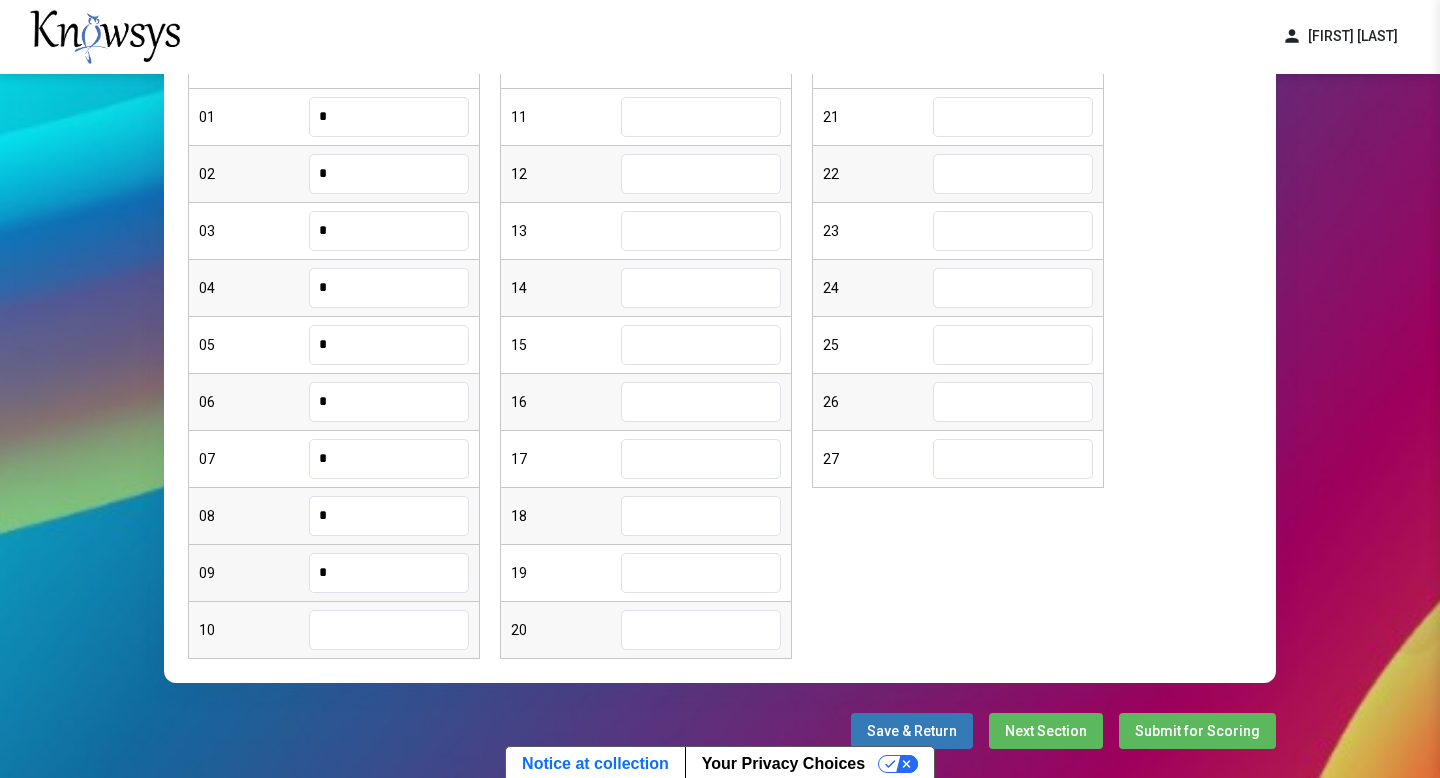 scroll, scrollTop: 376, scrollLeft: 0, axis: vertical 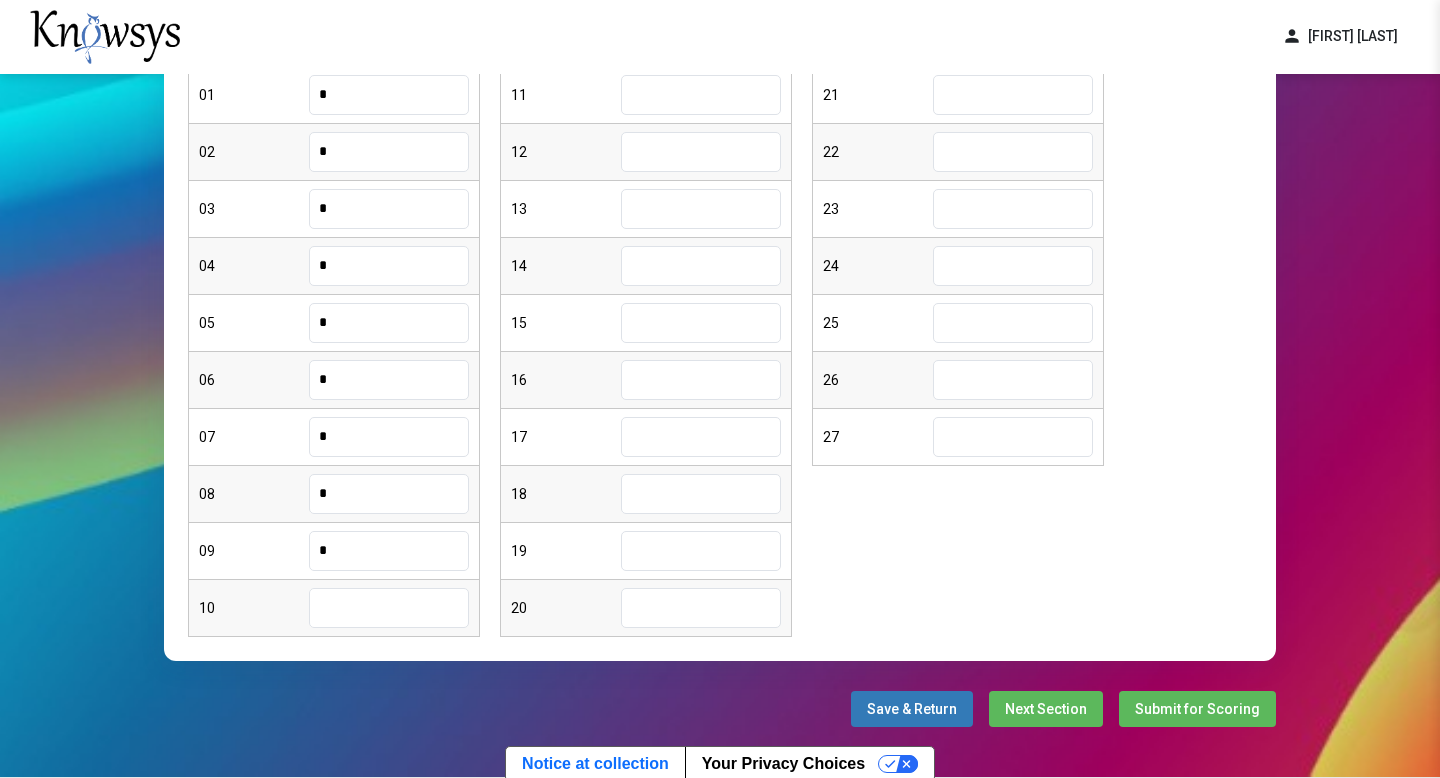 type on "*" 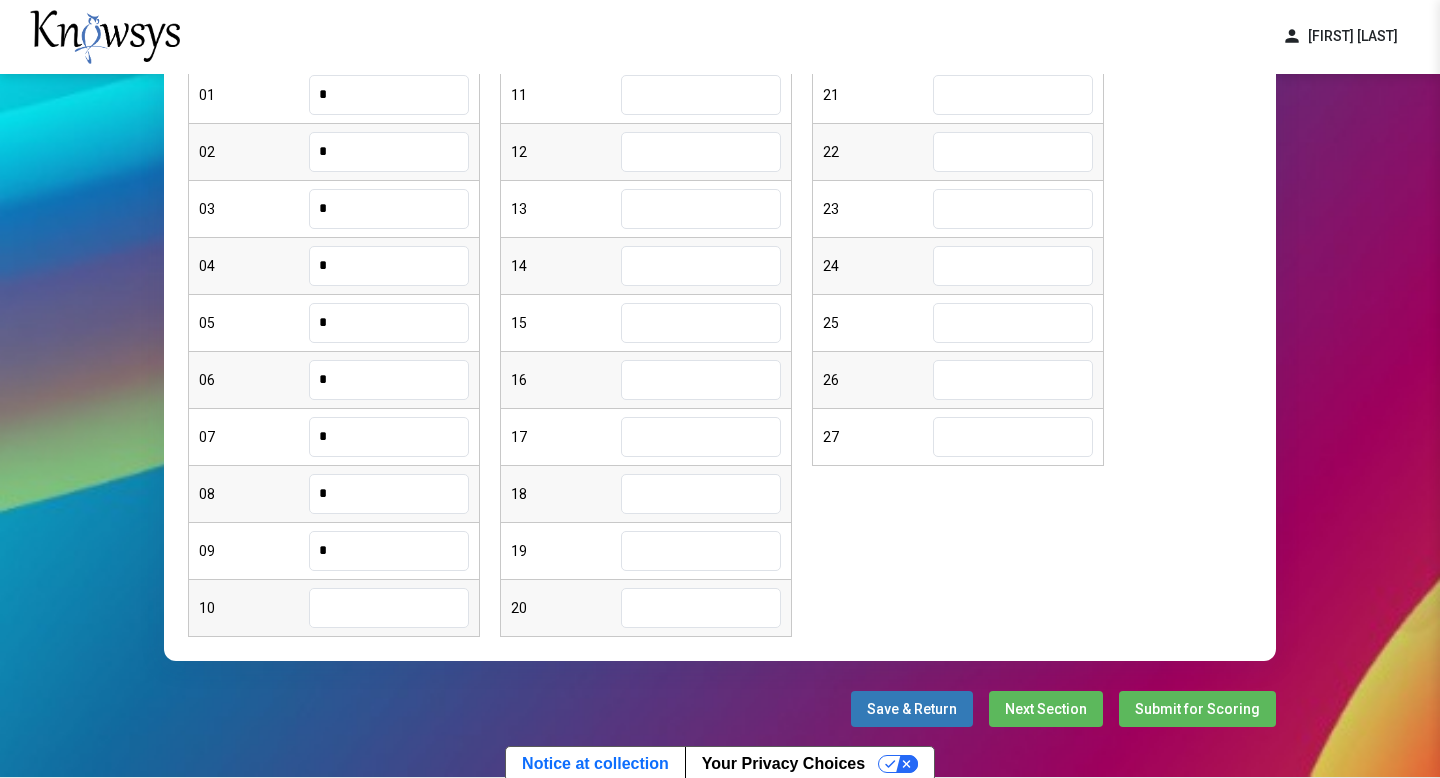click at bounding box center [389, 608] 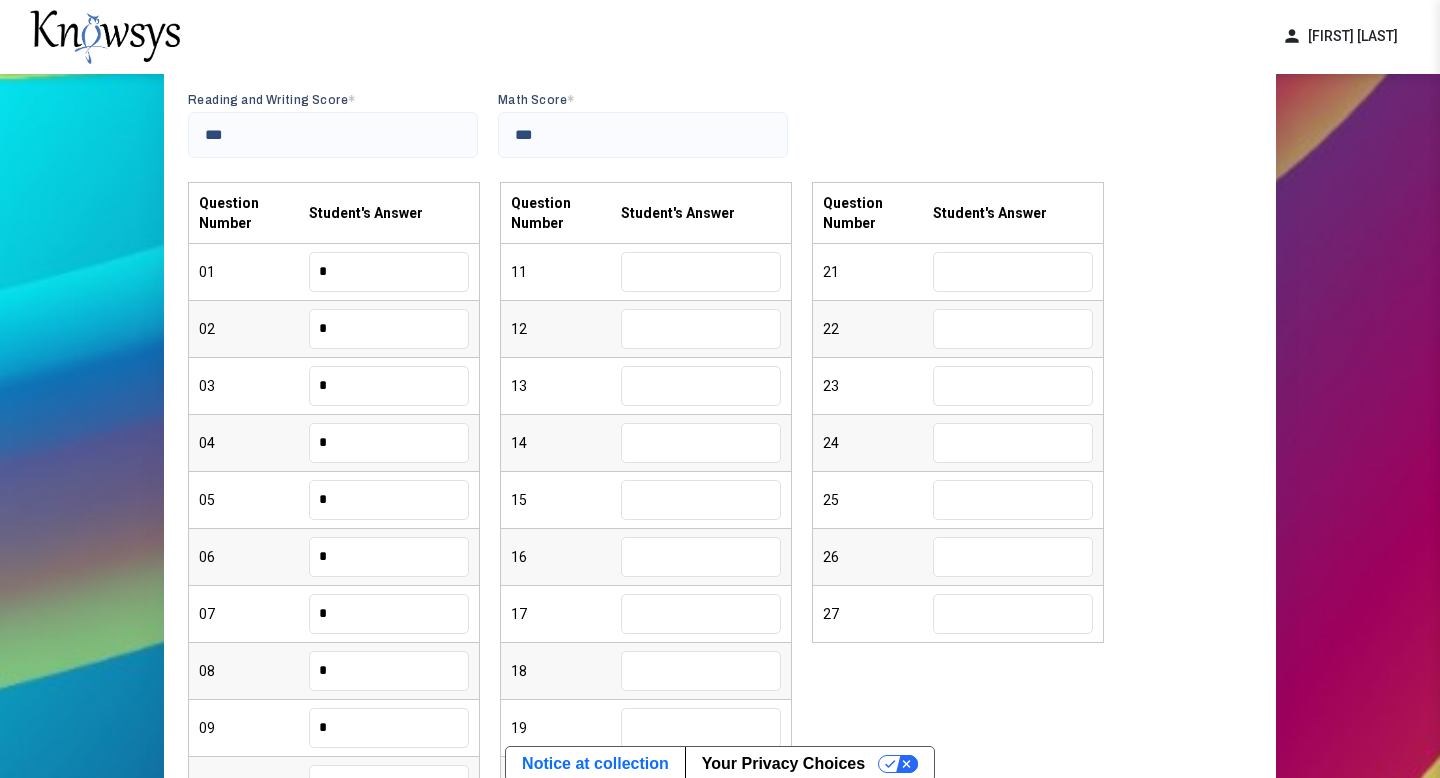 scroll, scrollTop: 182, scrollLeft: 0, axis: vertical 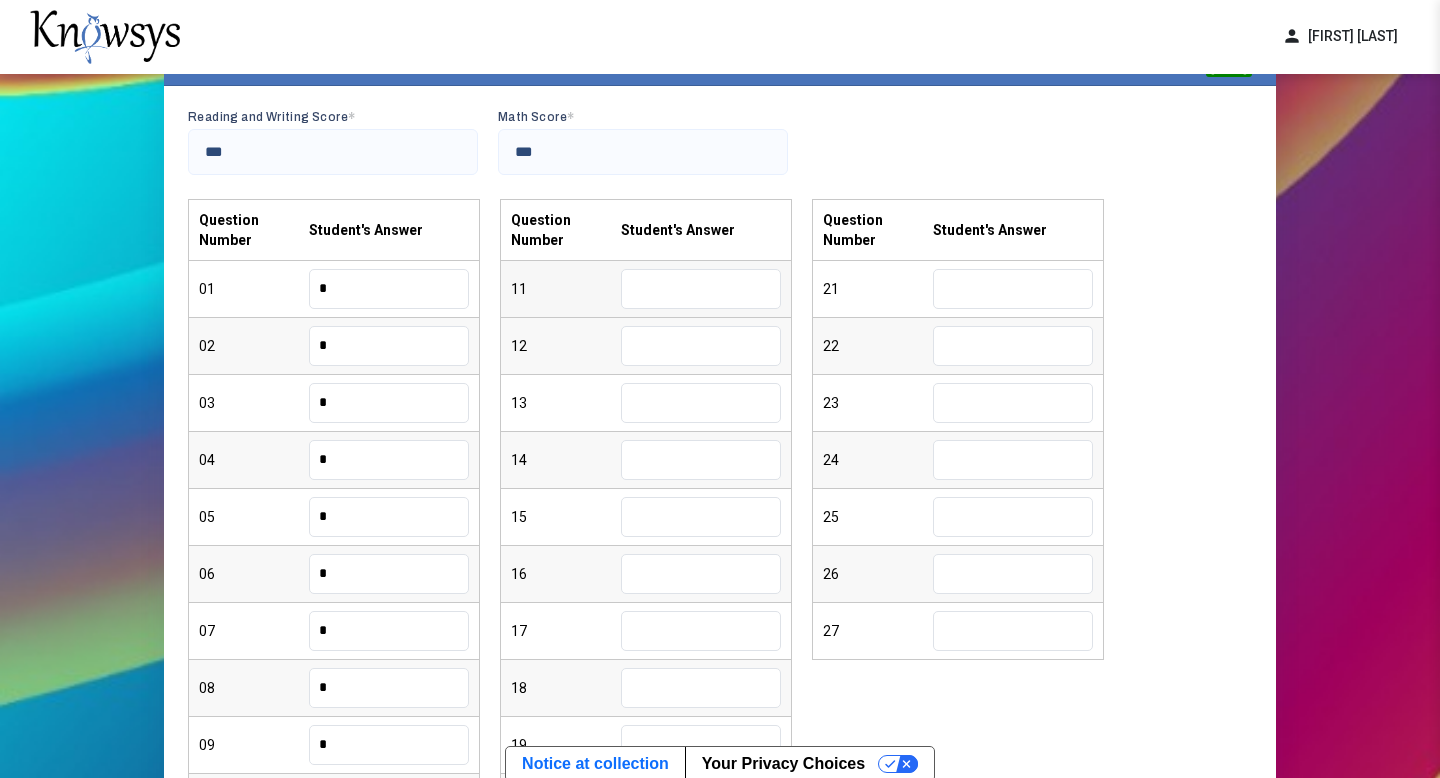 type on "*" 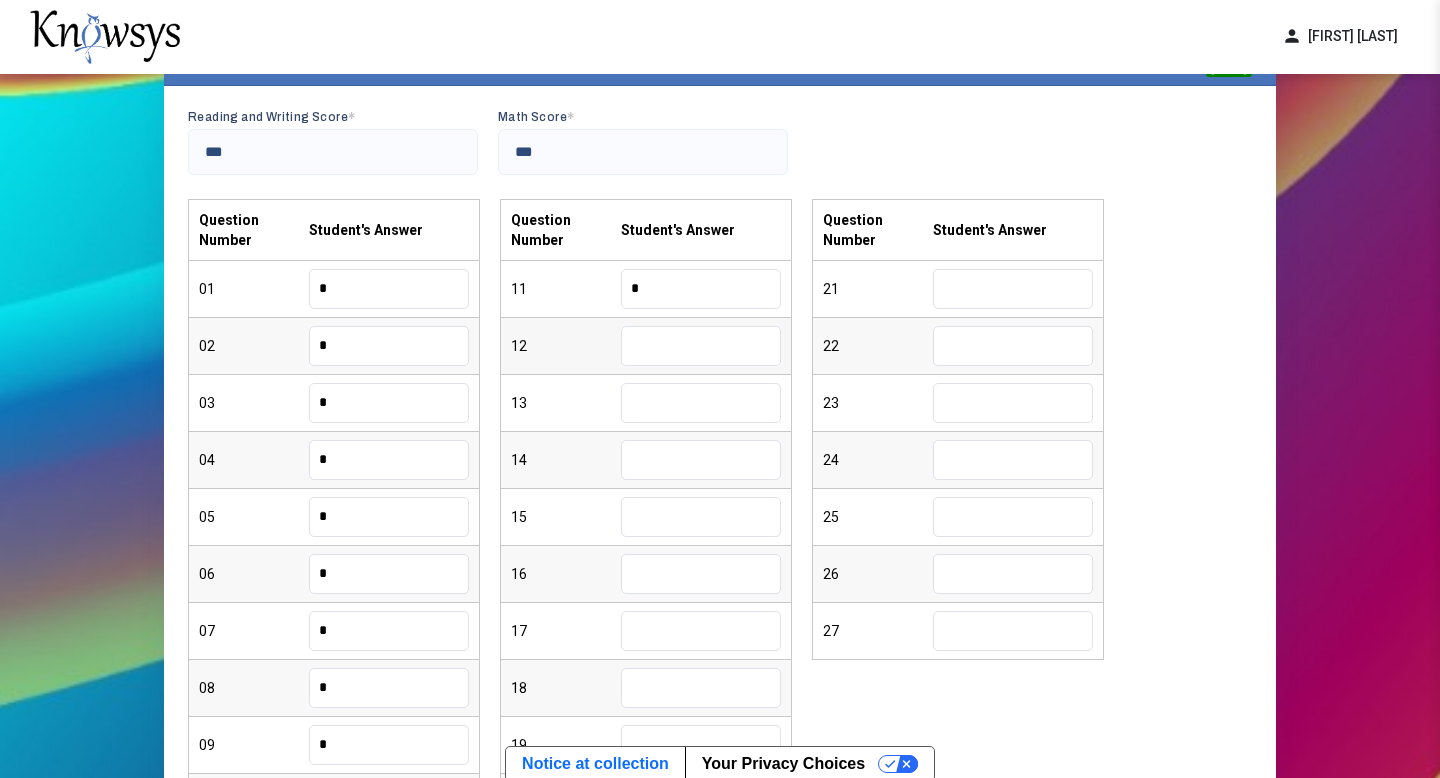 type on "*" 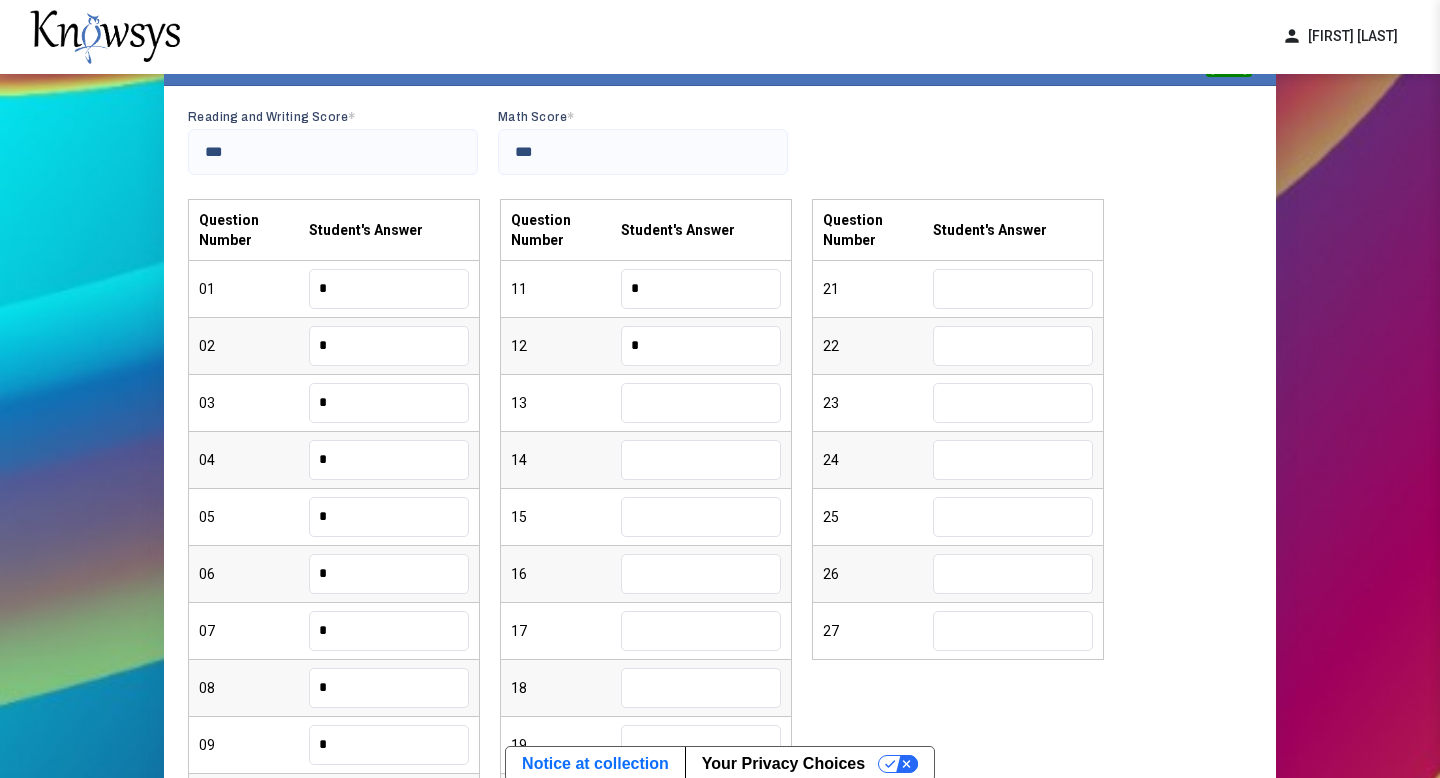 type on "*" 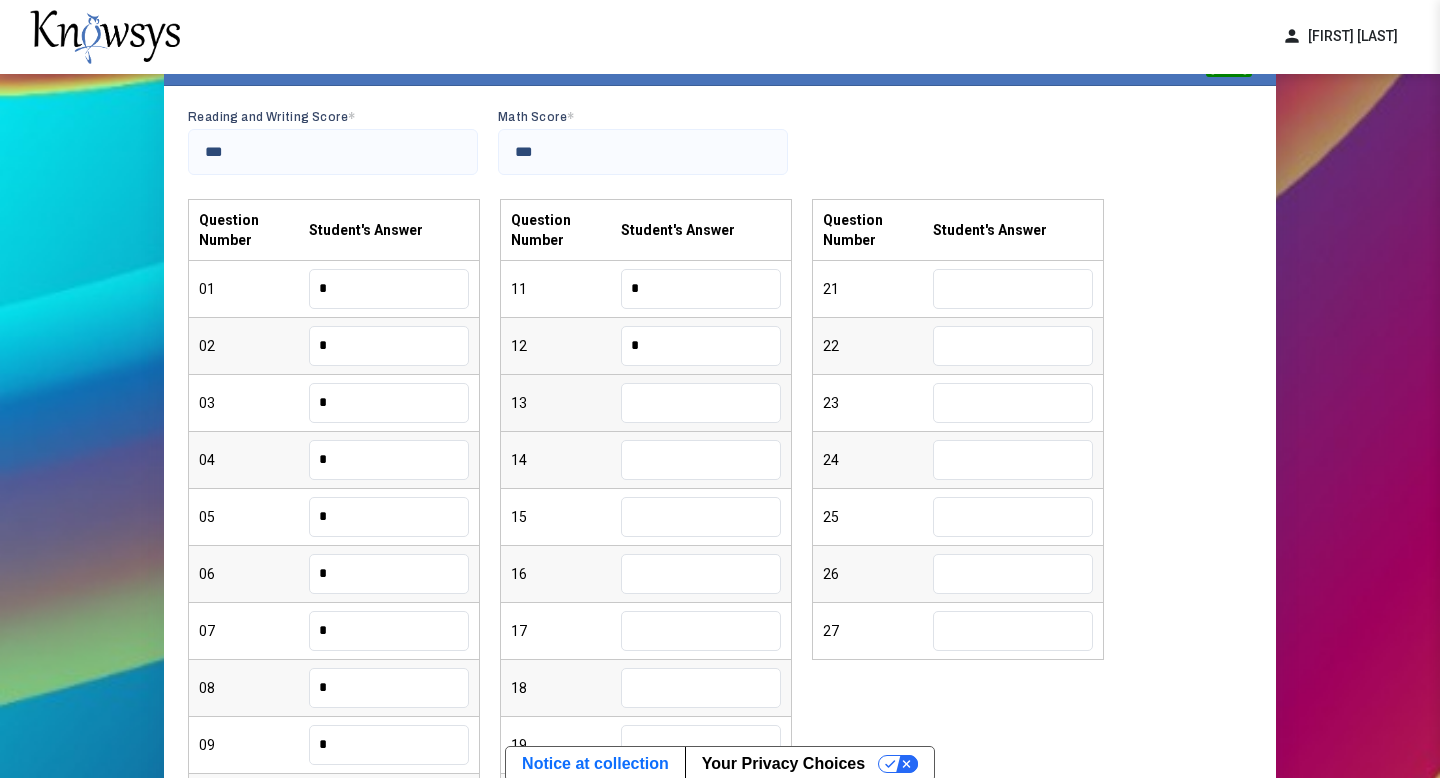 click at bounding box center (701, 403) 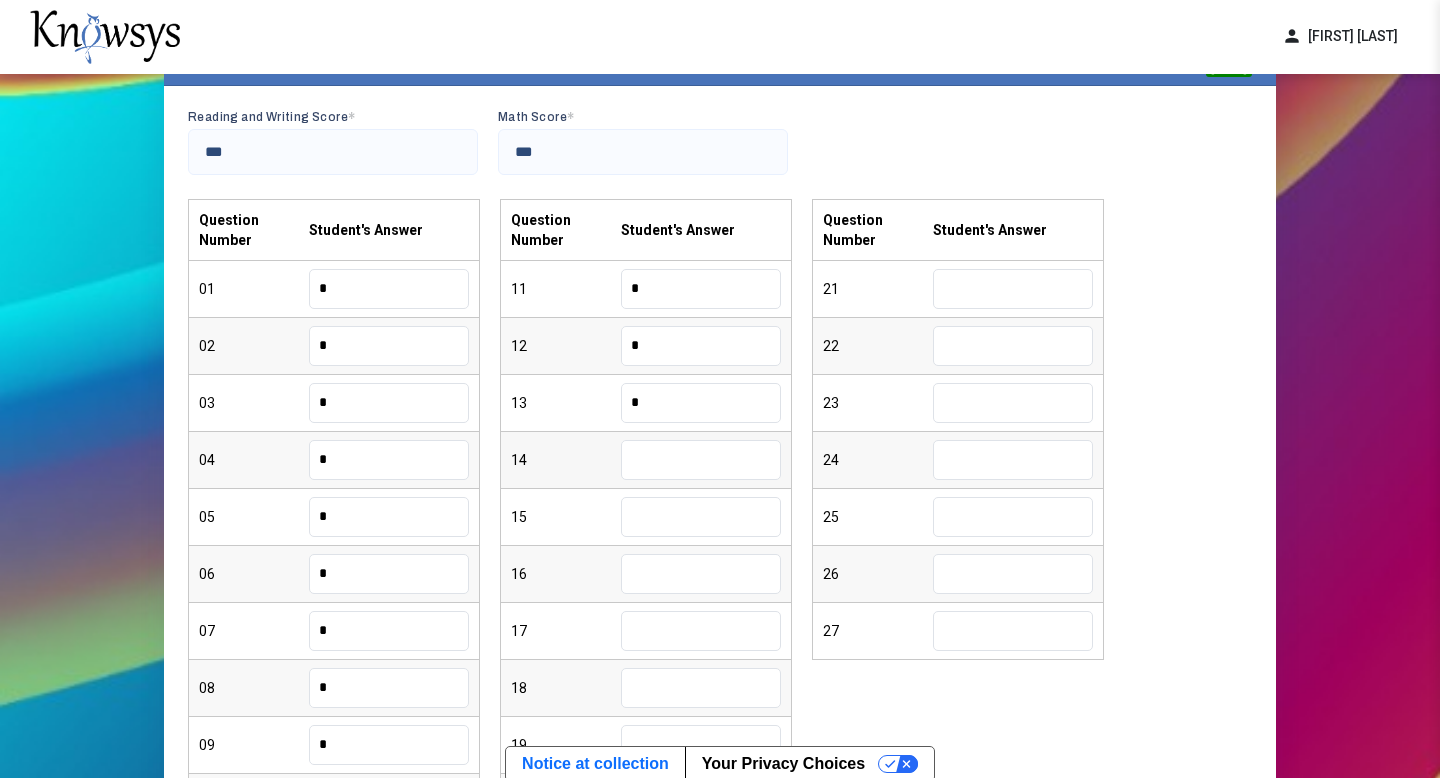type on "*" 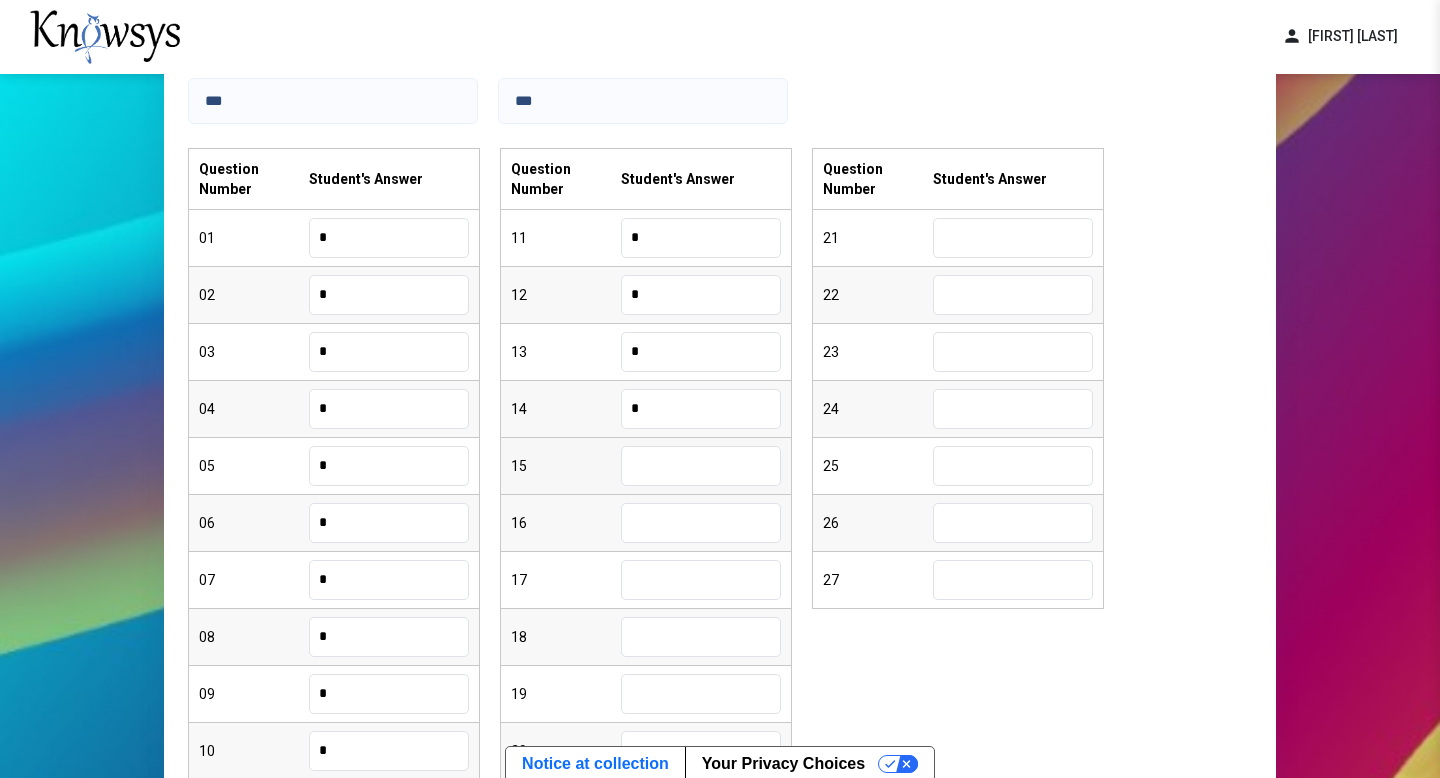 type on "*" 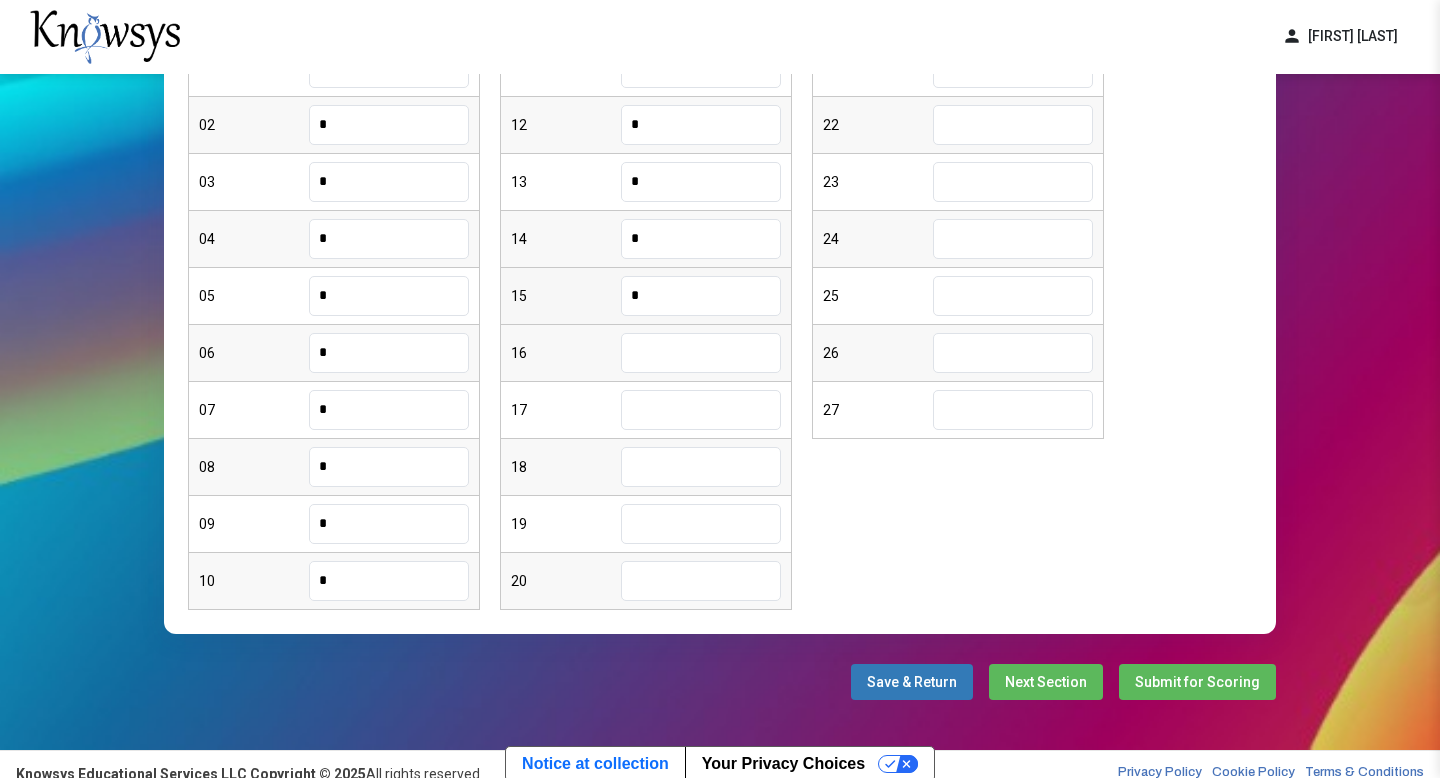 scroll, scrollTop: 421, scrollLeft: 0, axis: vertical 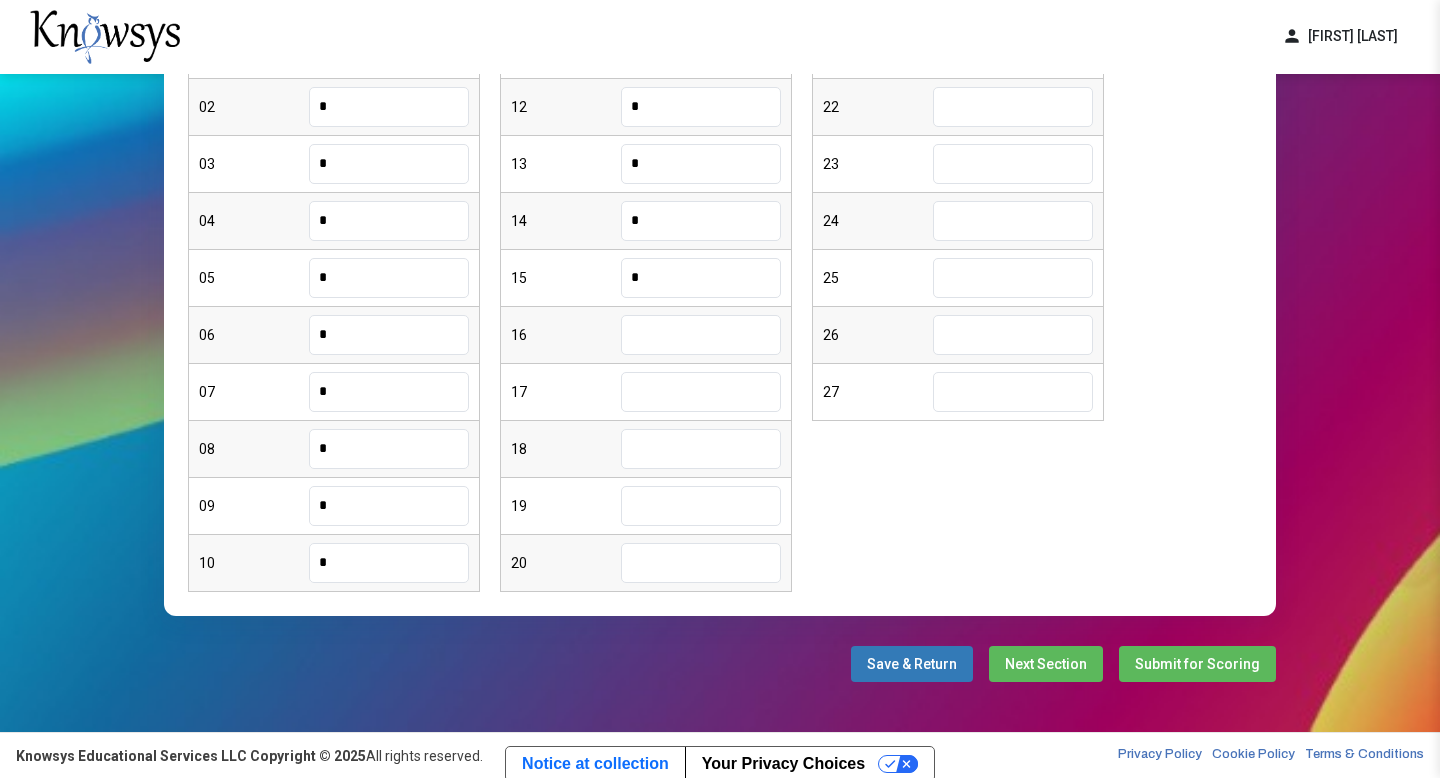 type on "*" 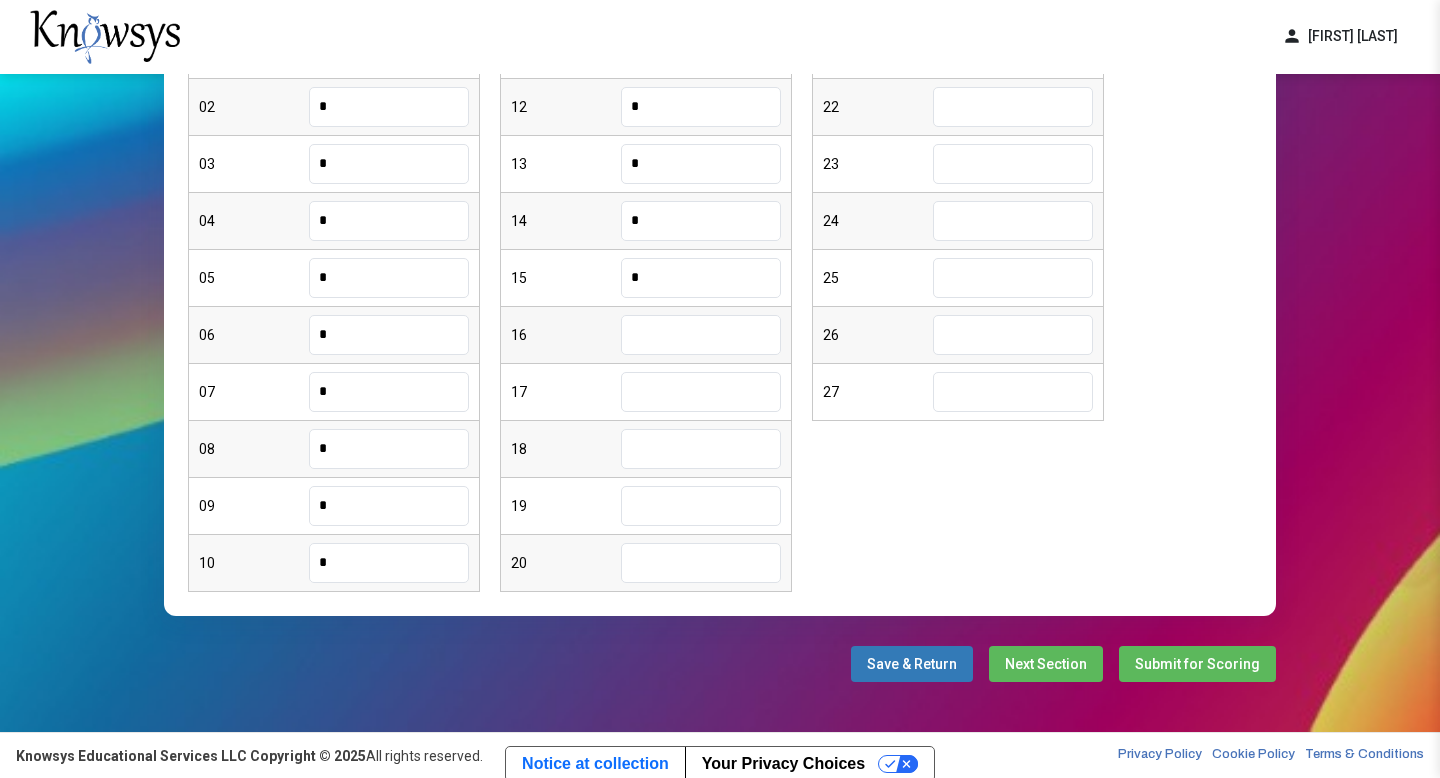 click at bounding box center [701, 335] 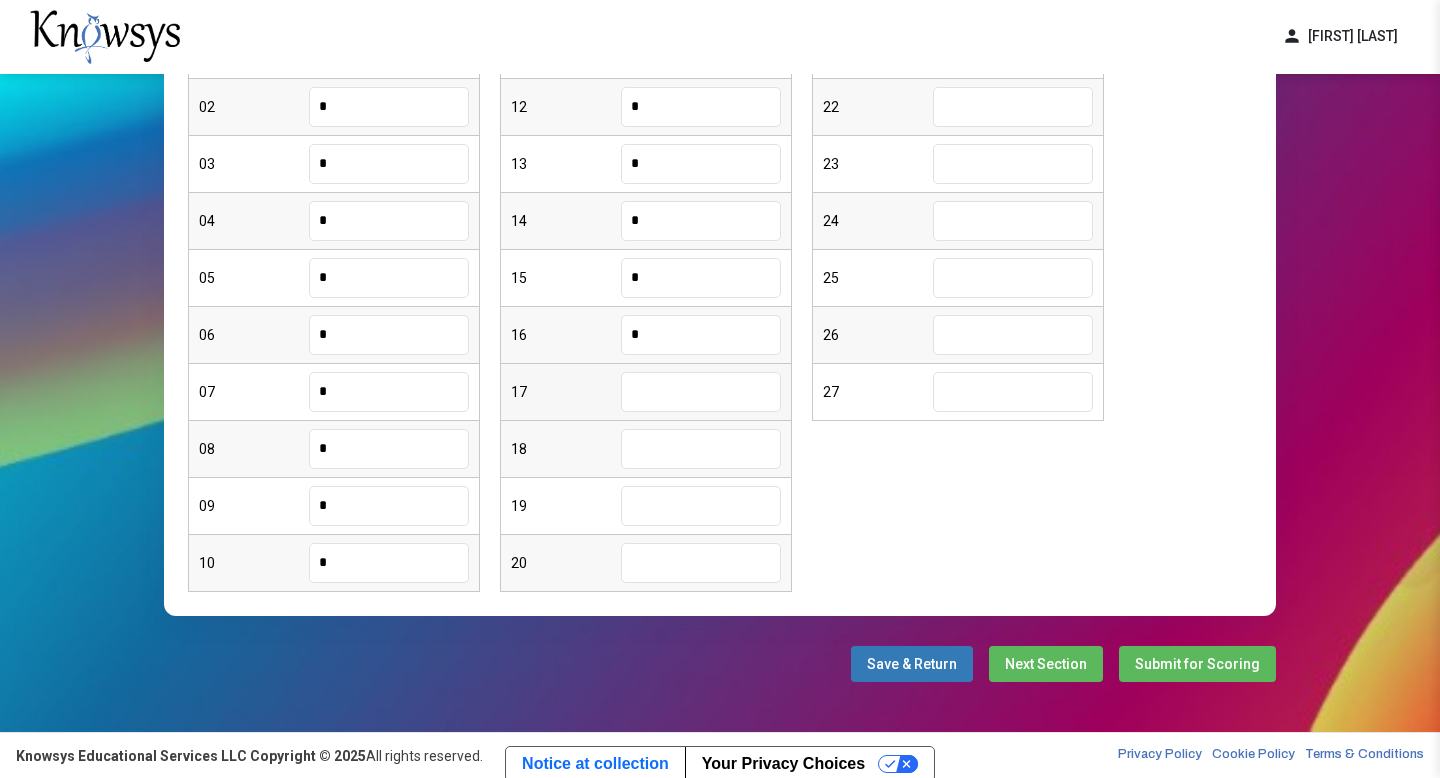 type on "*" 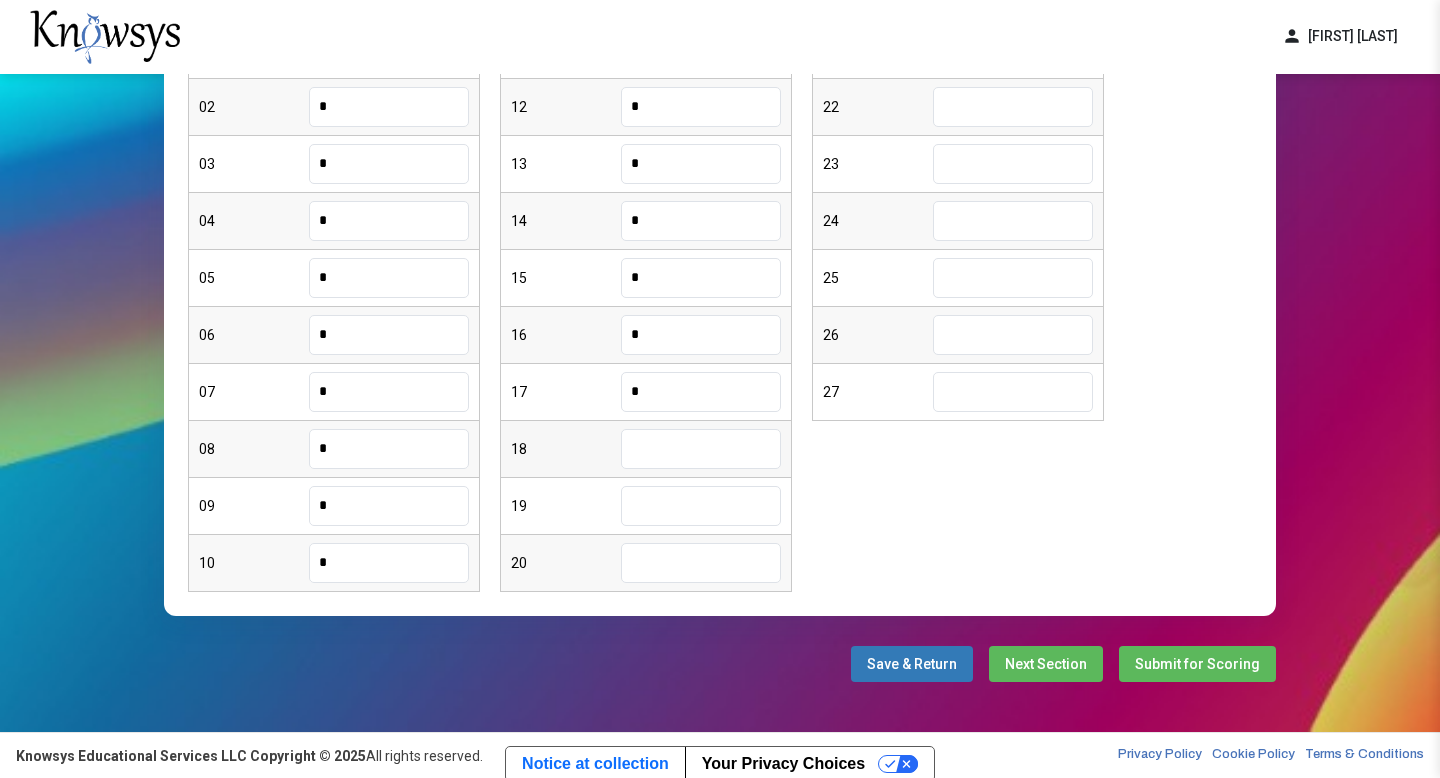 type on "*" 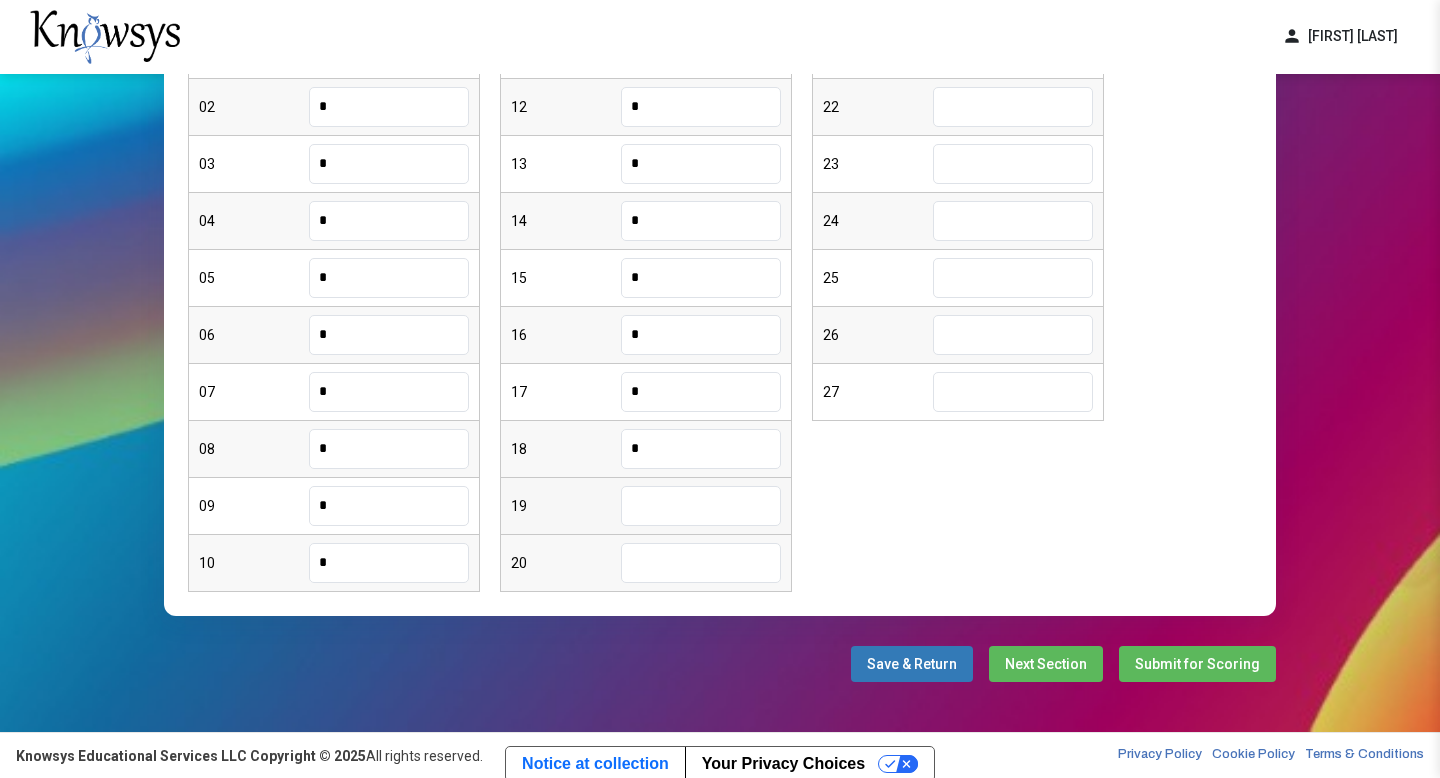 type on "*" 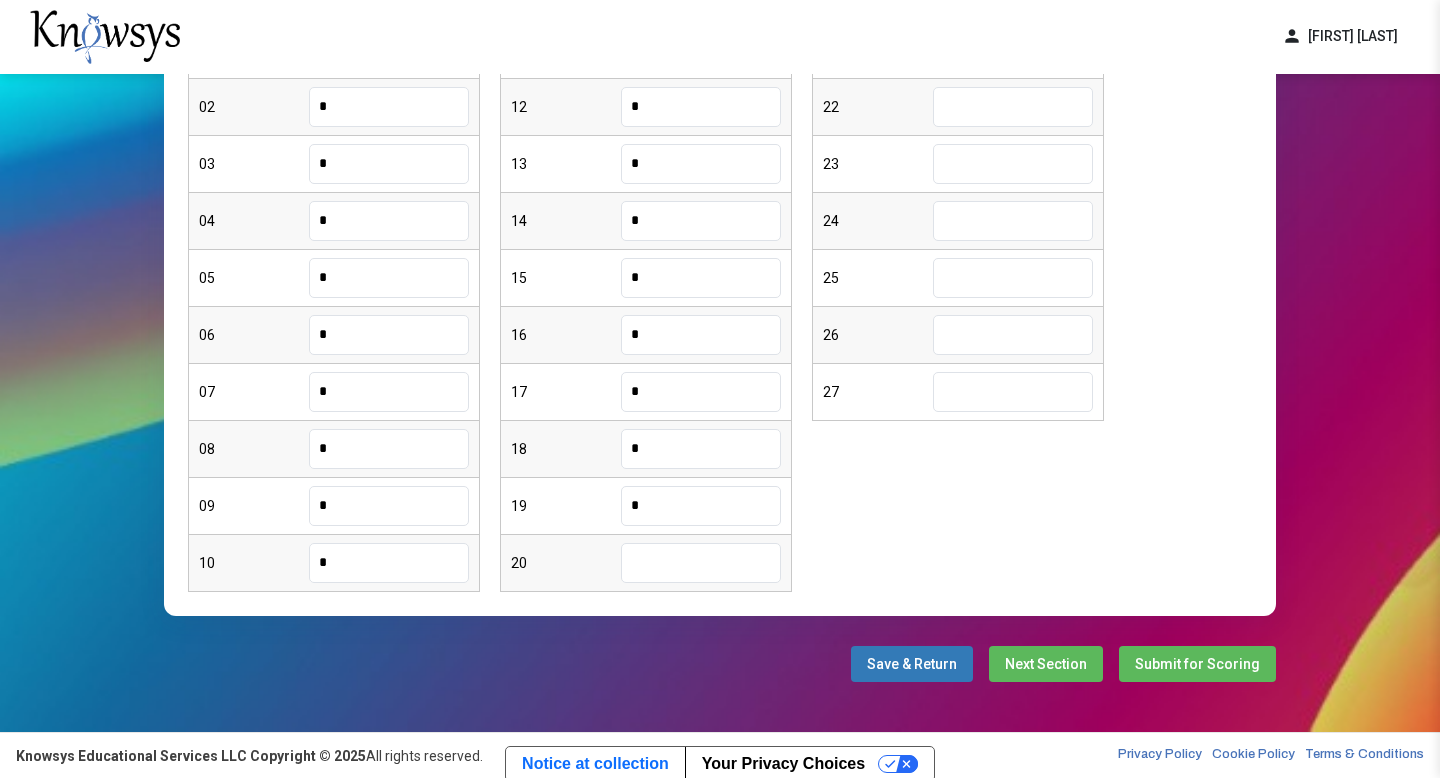 type on "*" 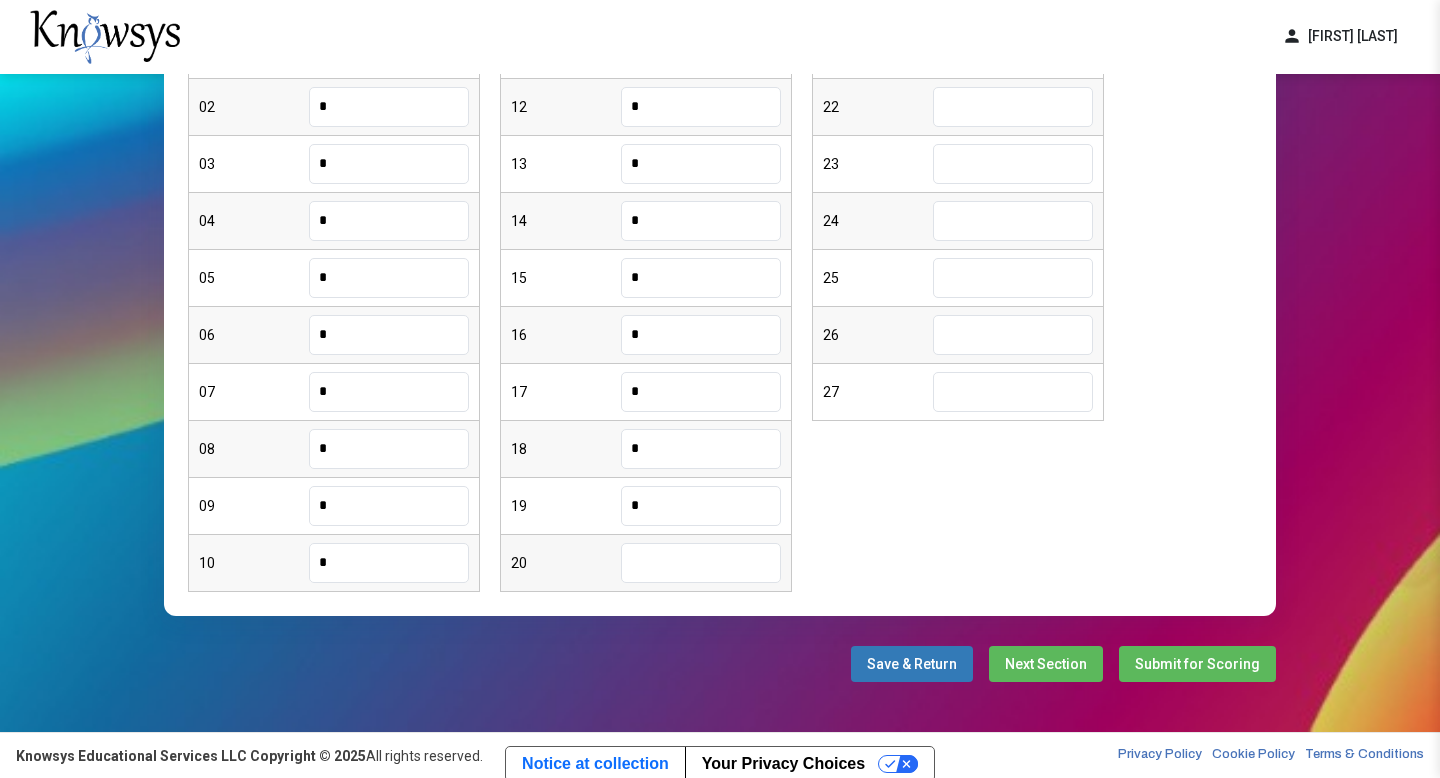click at bounding box center (701, 563) 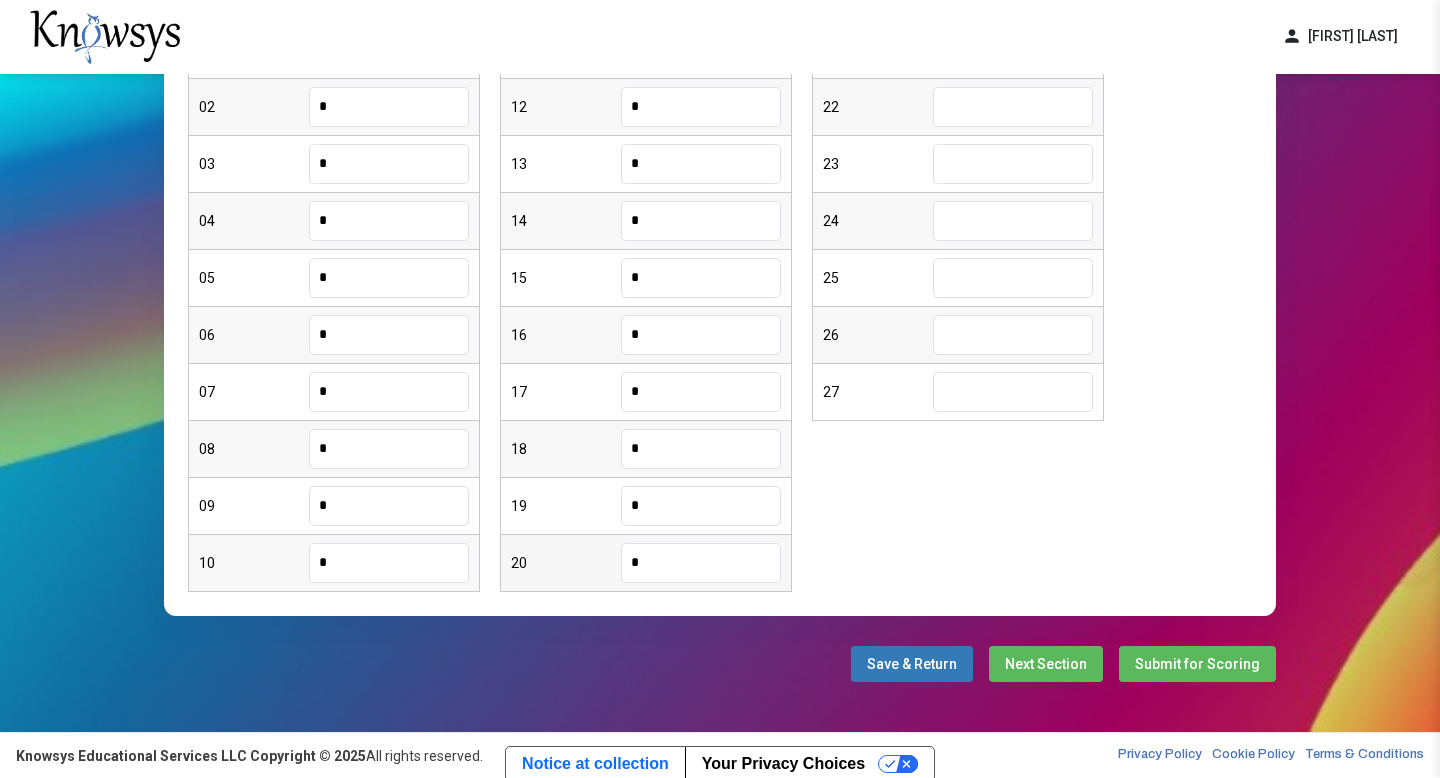 scroll, scrollTop: 181, scrollLeft: 0, axis: vertical 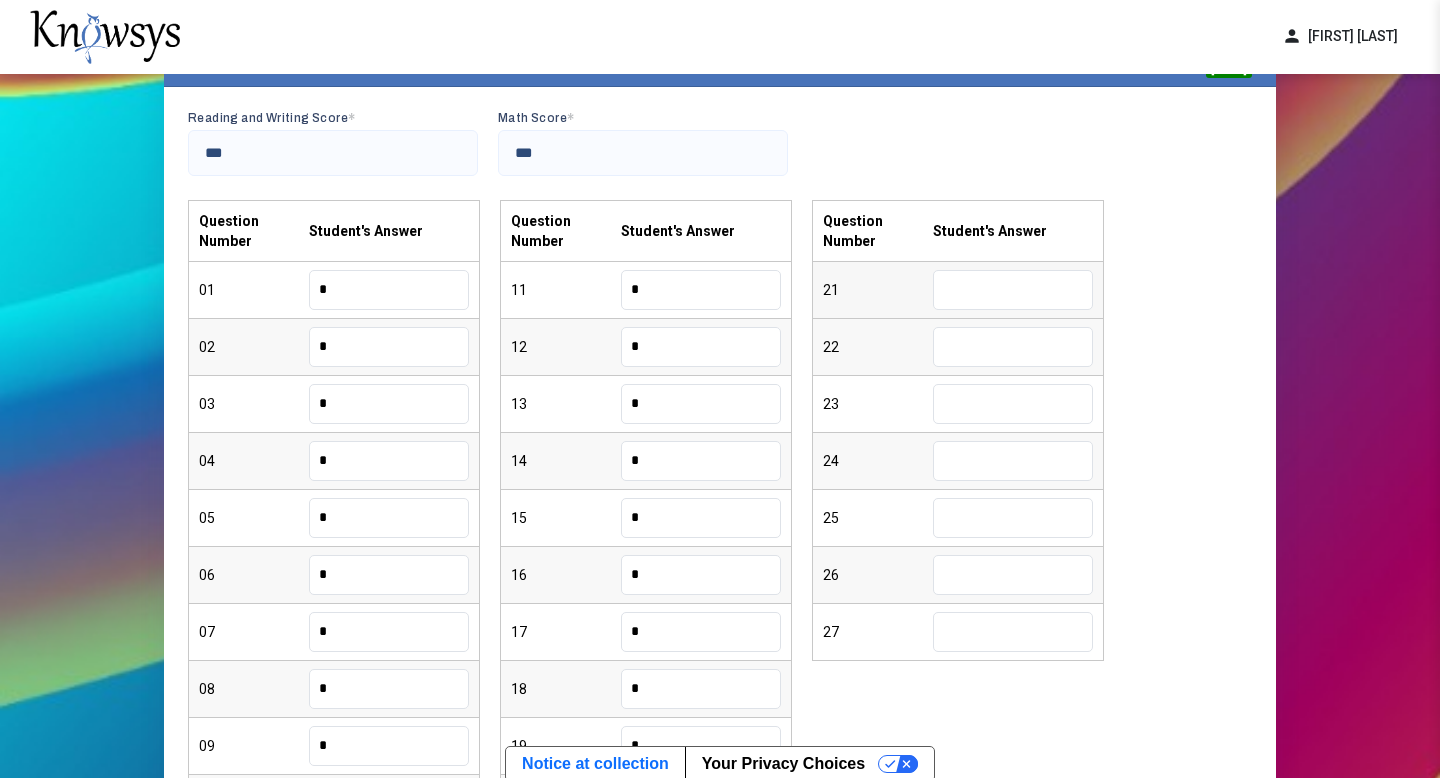 type on "*" 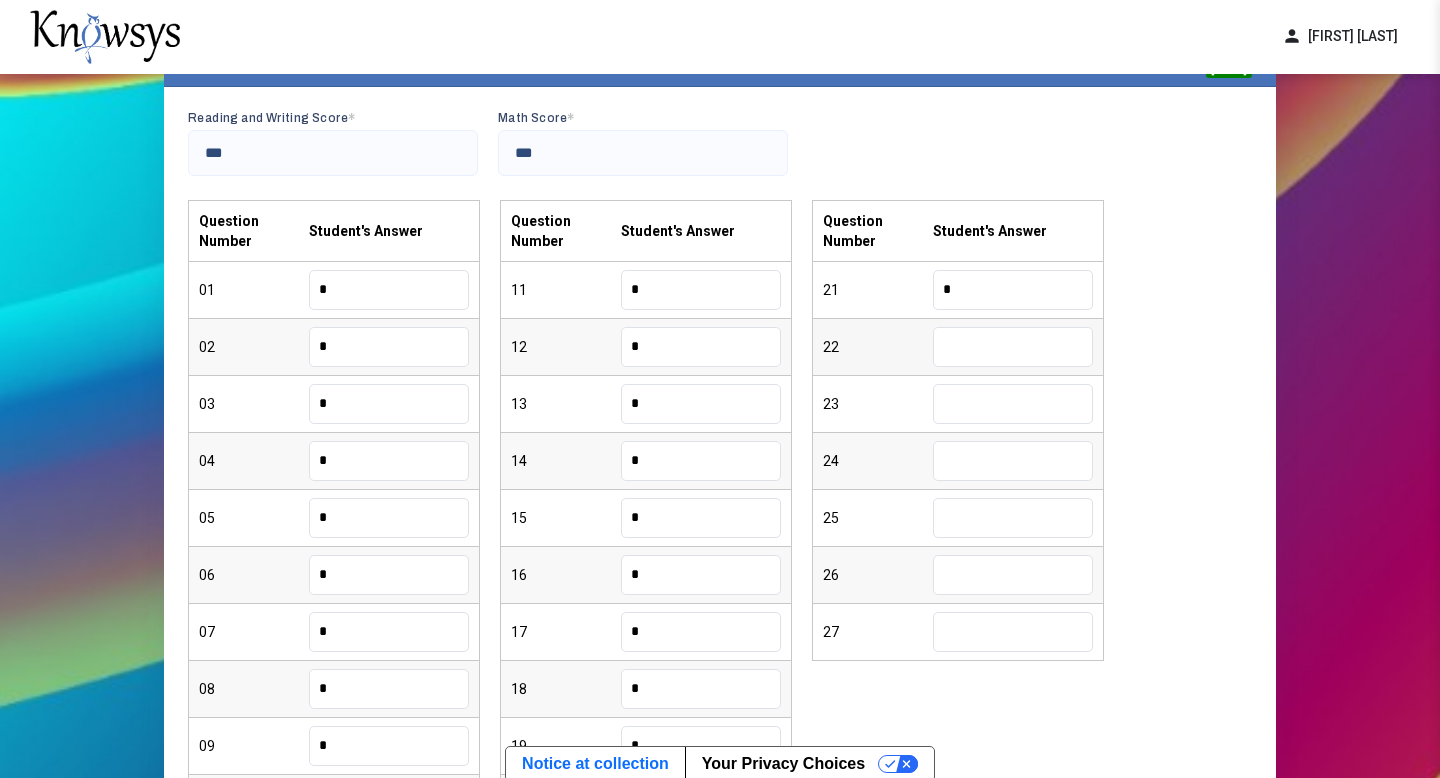 type on "*" 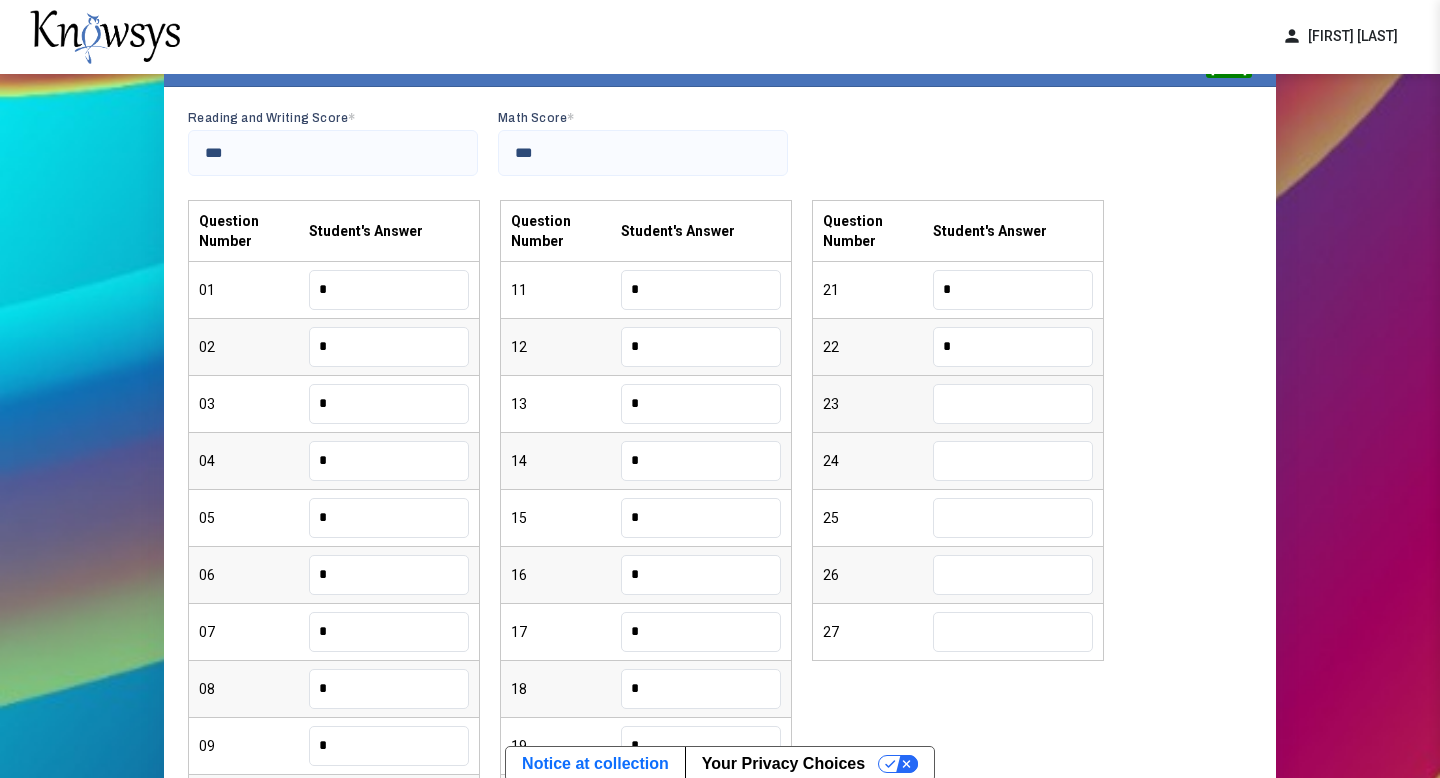 type on "*" 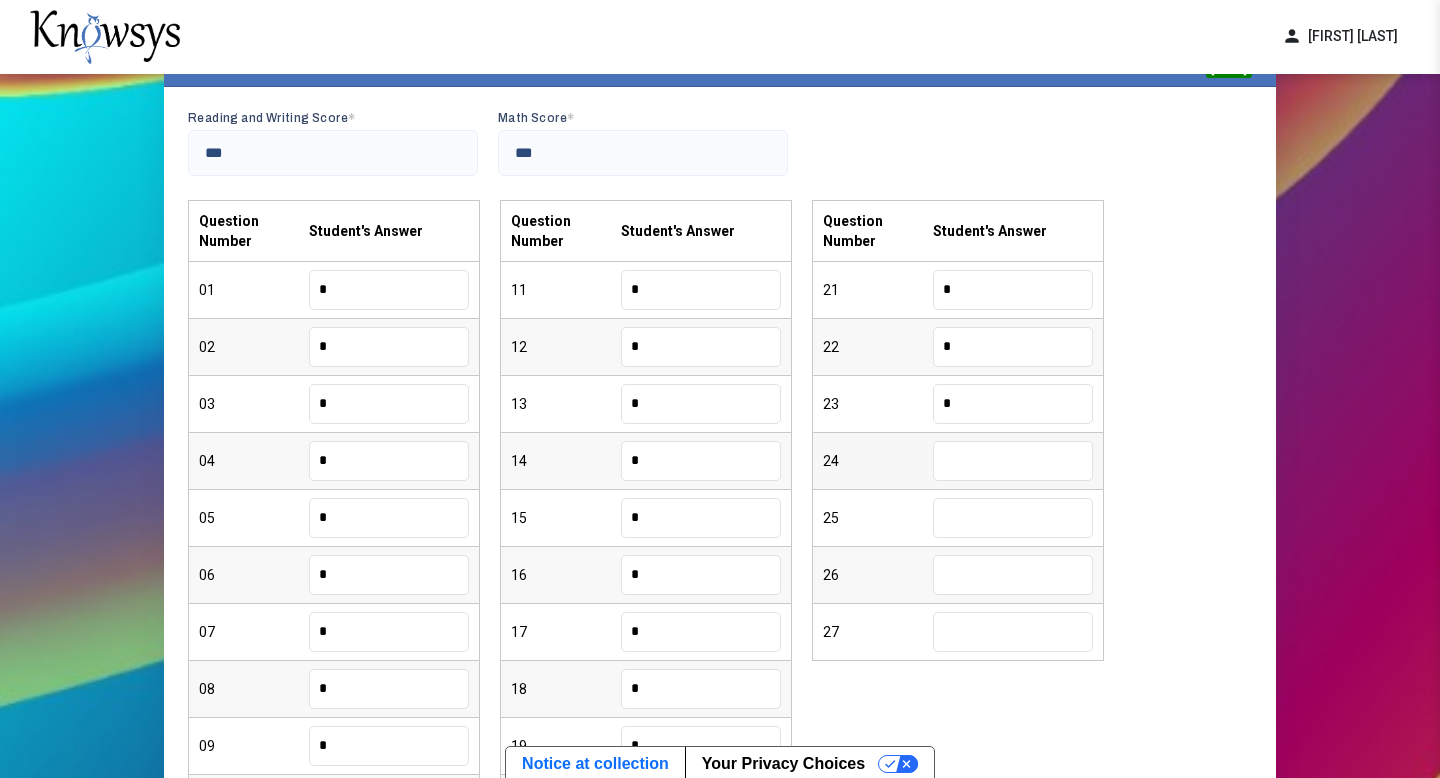type on "*" 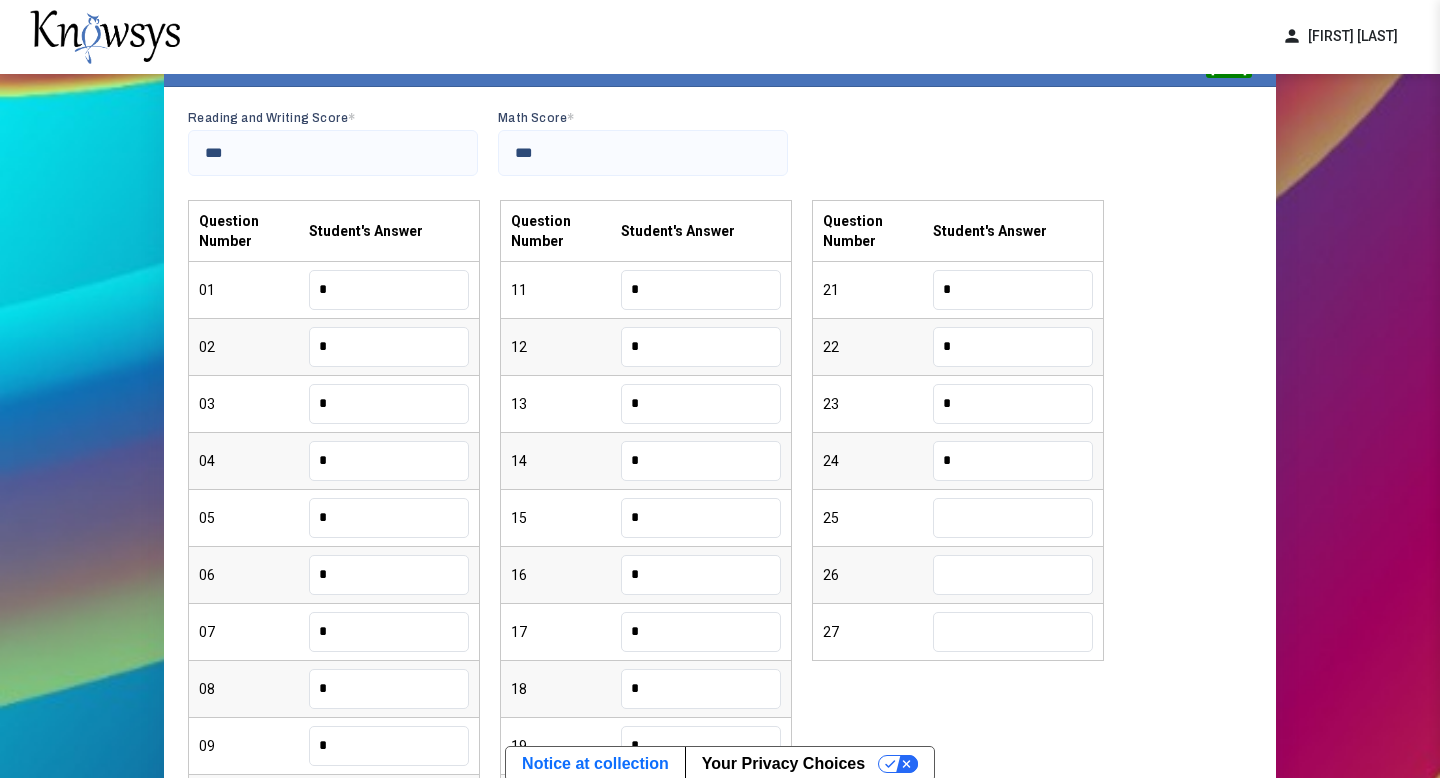 type on "*" 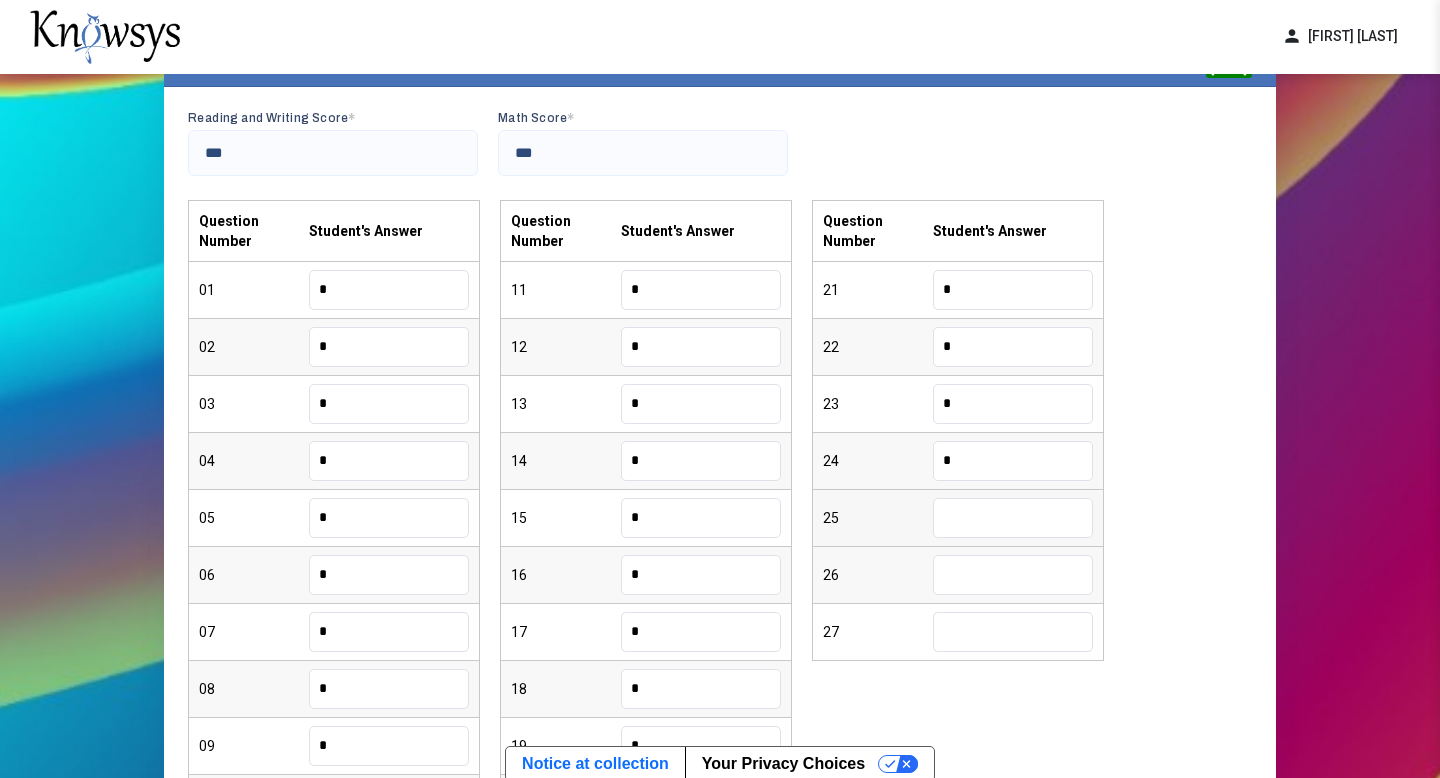 click at bounding box center [1013, 518] 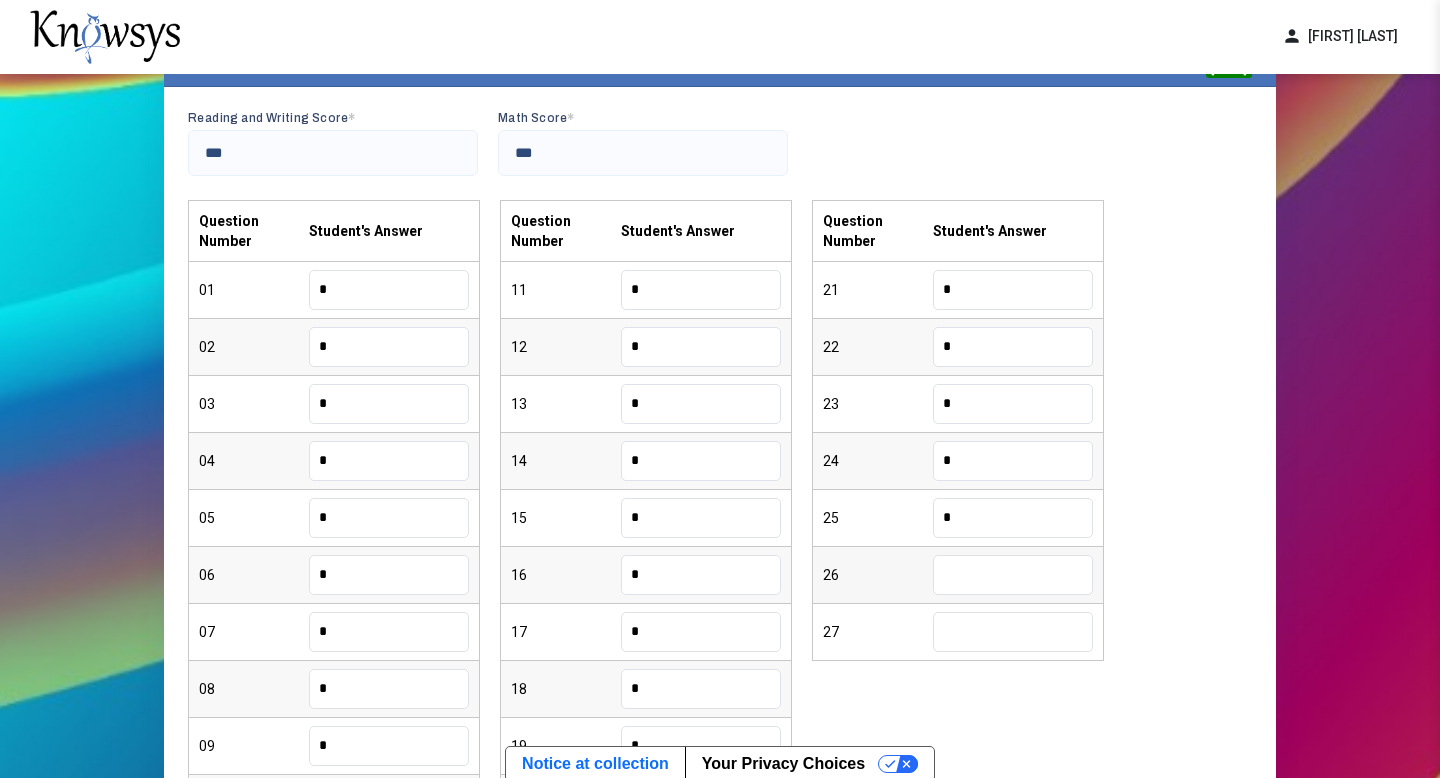 type on "*" 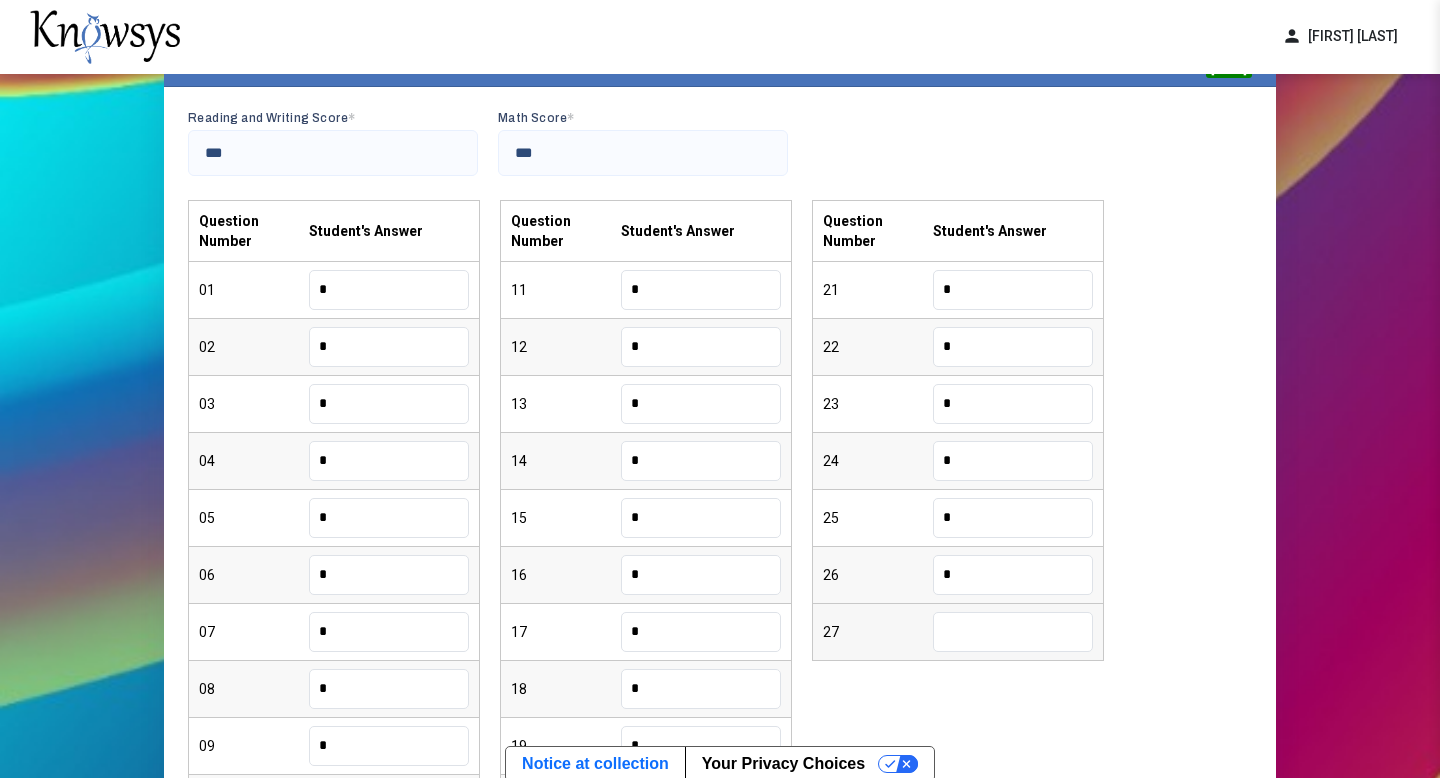 type on "*" 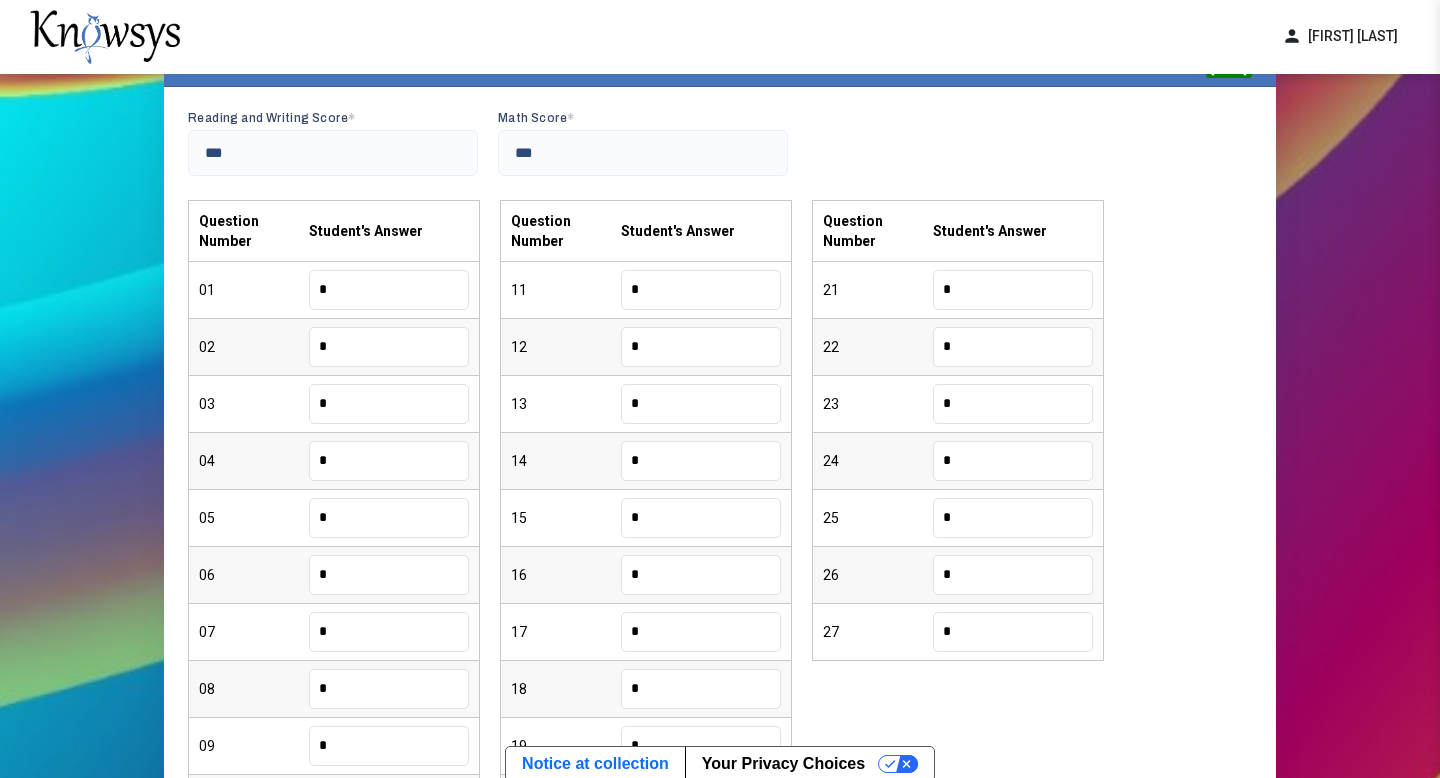 type on "*" 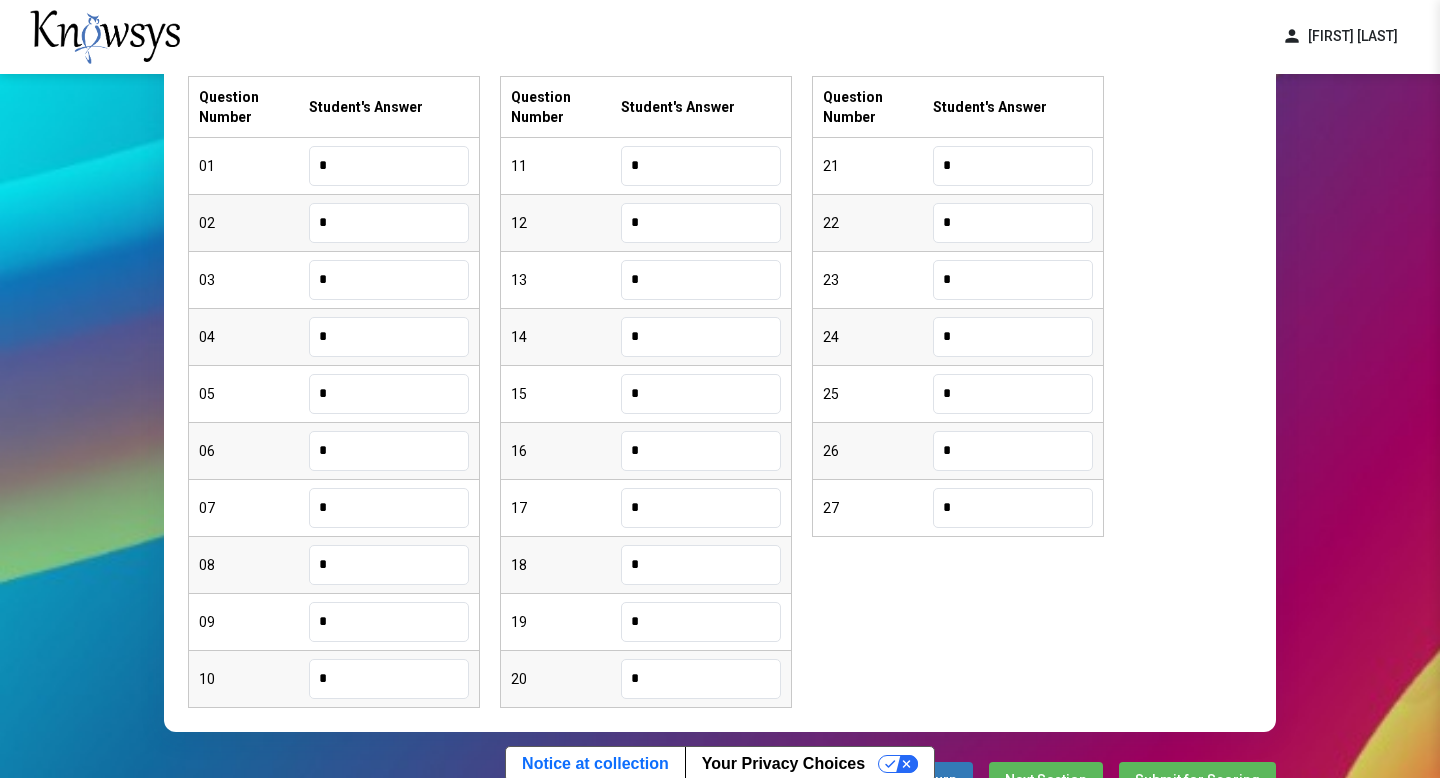scroll, scrollTop: 265, scrollLeft: 0, axis: vertical 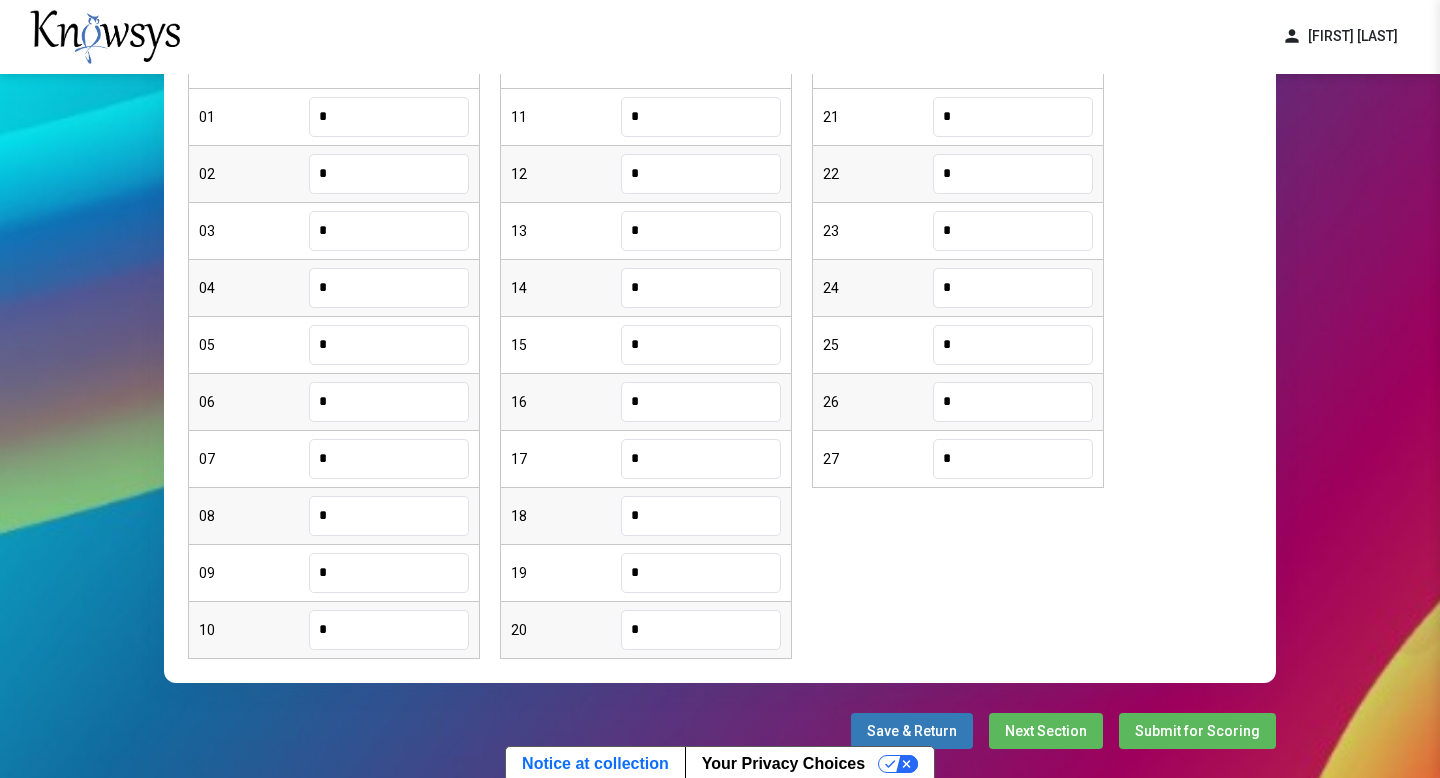 click on "Next Section" at bounding box center (1046, 731) 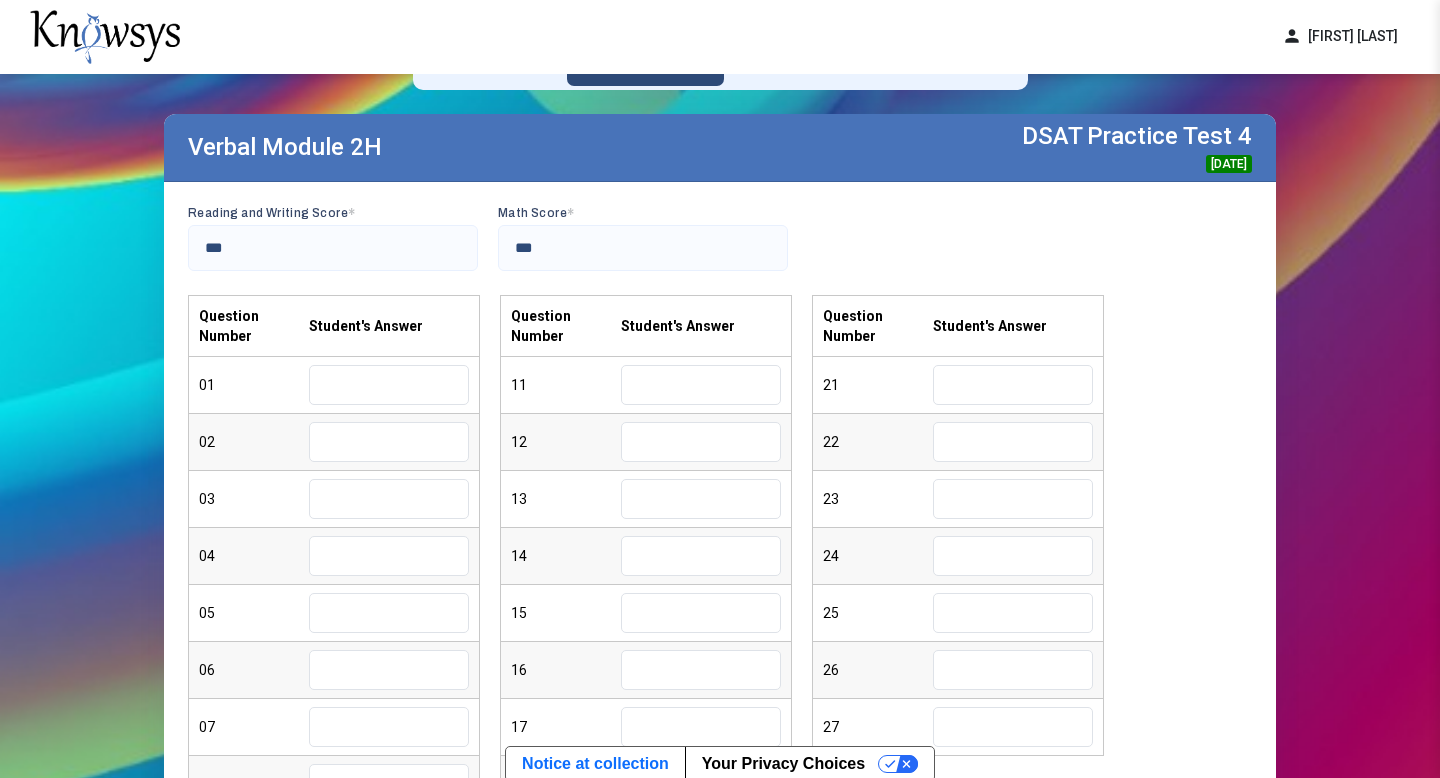 scroll, scrollTop: 80, scrollLeft: 0, axis: vertical 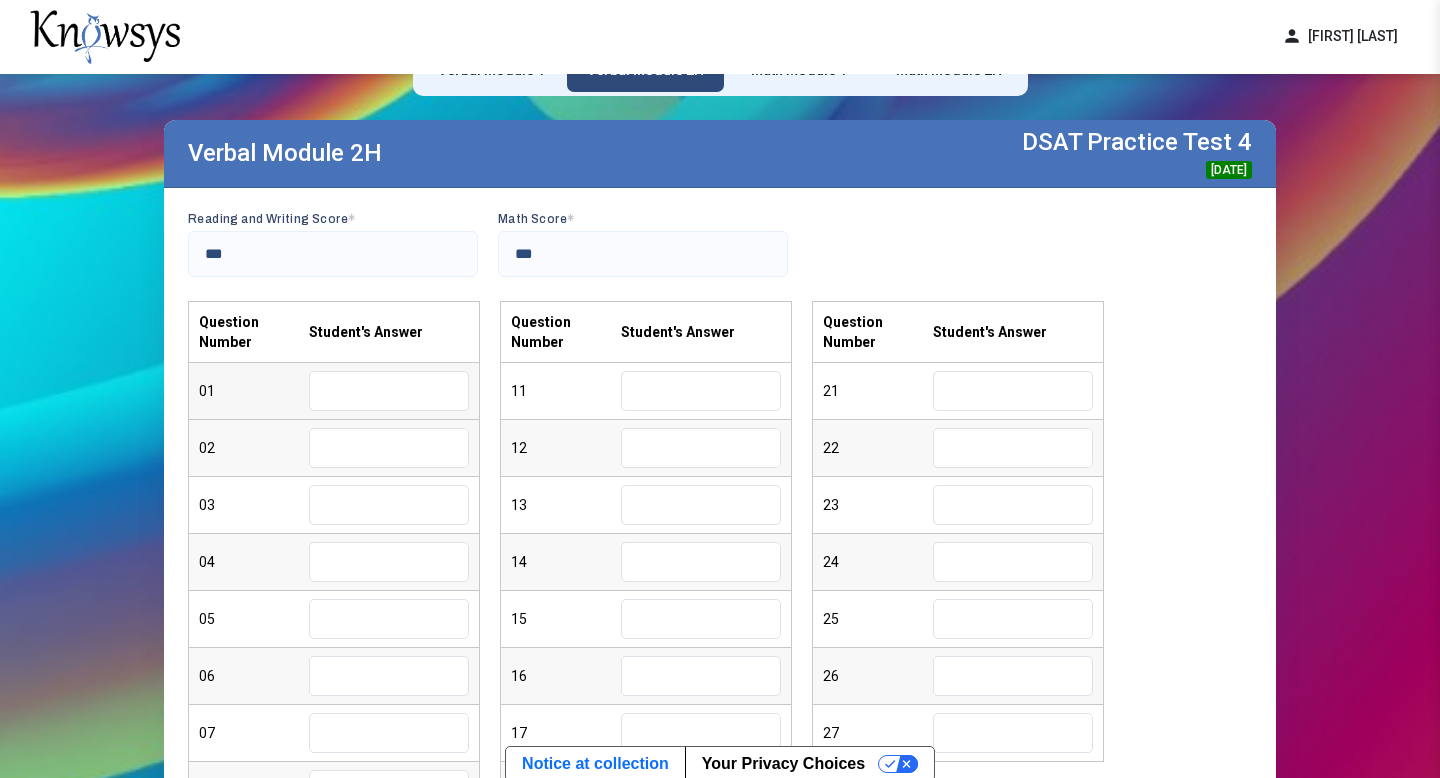 click at bounding box center (389, 391) 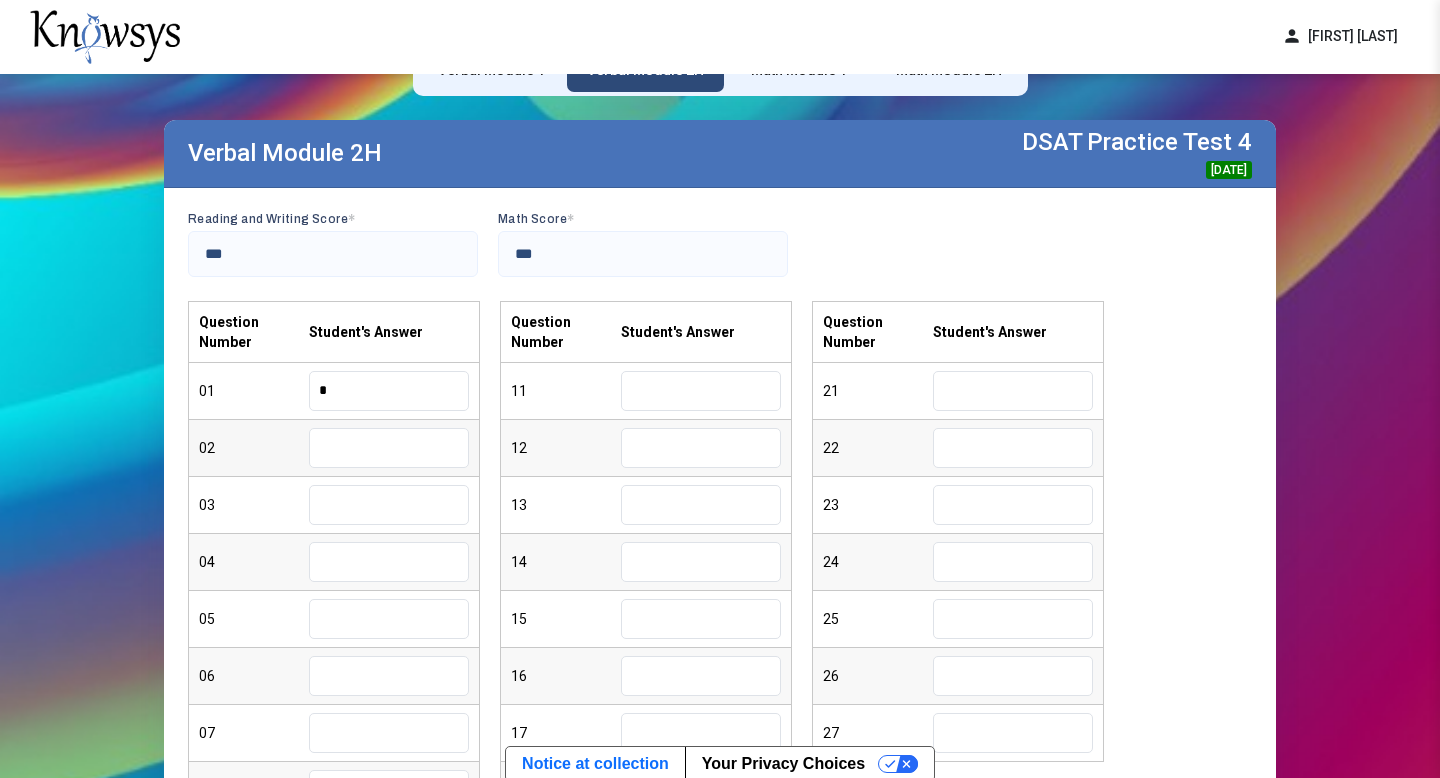 type on "*" 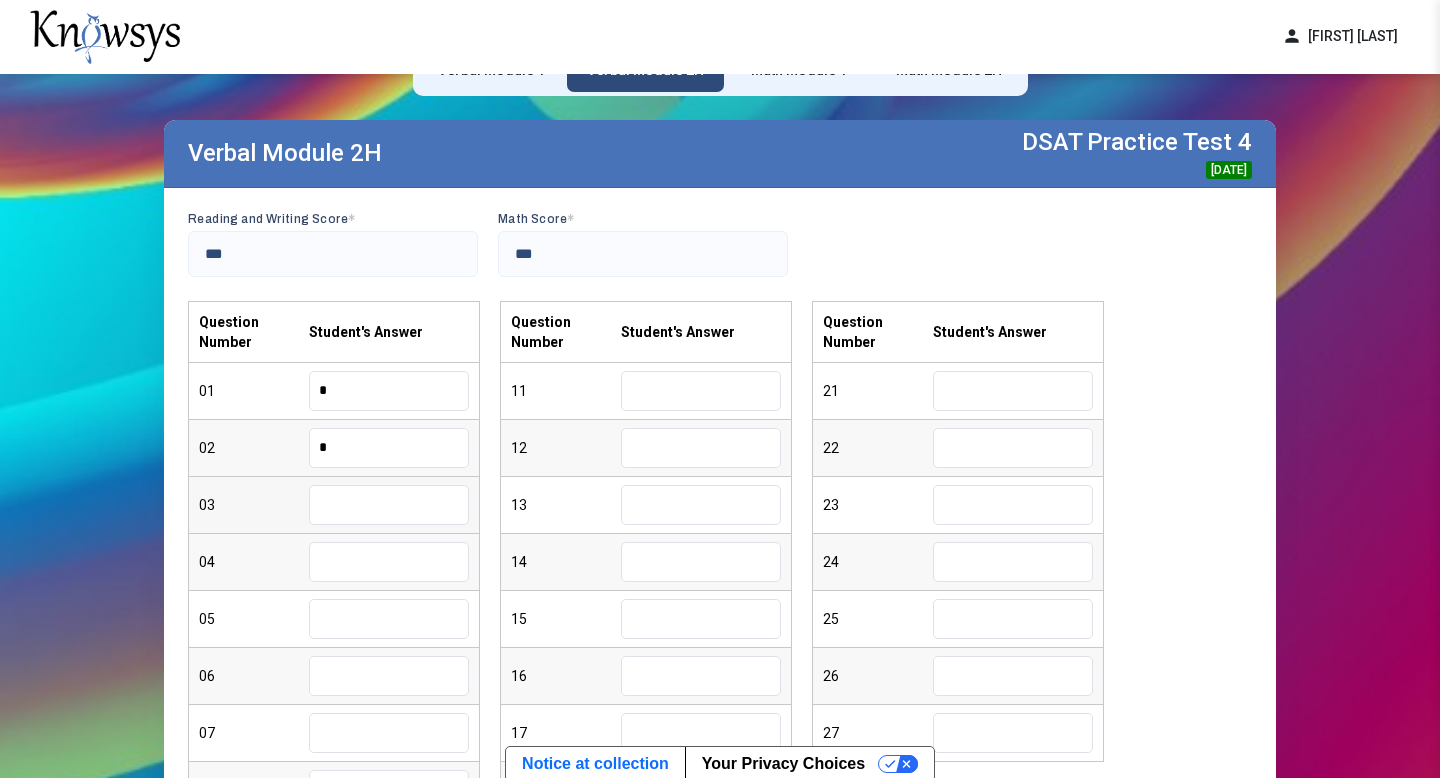 type on "*" 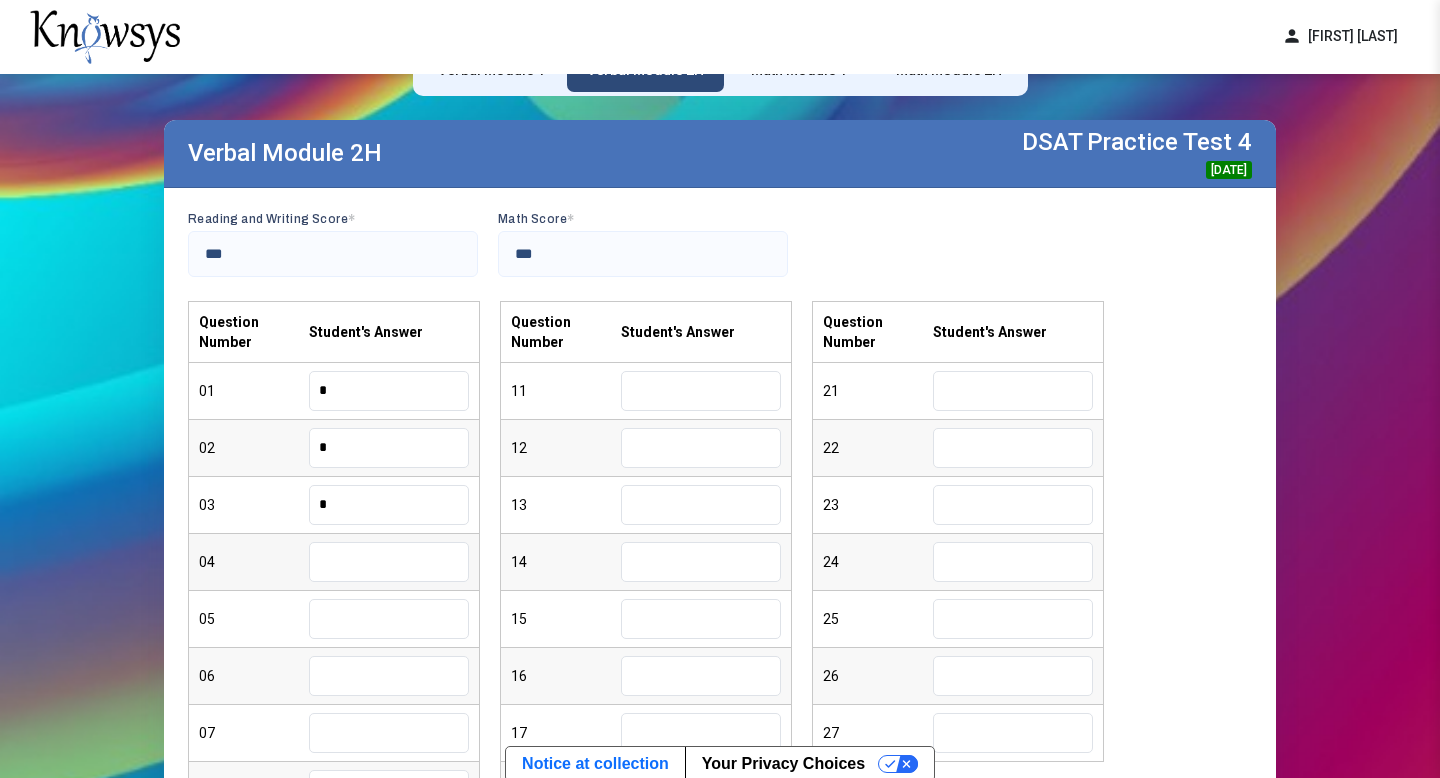 type on "*" 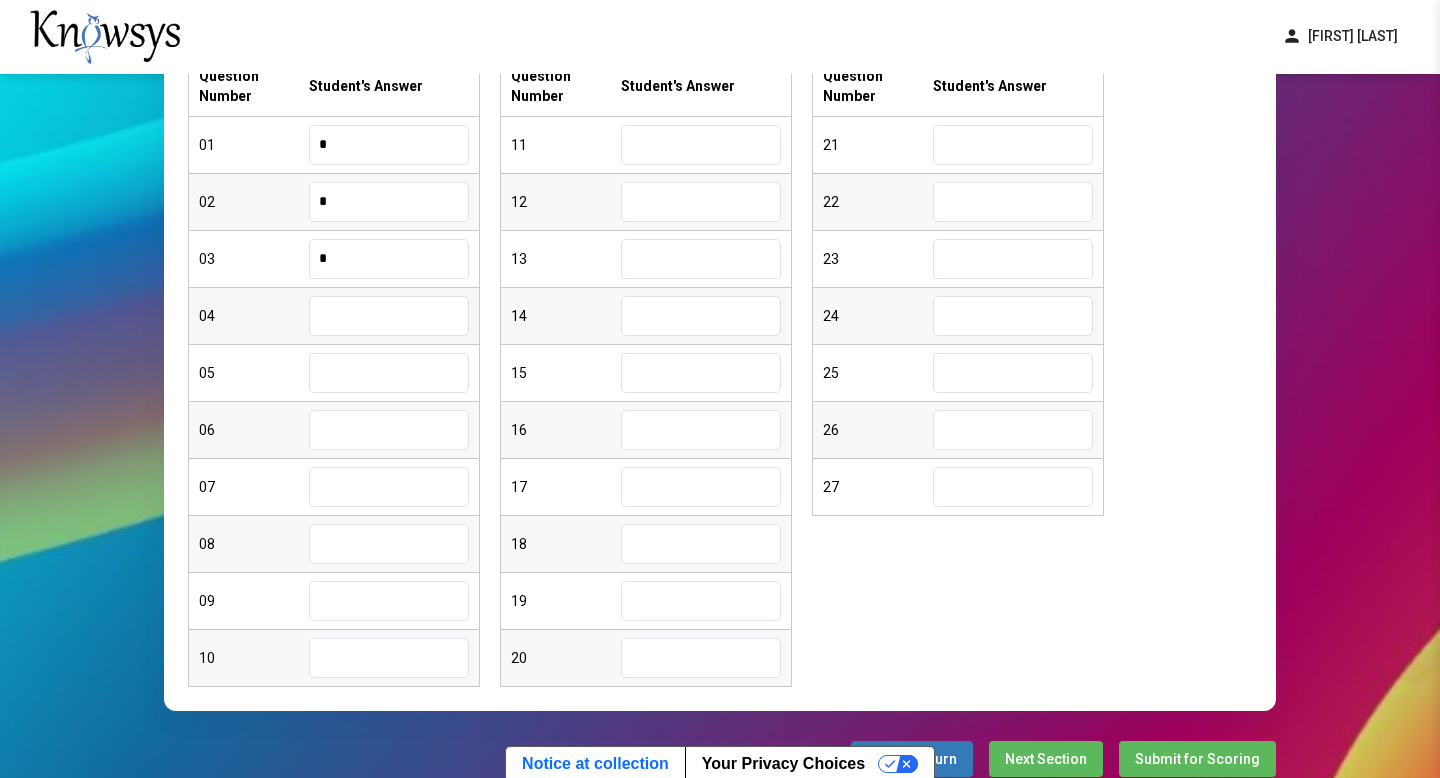 scroll, scrollTop: 349, scrollLeft: 0, axis: vertical 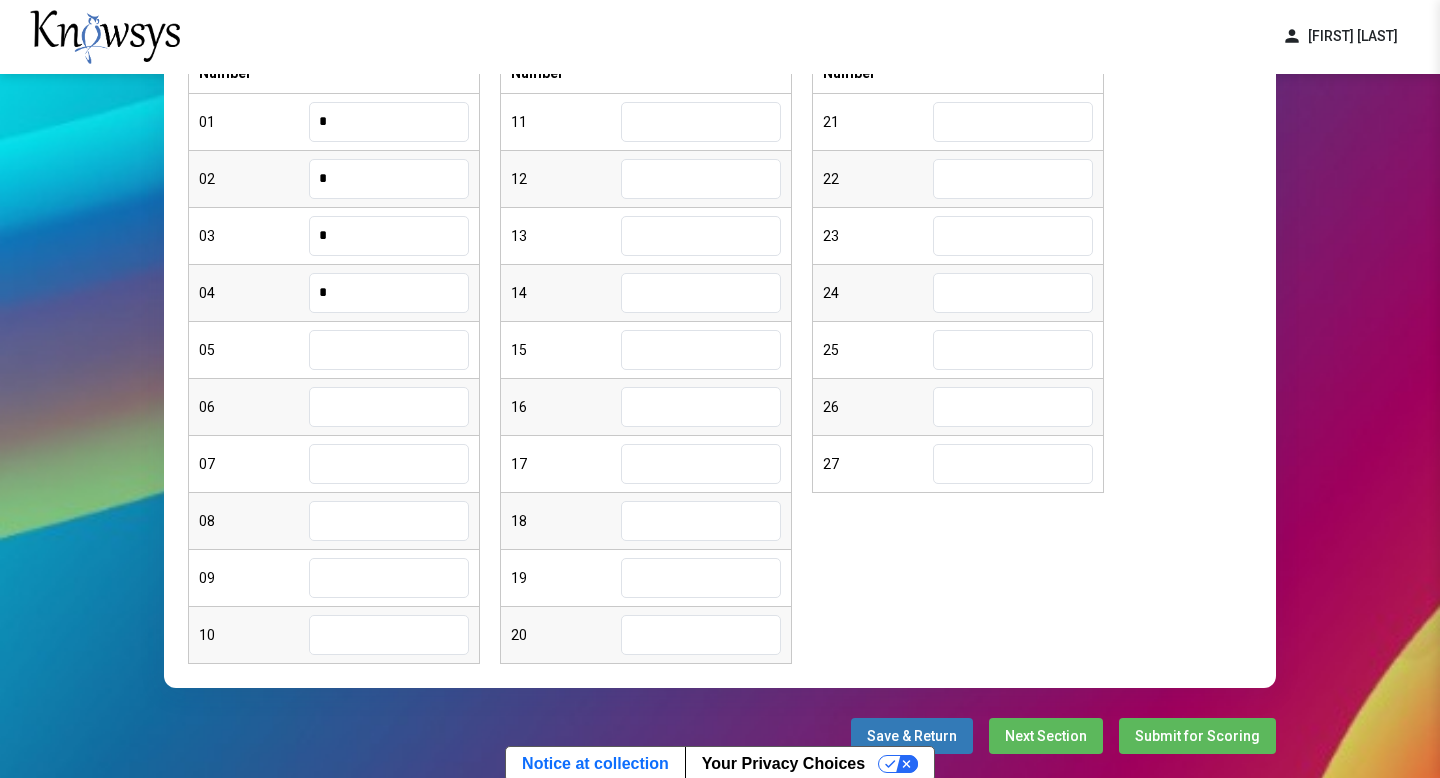 type on "*" 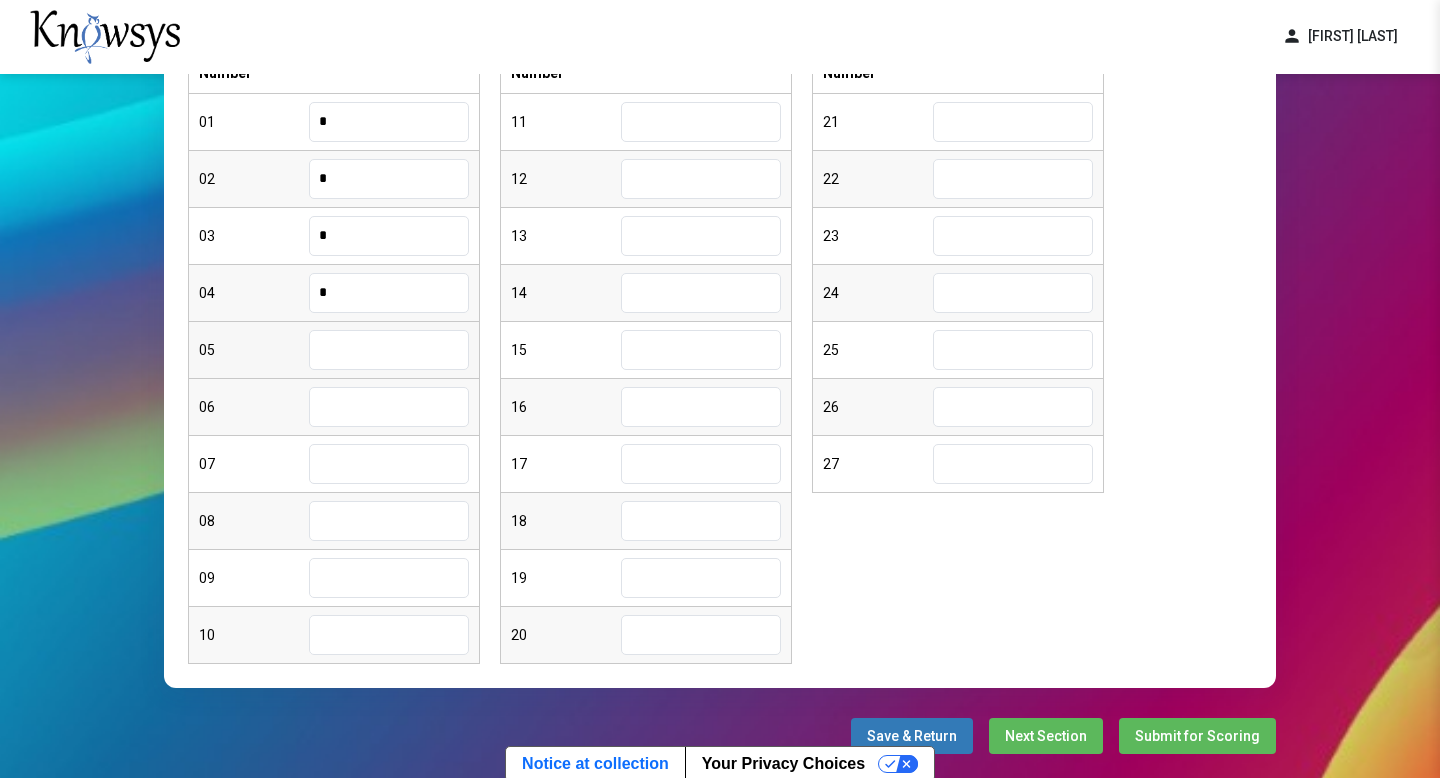 click at bounding box center (389, 350) 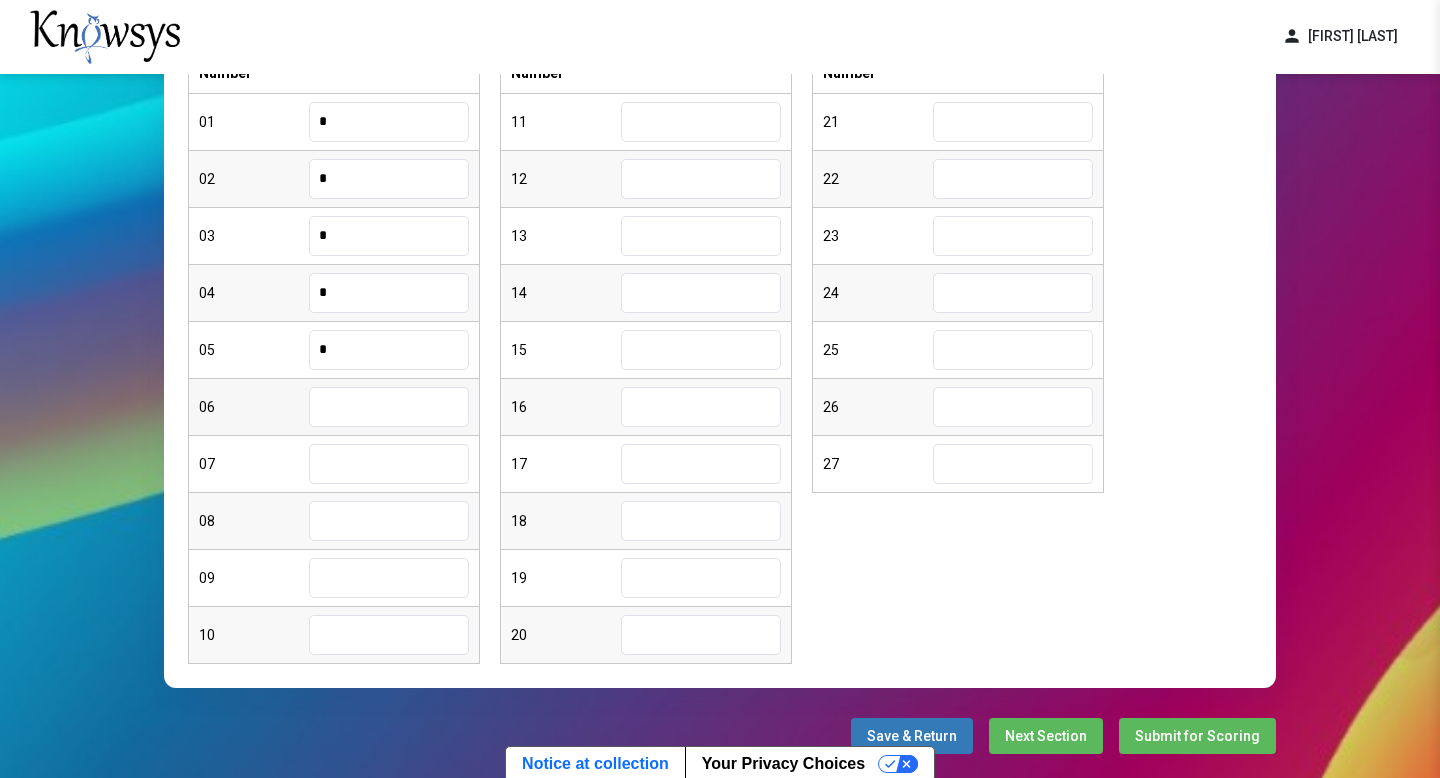 type on "*" 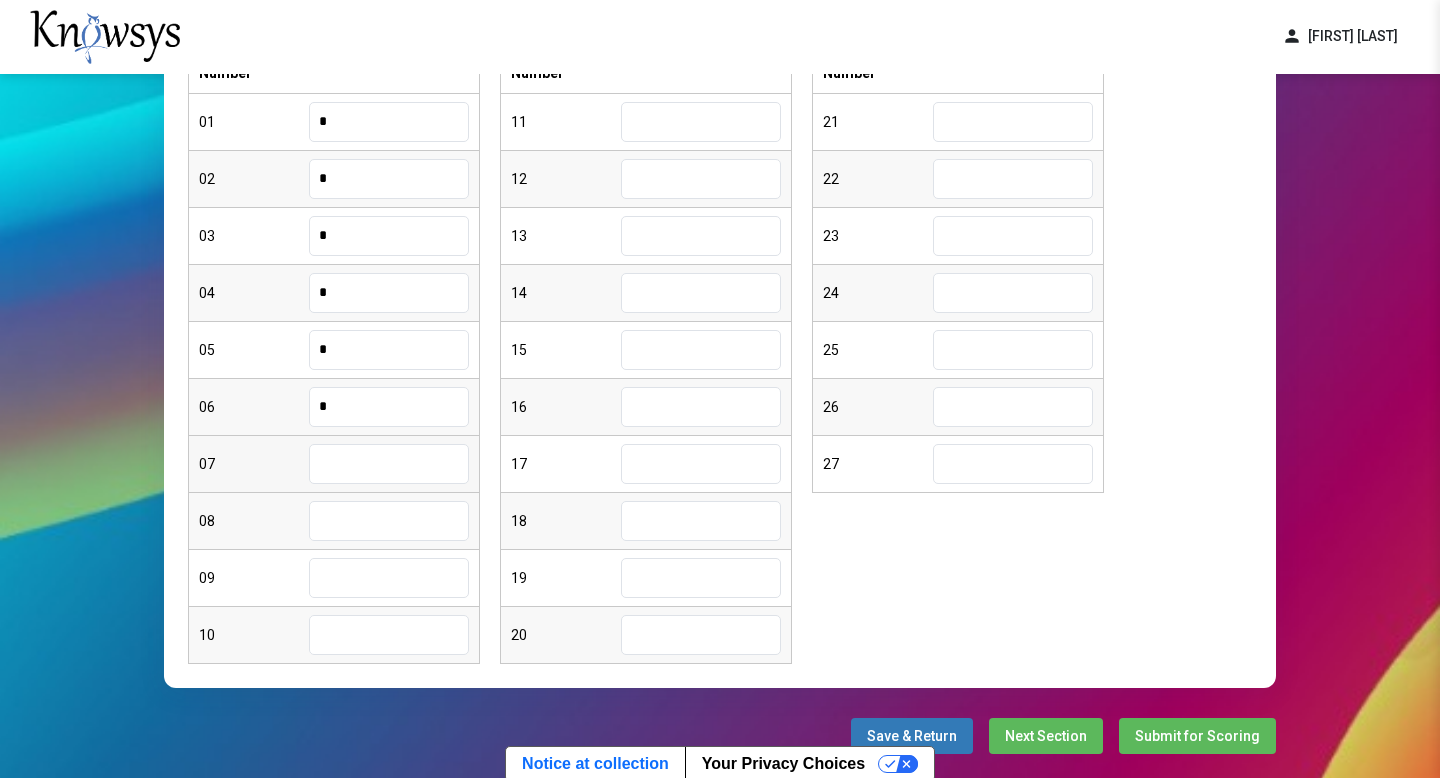 type on "*" 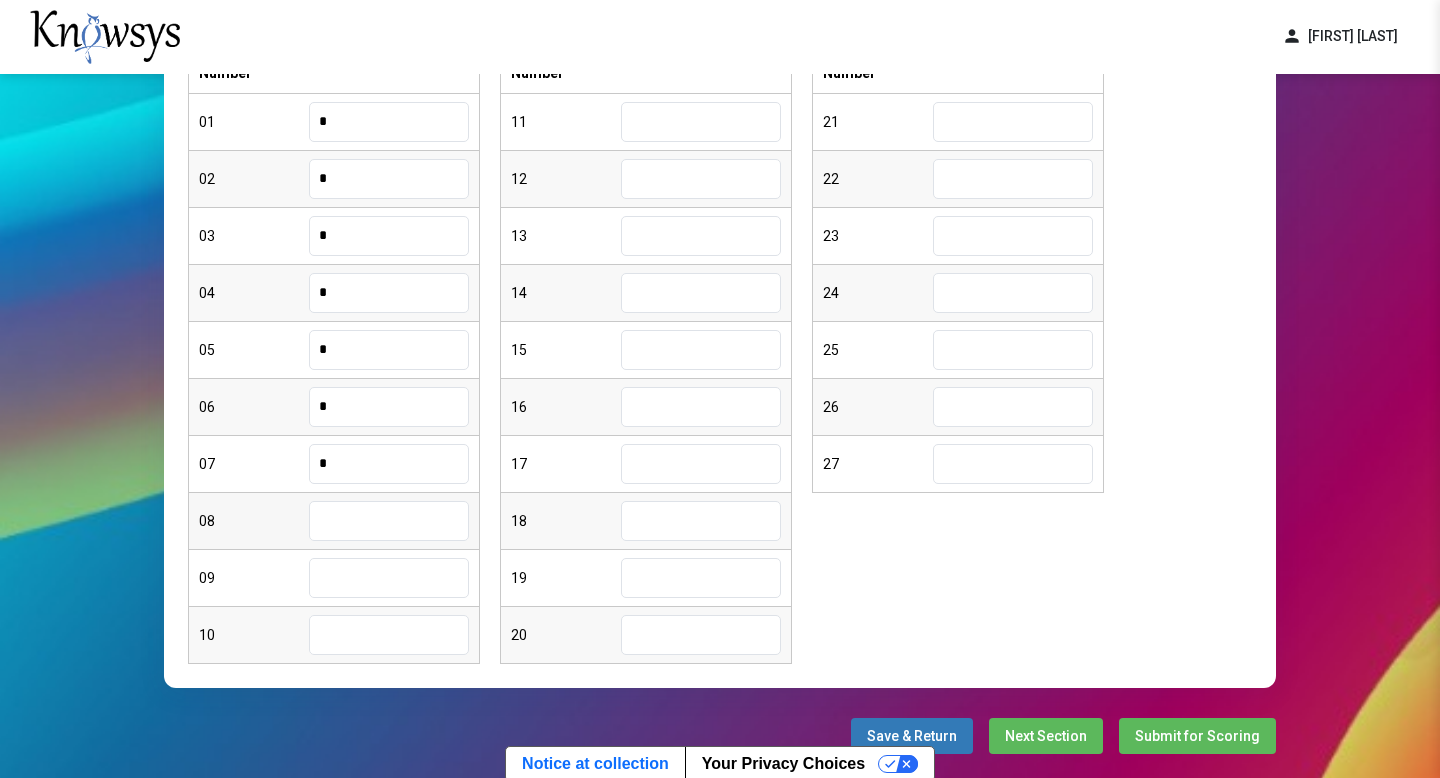 type on "*" 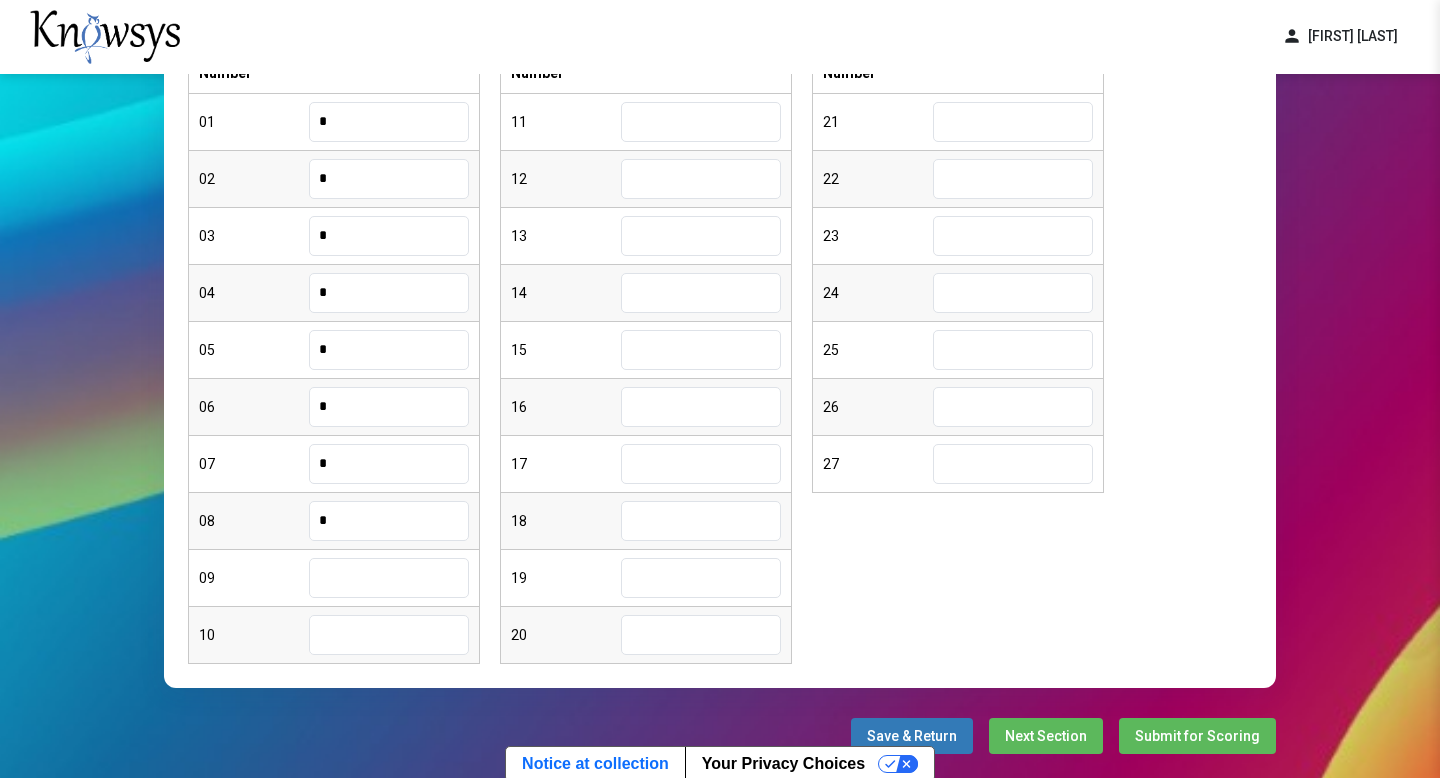 type on "*" 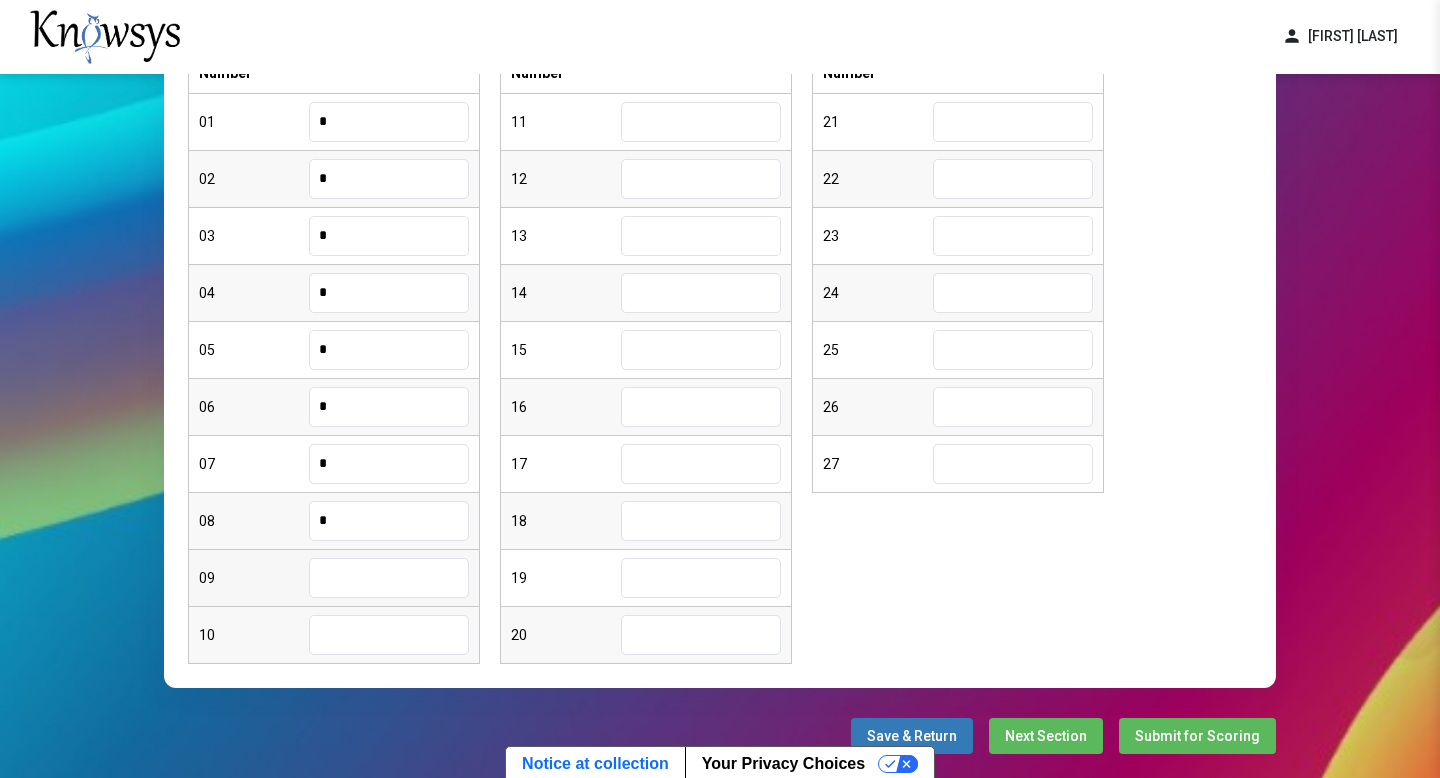 click at bounding box center (389, 578) 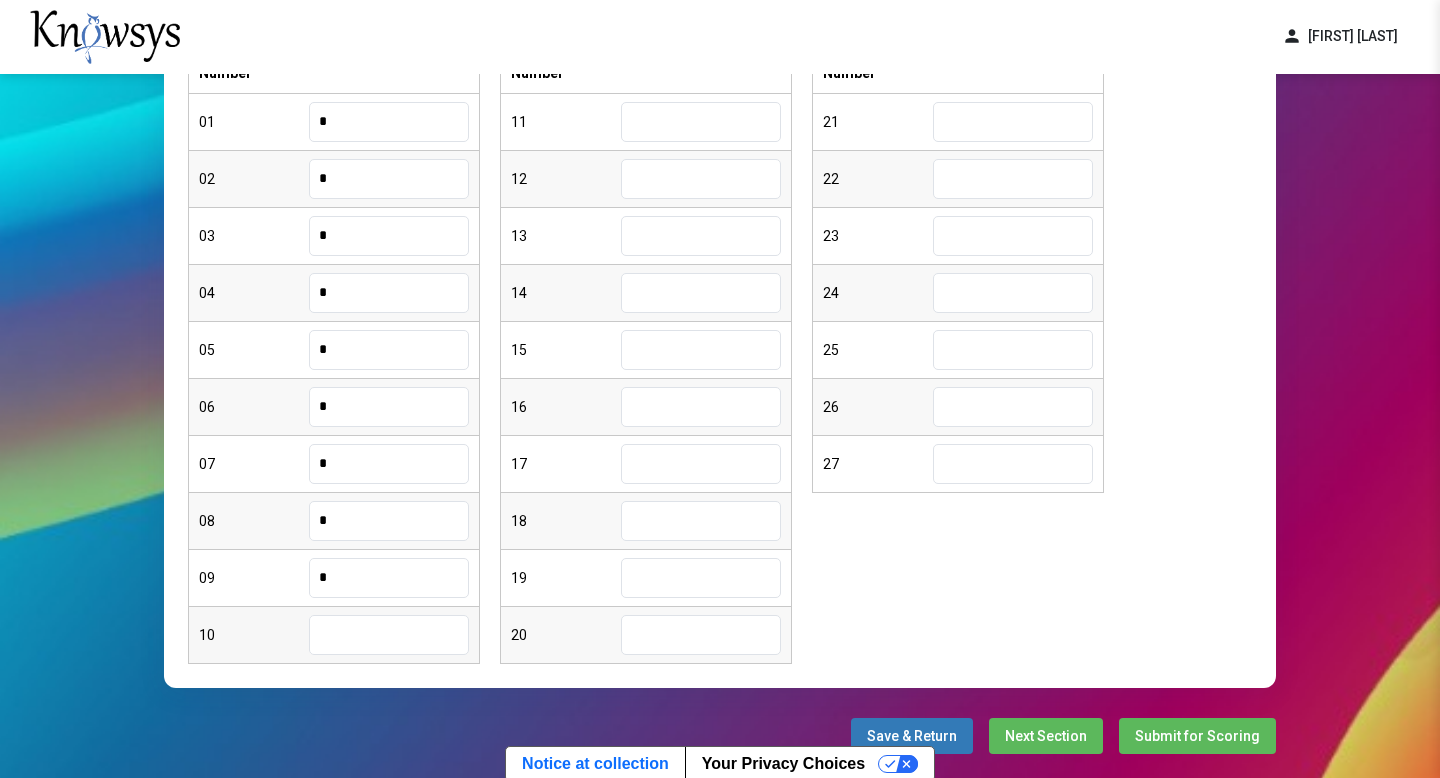 type on "*" 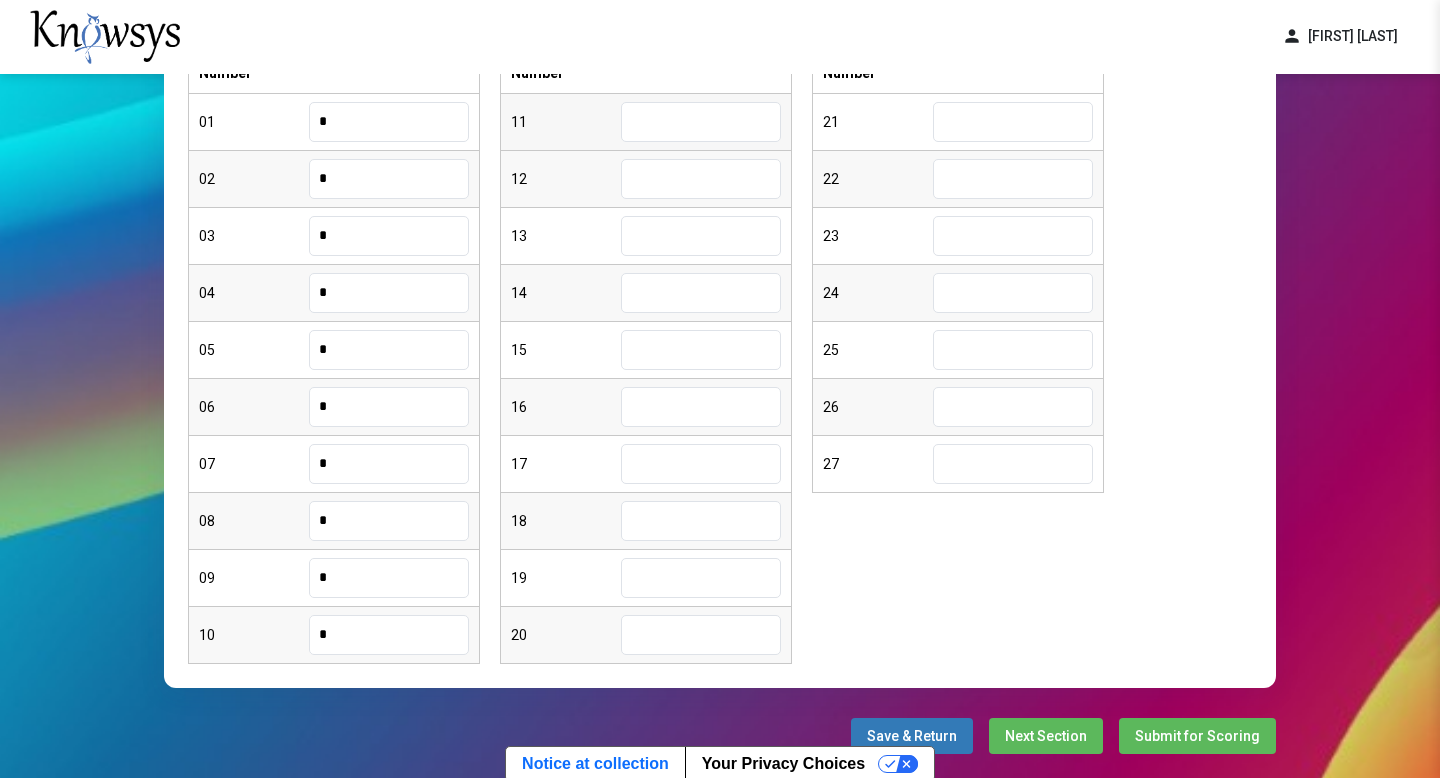 type on "*" 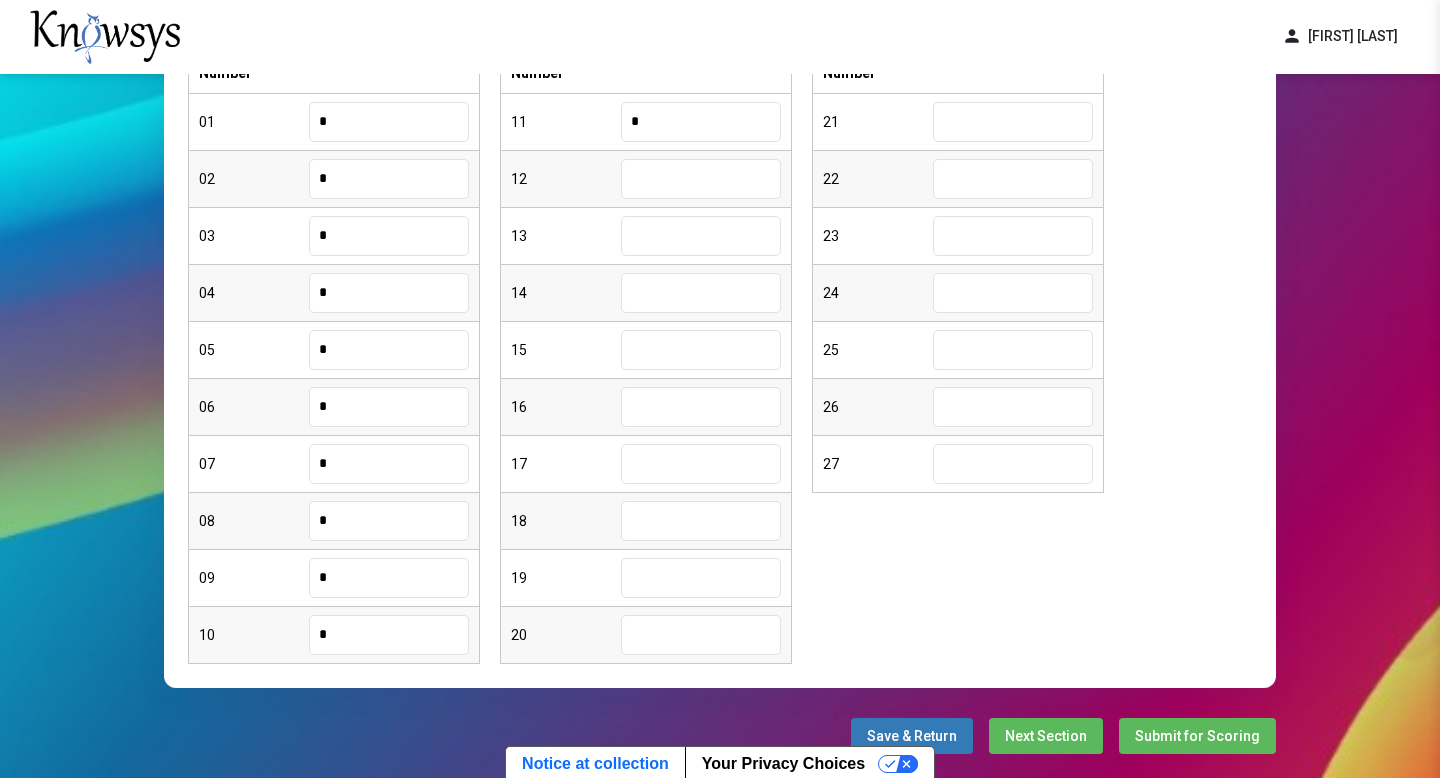type on "*" 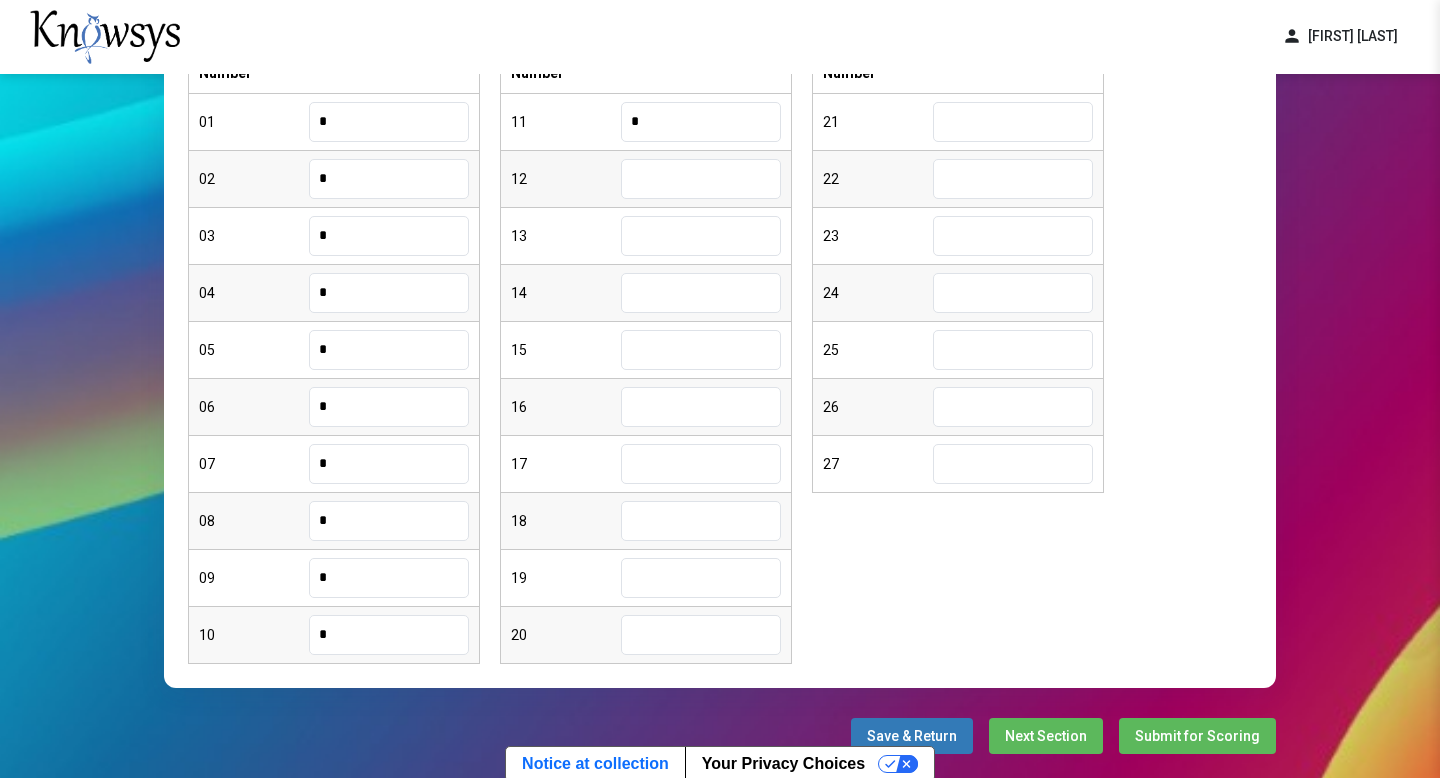 click at bounding box center [701, 179] 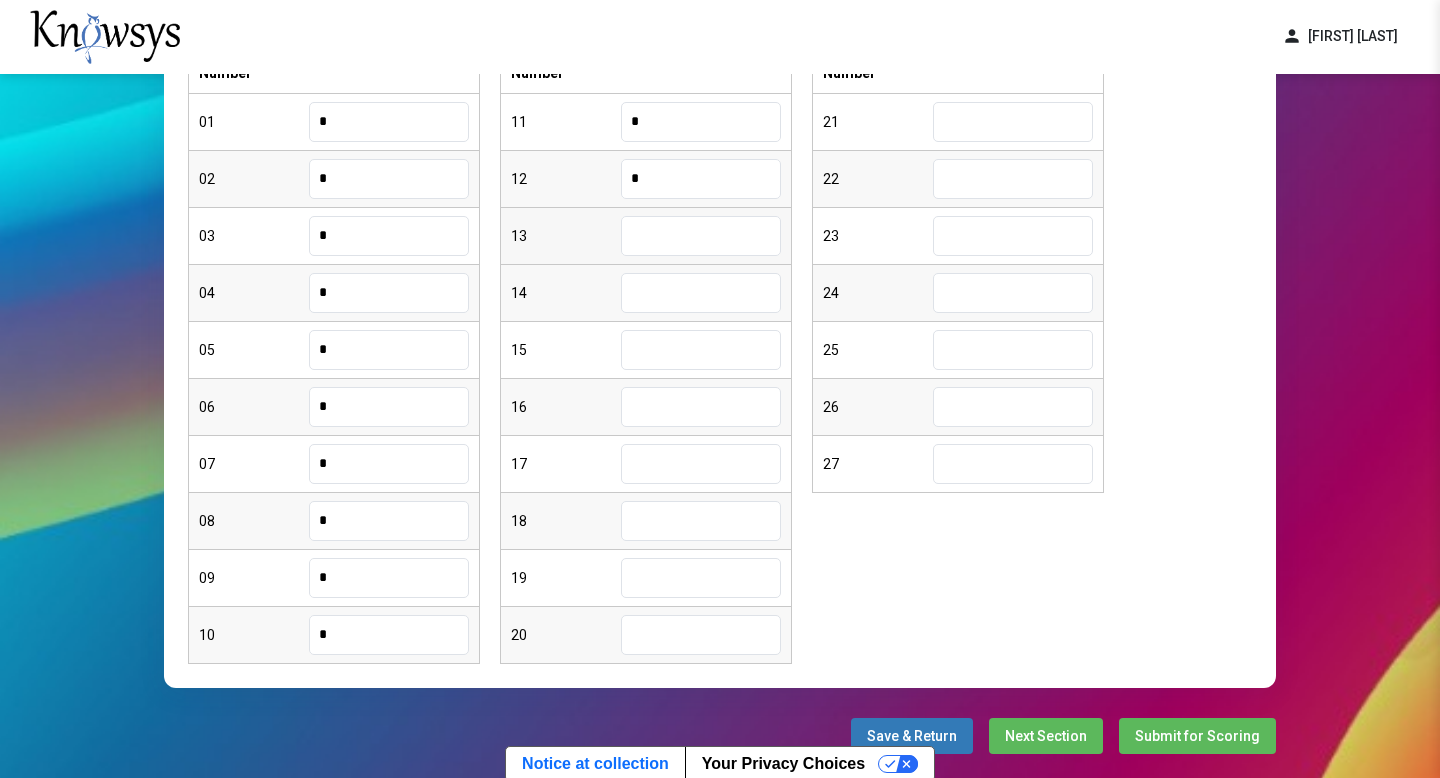 type on "*" 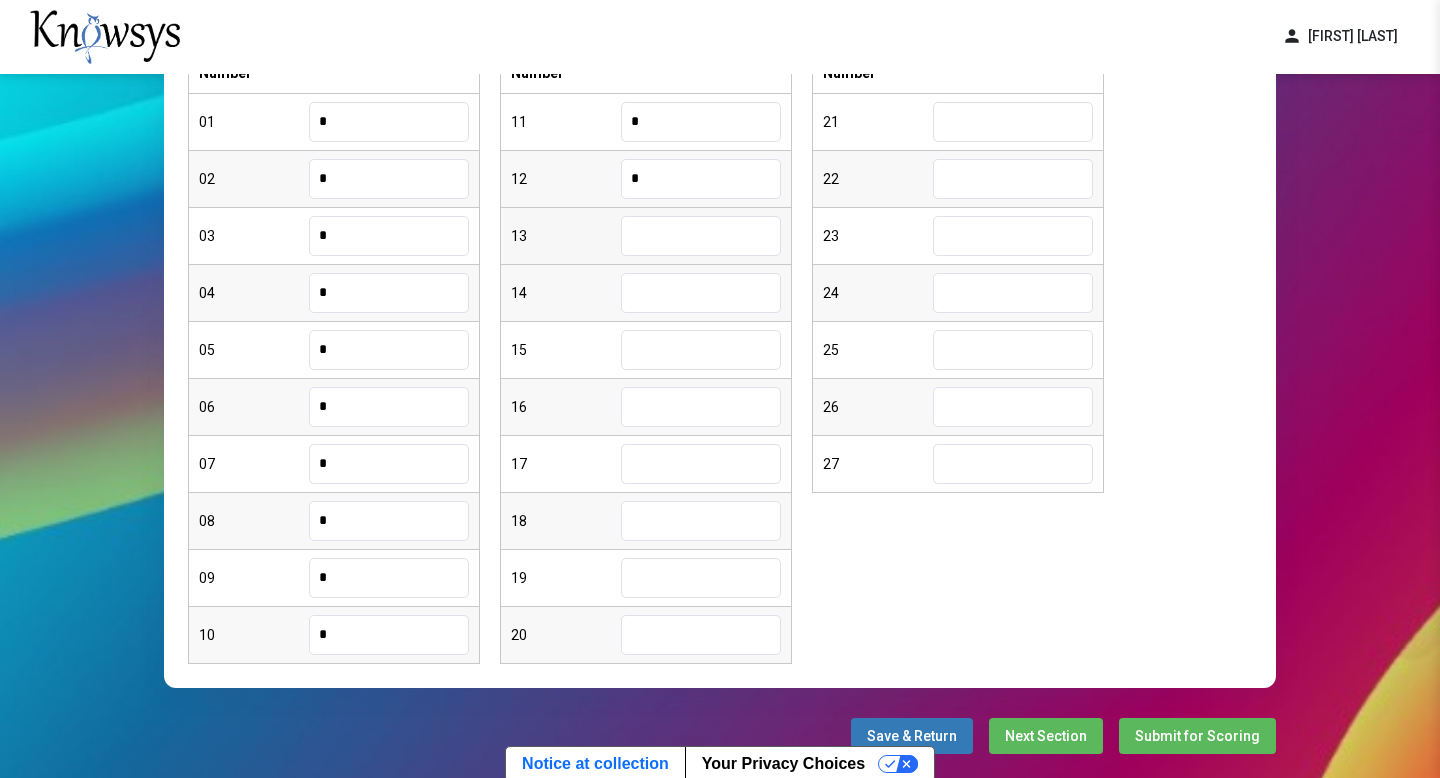click at bounding box center [701, 236] 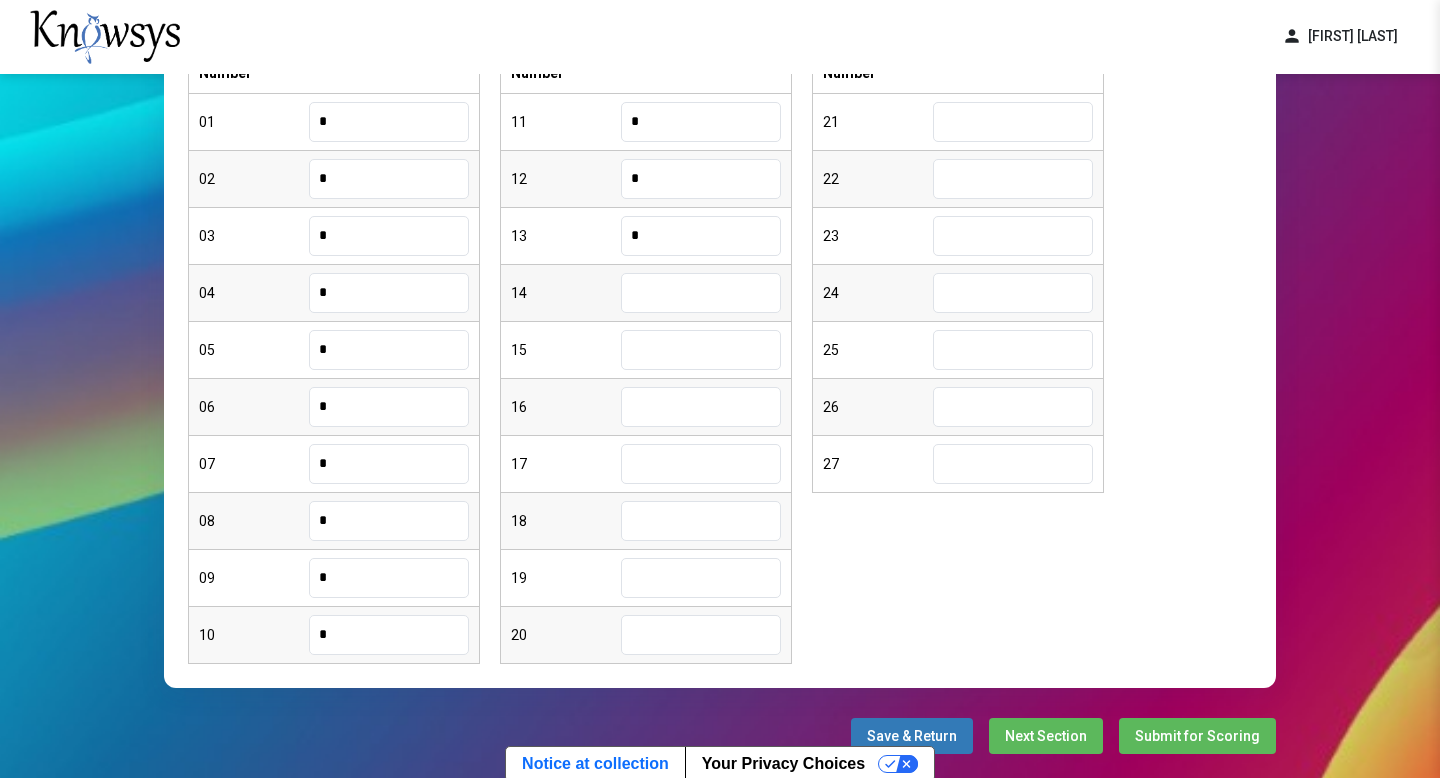type on "*" 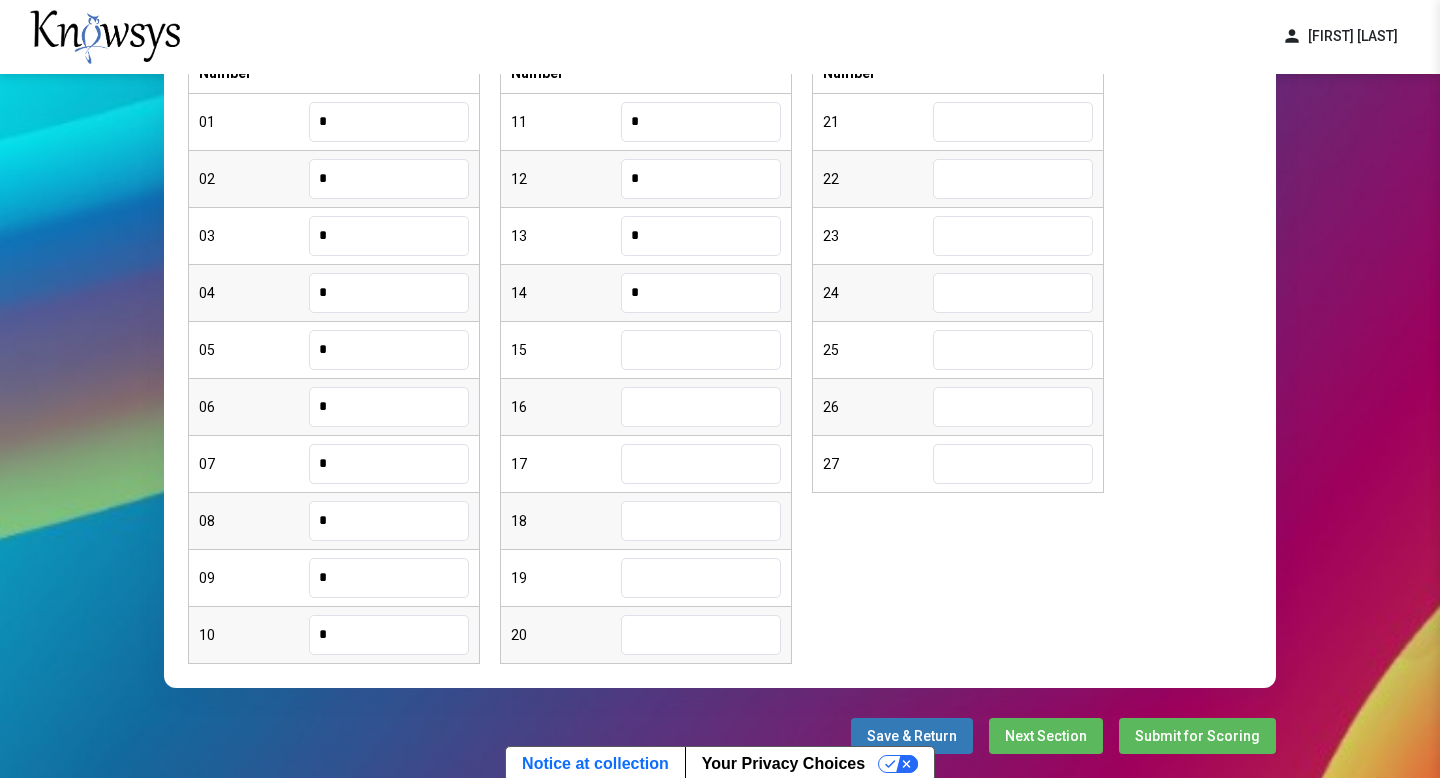 type on "*" 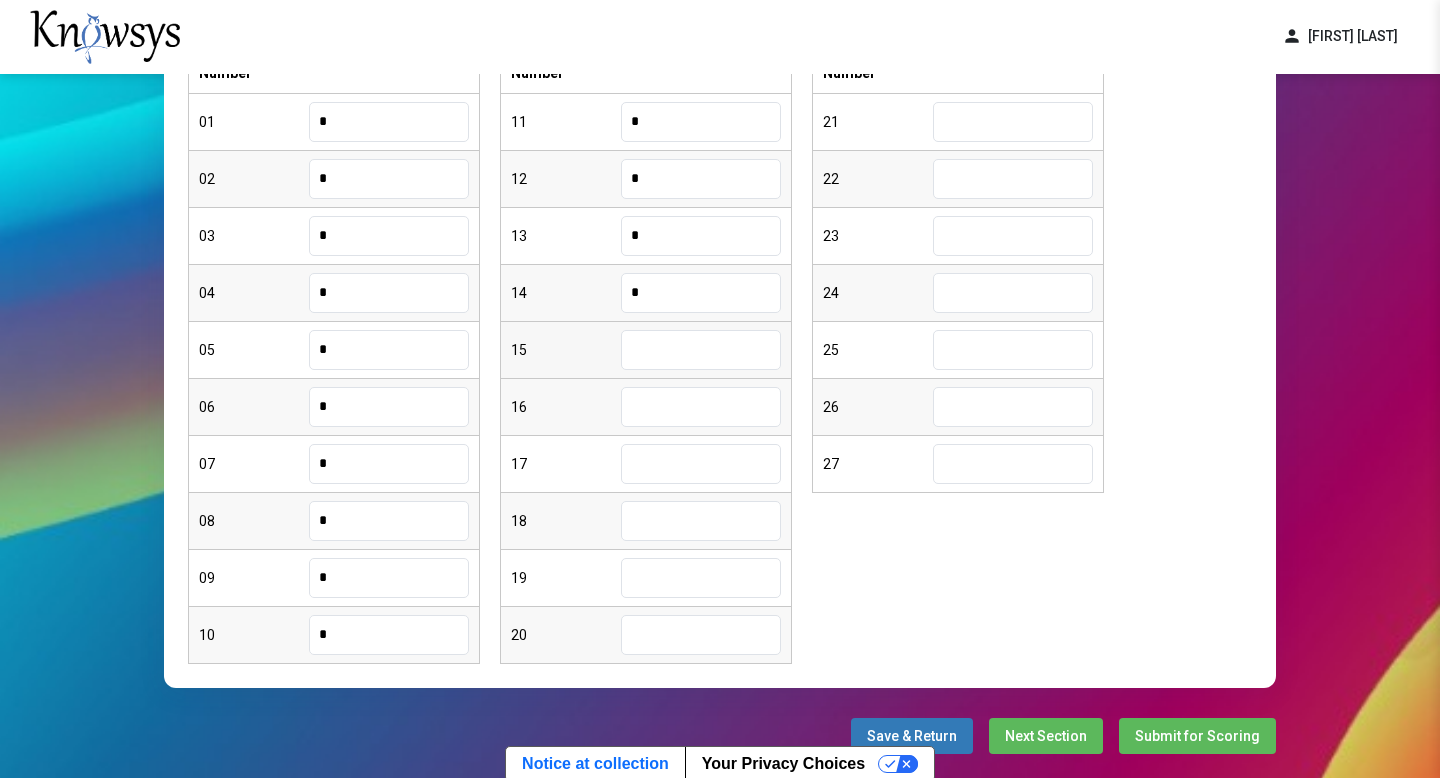 click at bounding box center [701, 350] 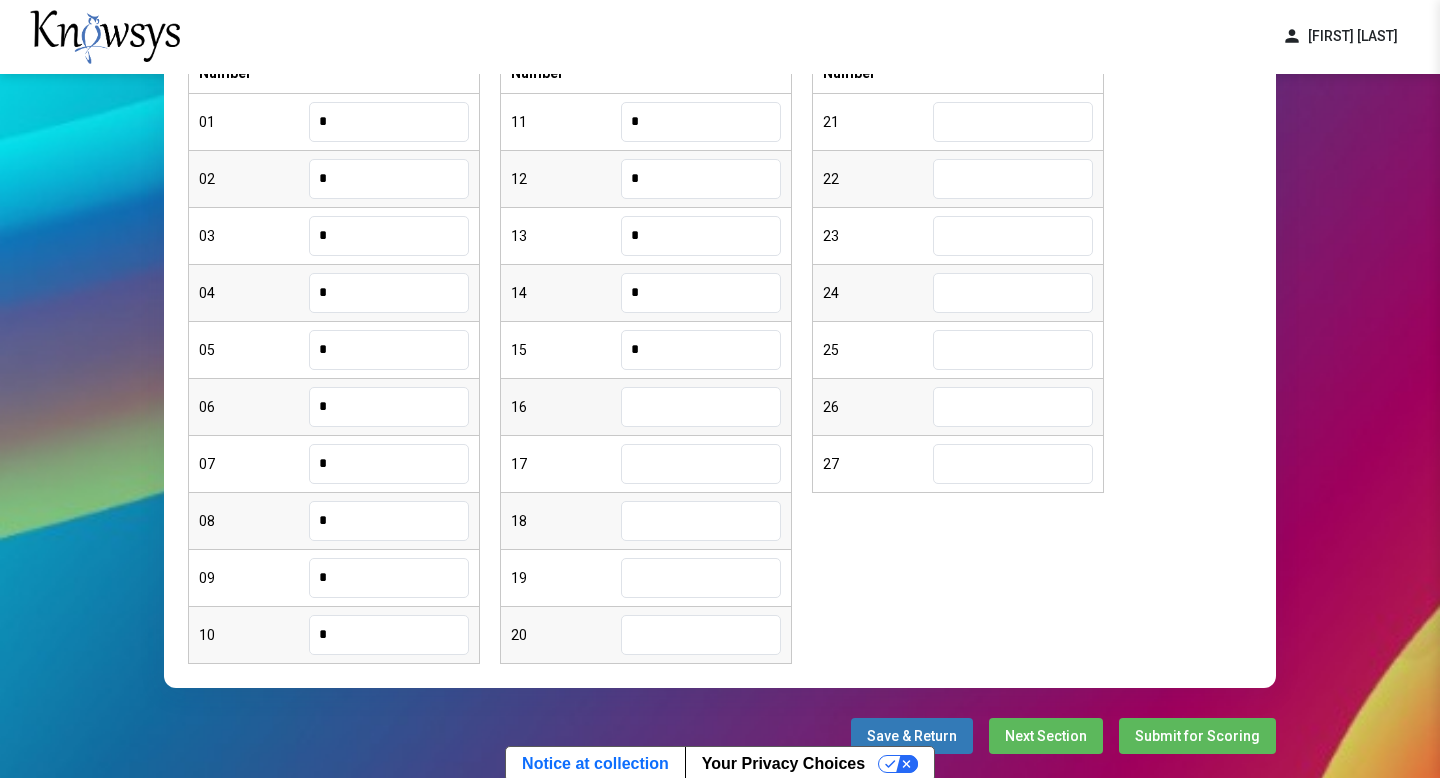 type on "*" 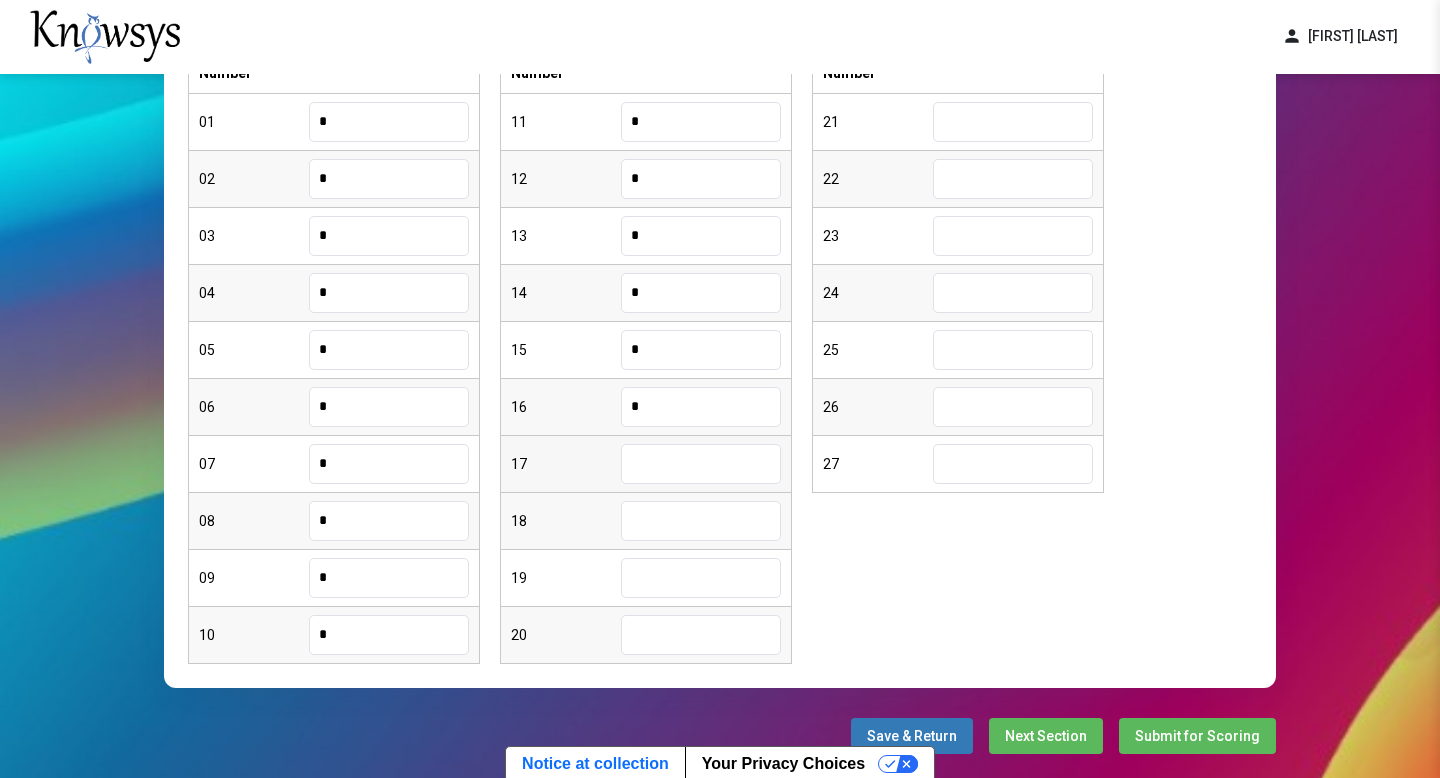 type on "*" 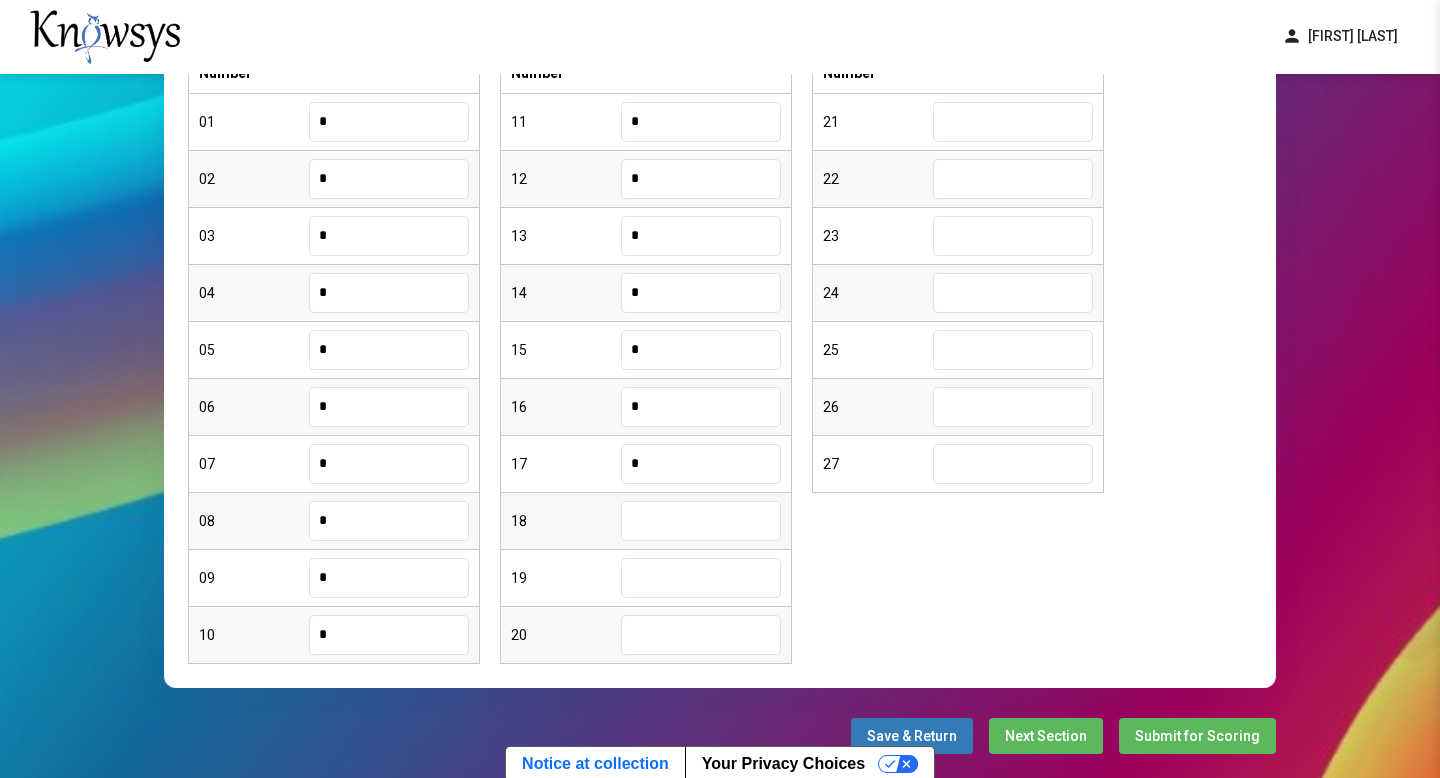 type on "*" 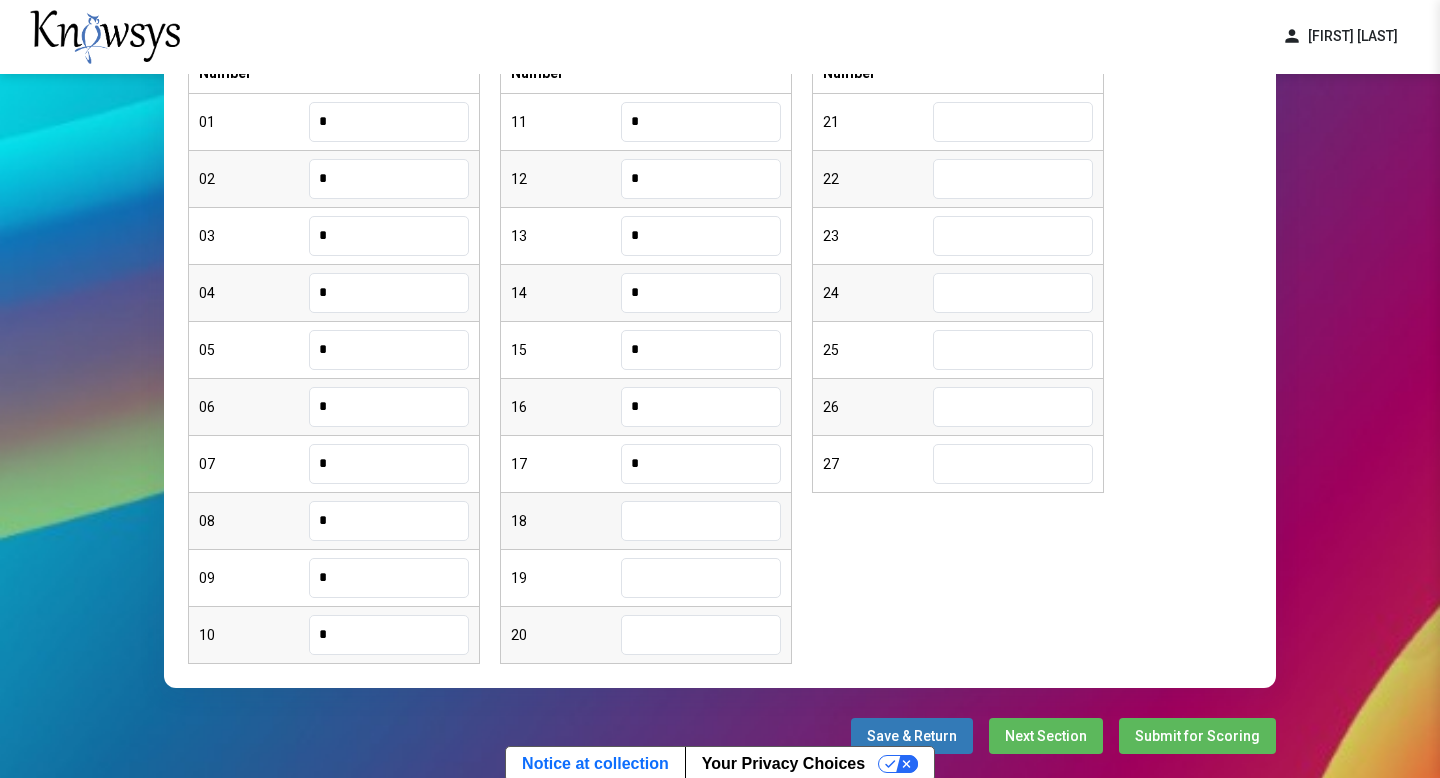 click at bounding box center (701, 521) 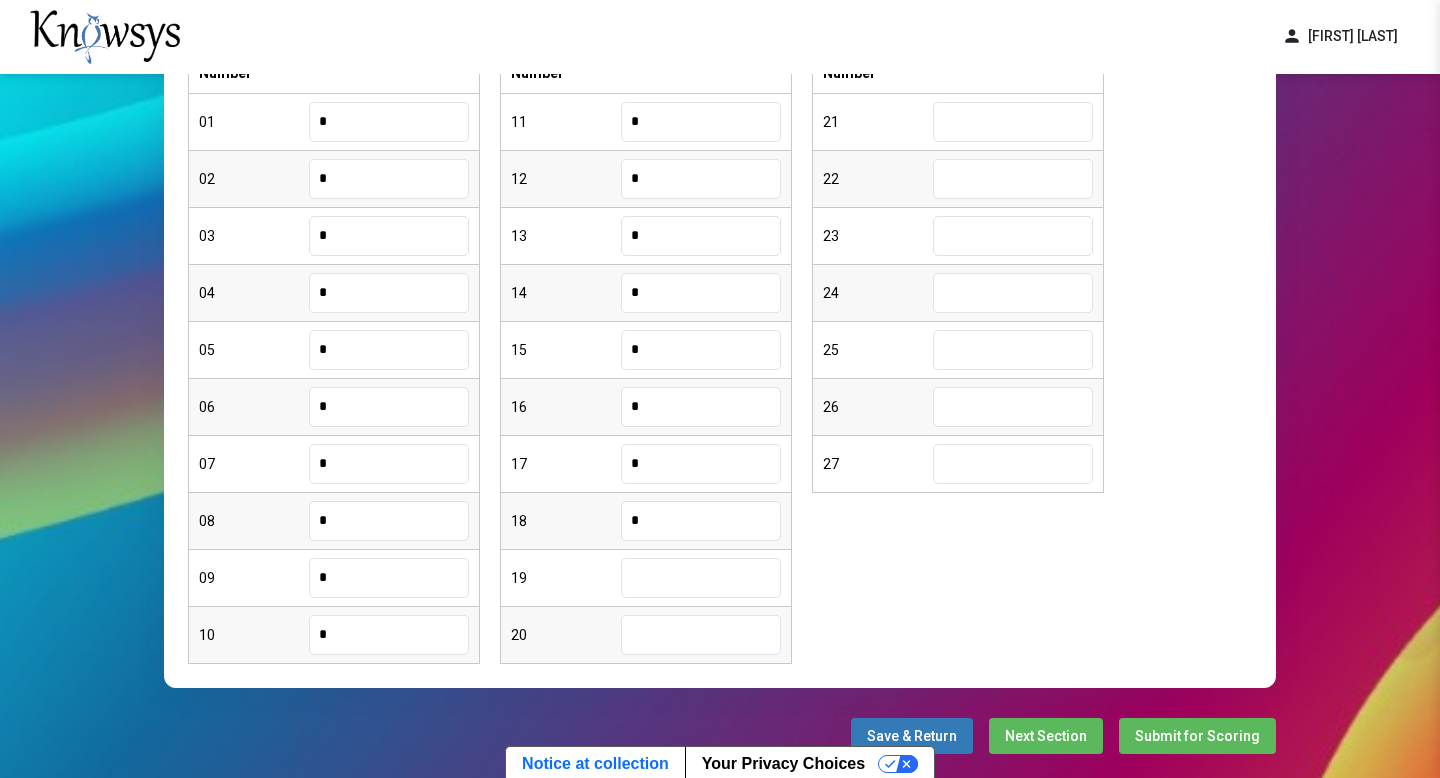 type on "*" 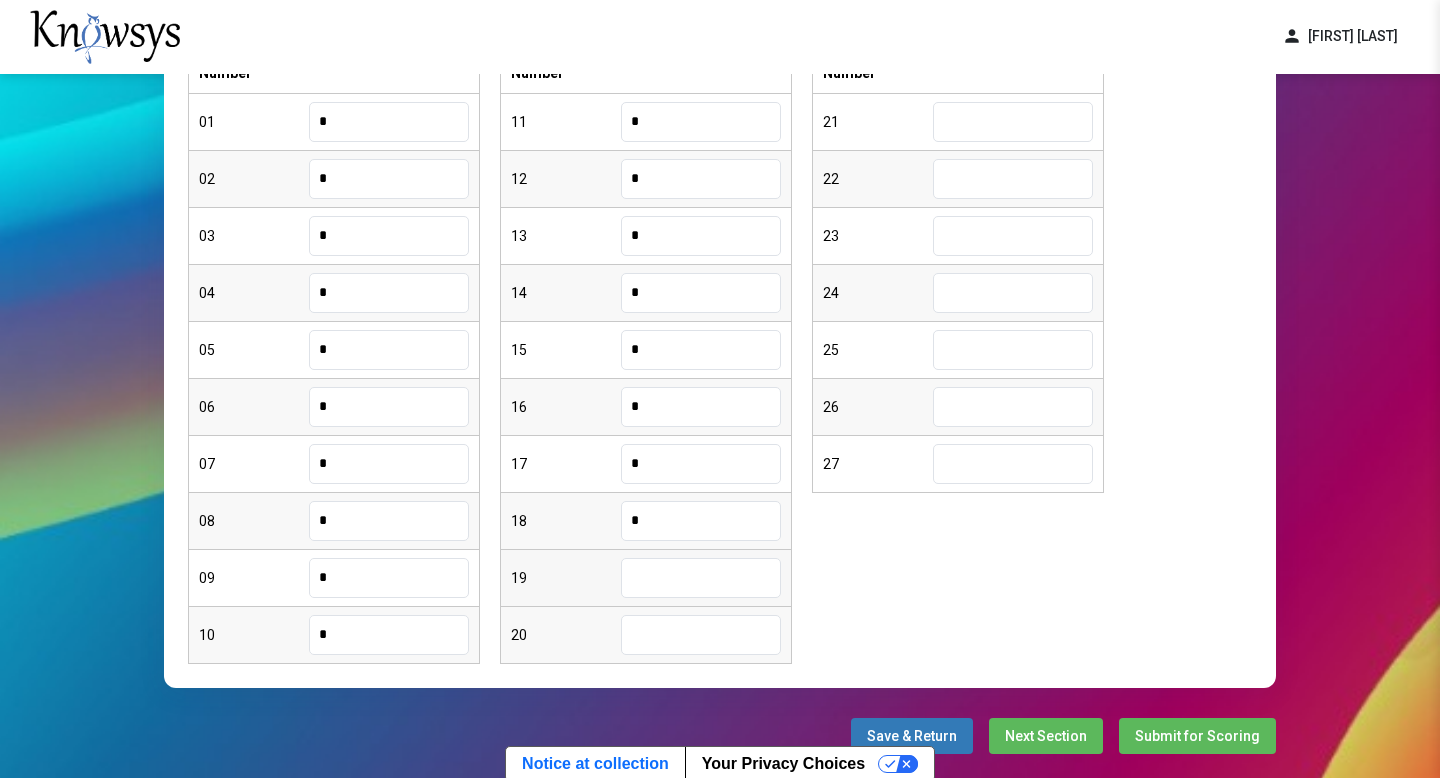 click on "19" at bounding box center [646, 578] 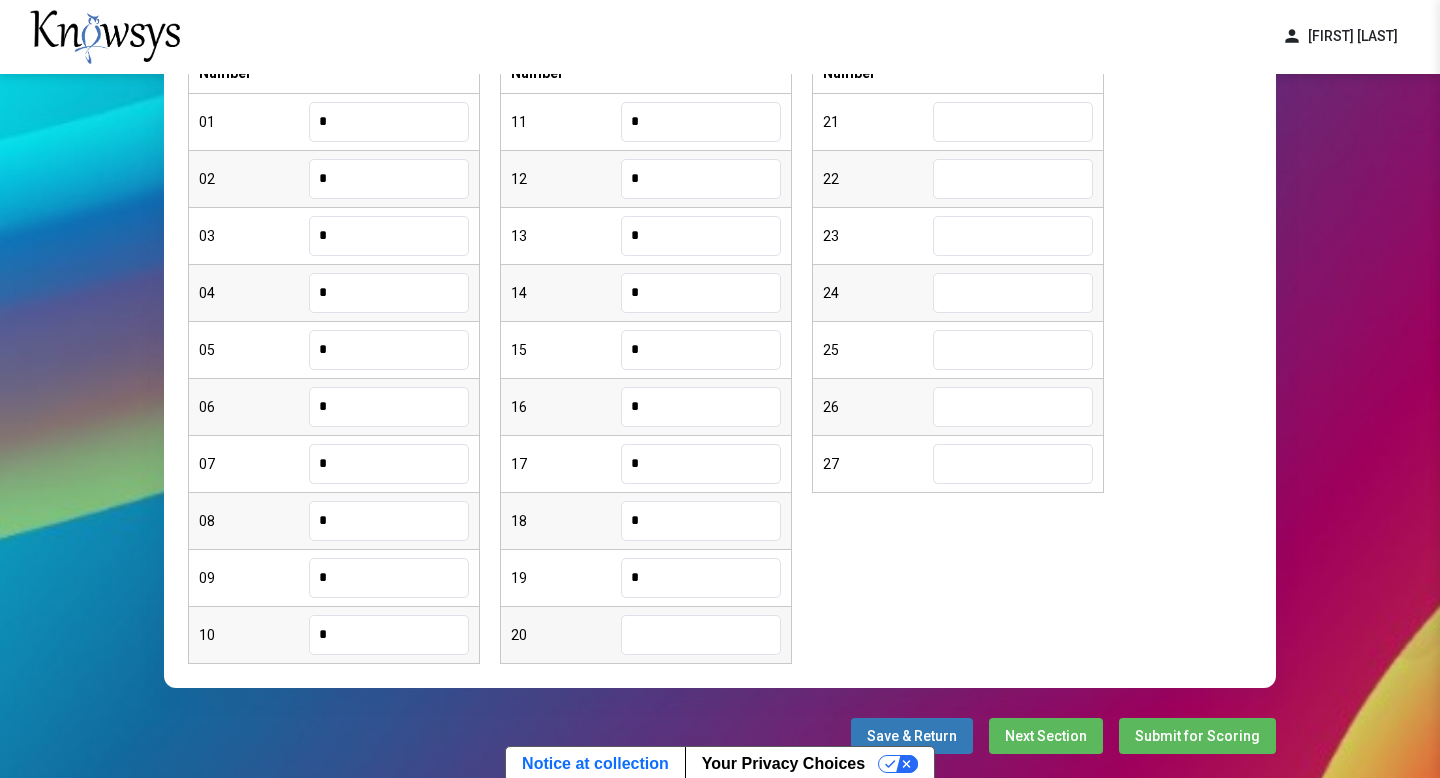 type on "*" 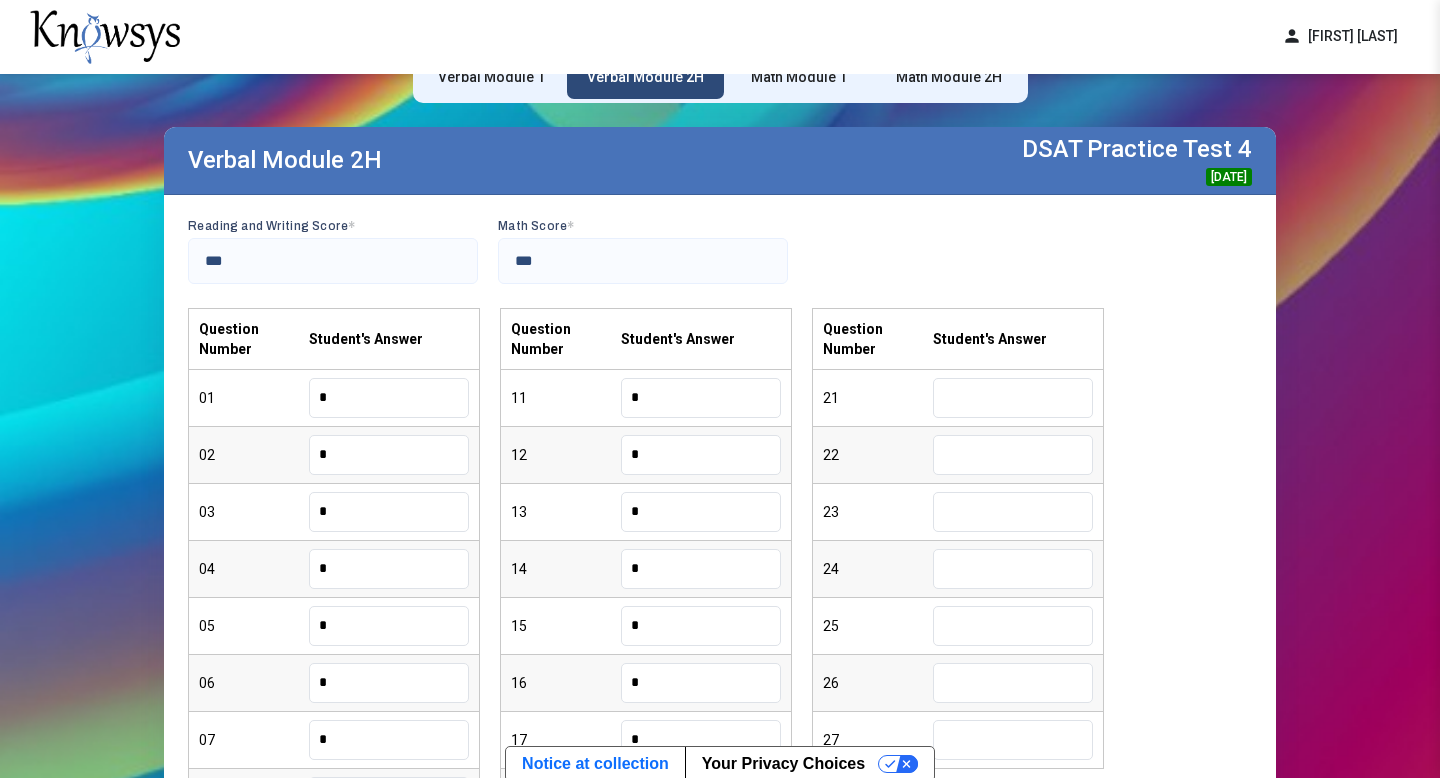 scroll, scrollTop: 0, scrollLeft: 0, axis: both 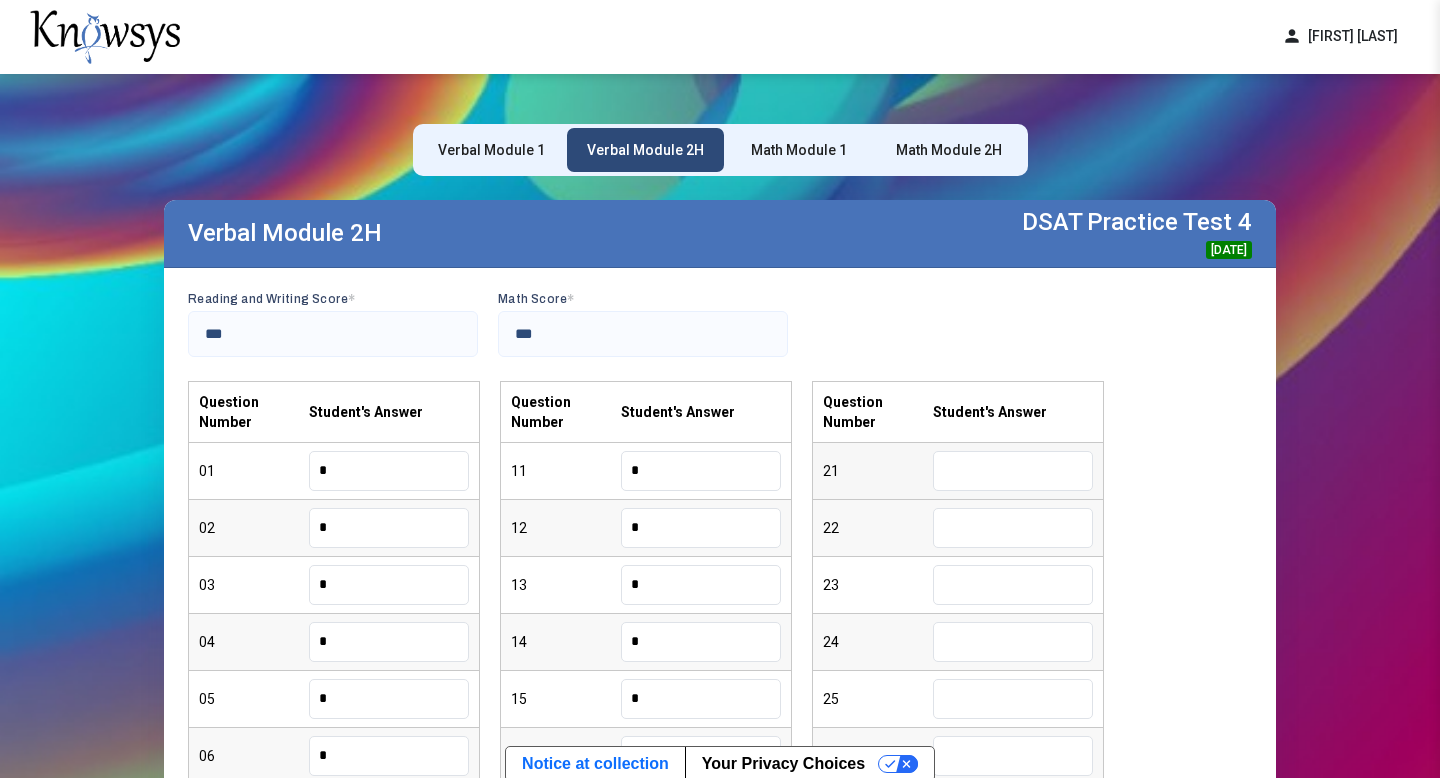 type on "*" 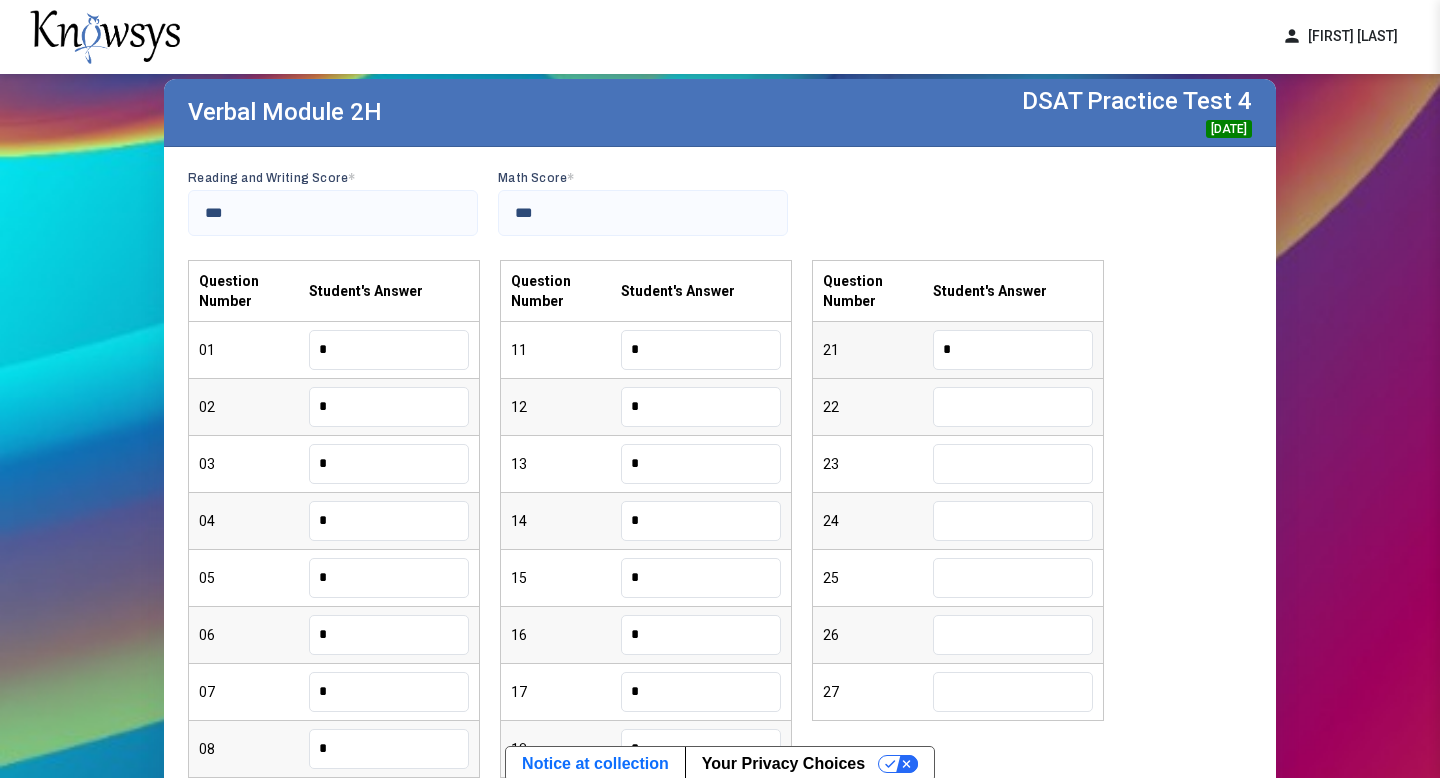 scroll, scrollTop: 159, scrollLeft: 0, axis: vertical 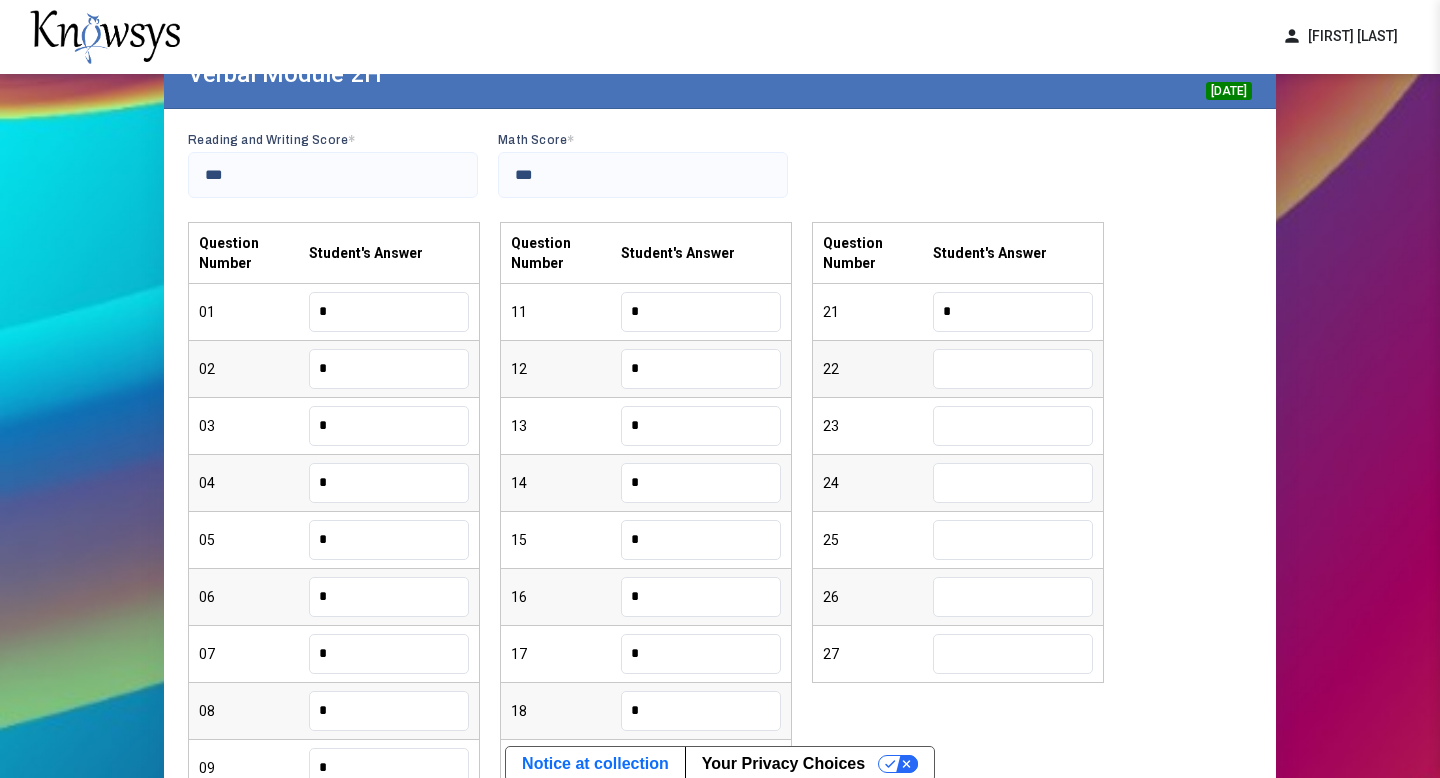 type on "*" 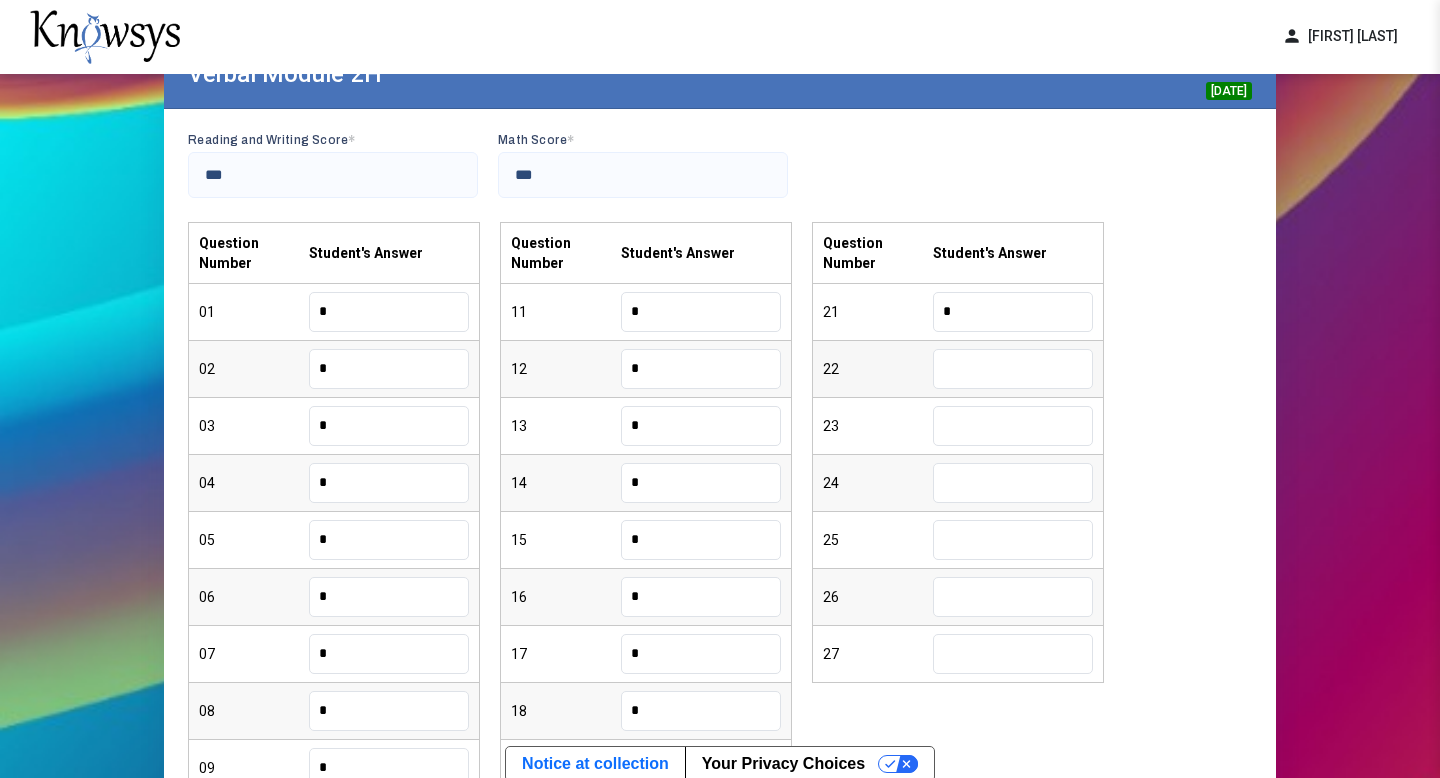 click at bounding box center [1013, 369] 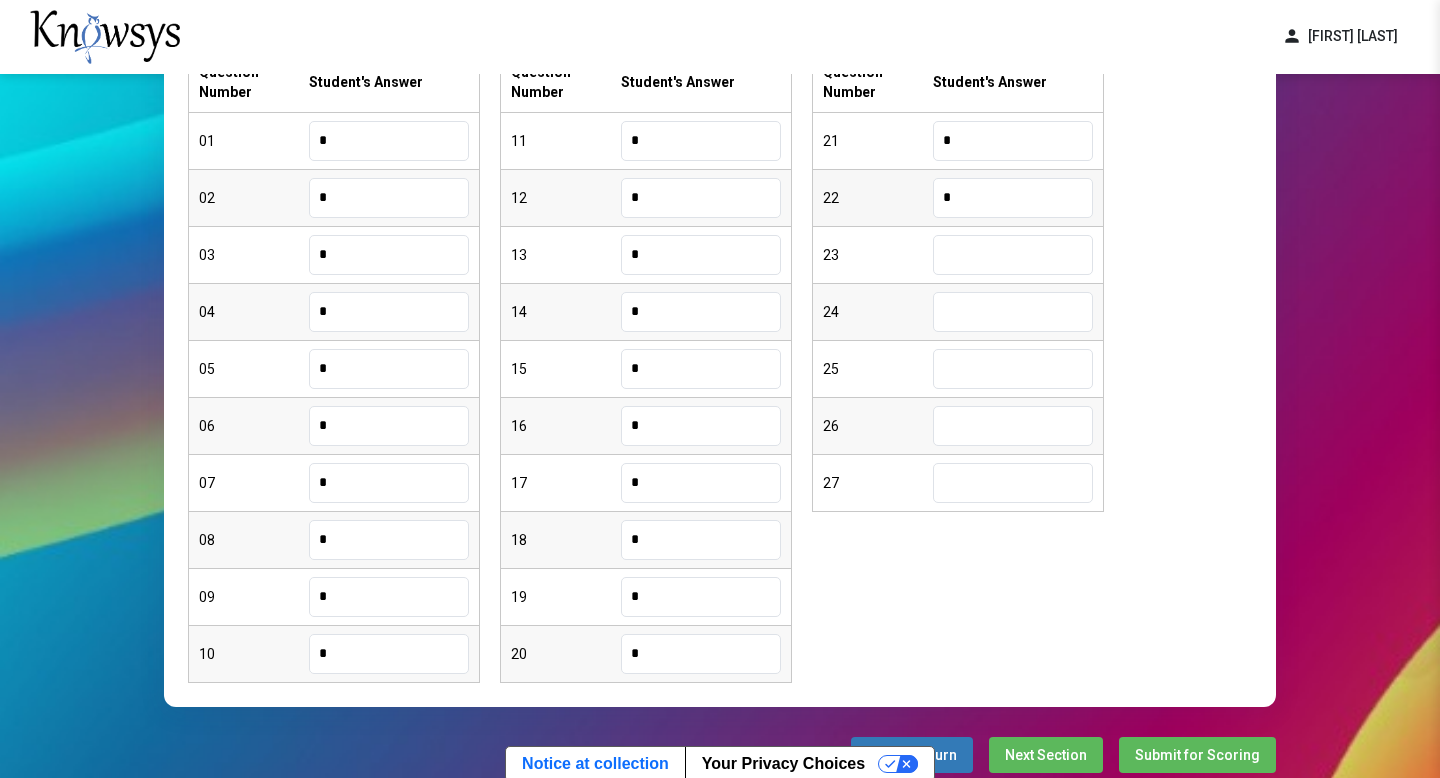 scroll, scrollTop: 421, scrollLeft: 0, axis: vertical 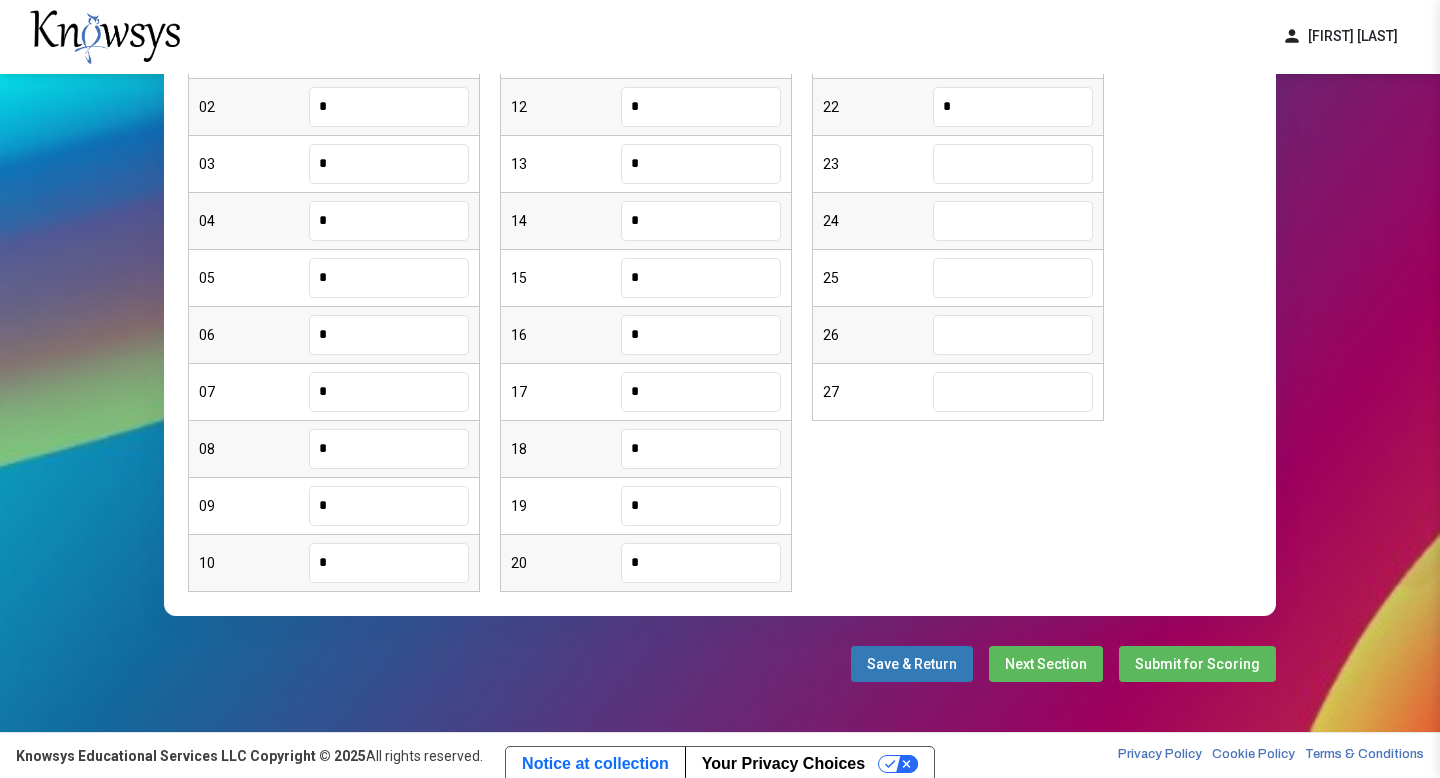 type on "*" 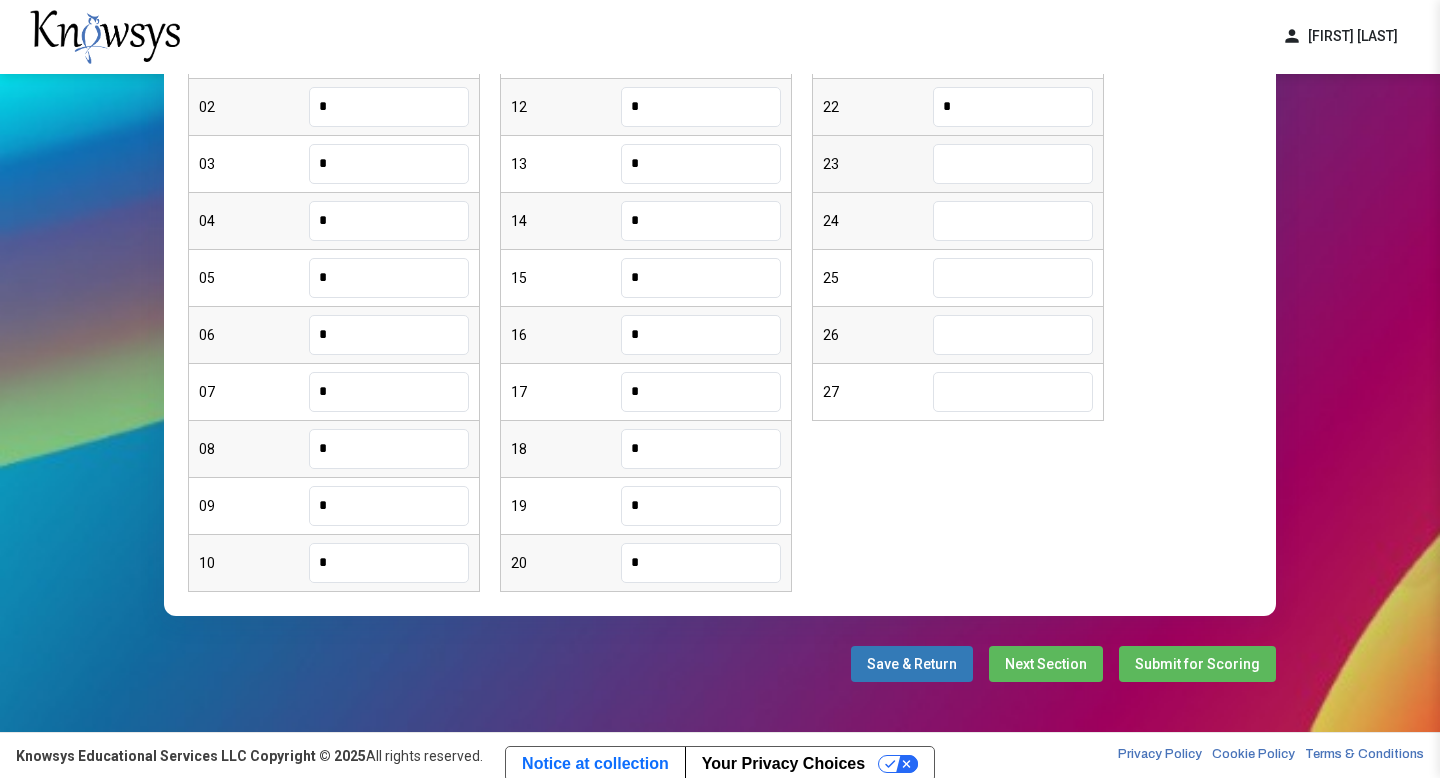 click at bounding box center [1013, 164] 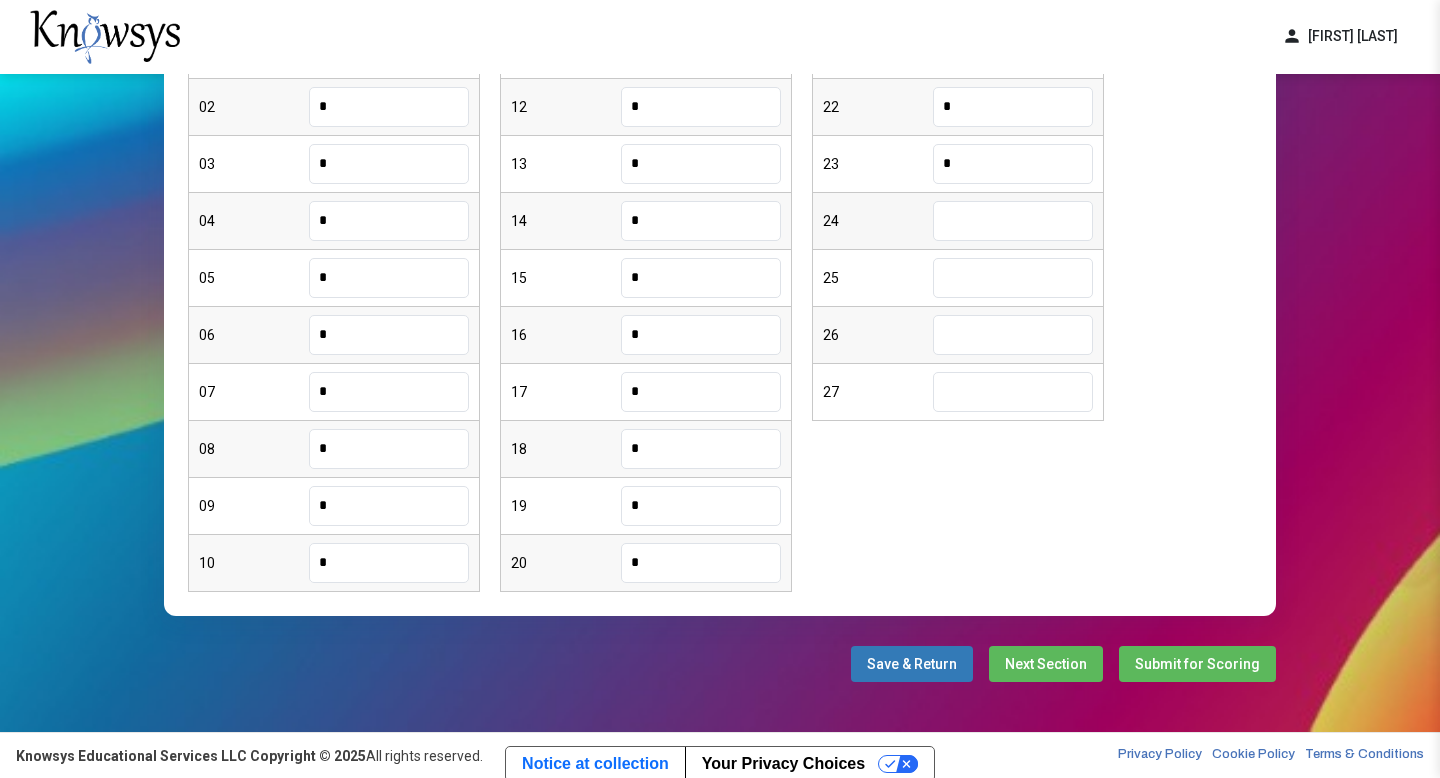 type on "*" 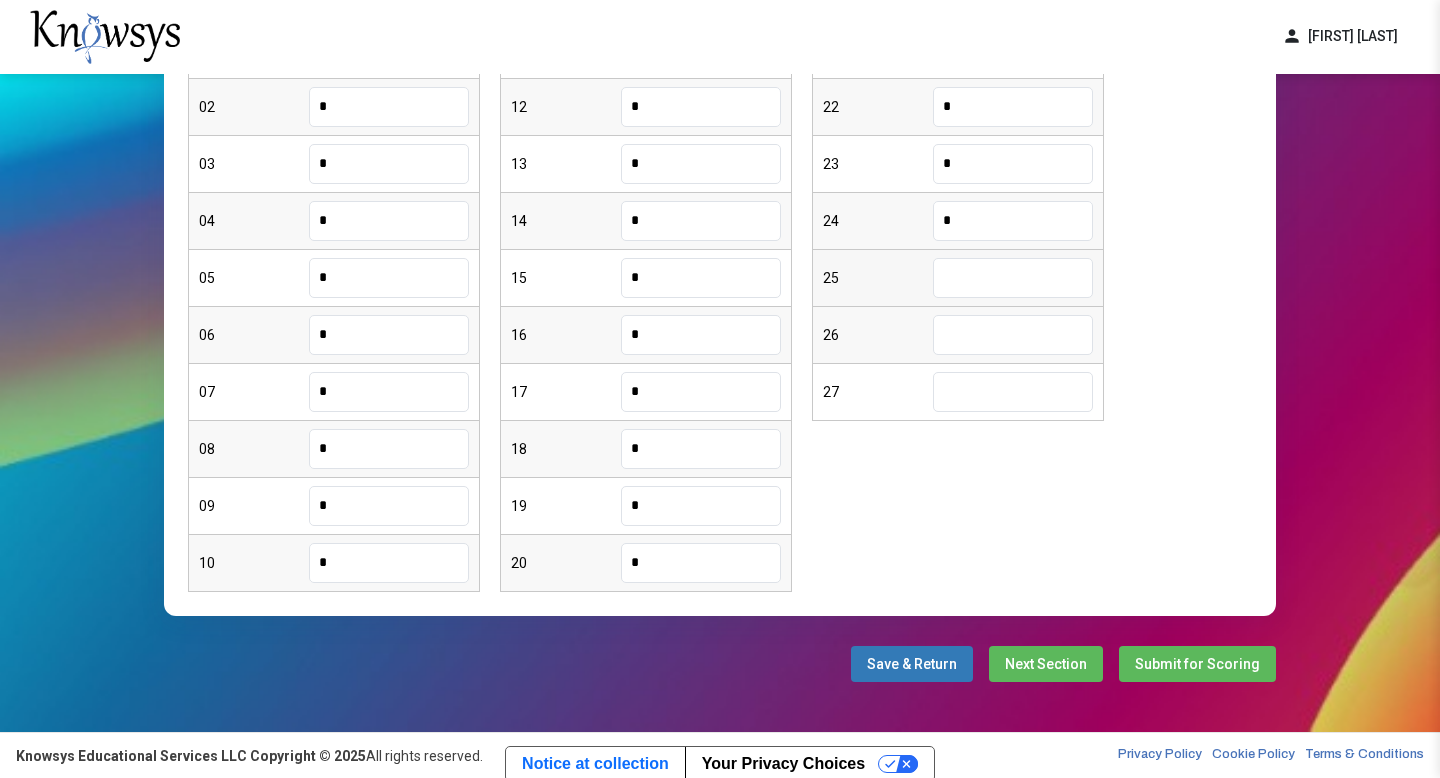type on "*" 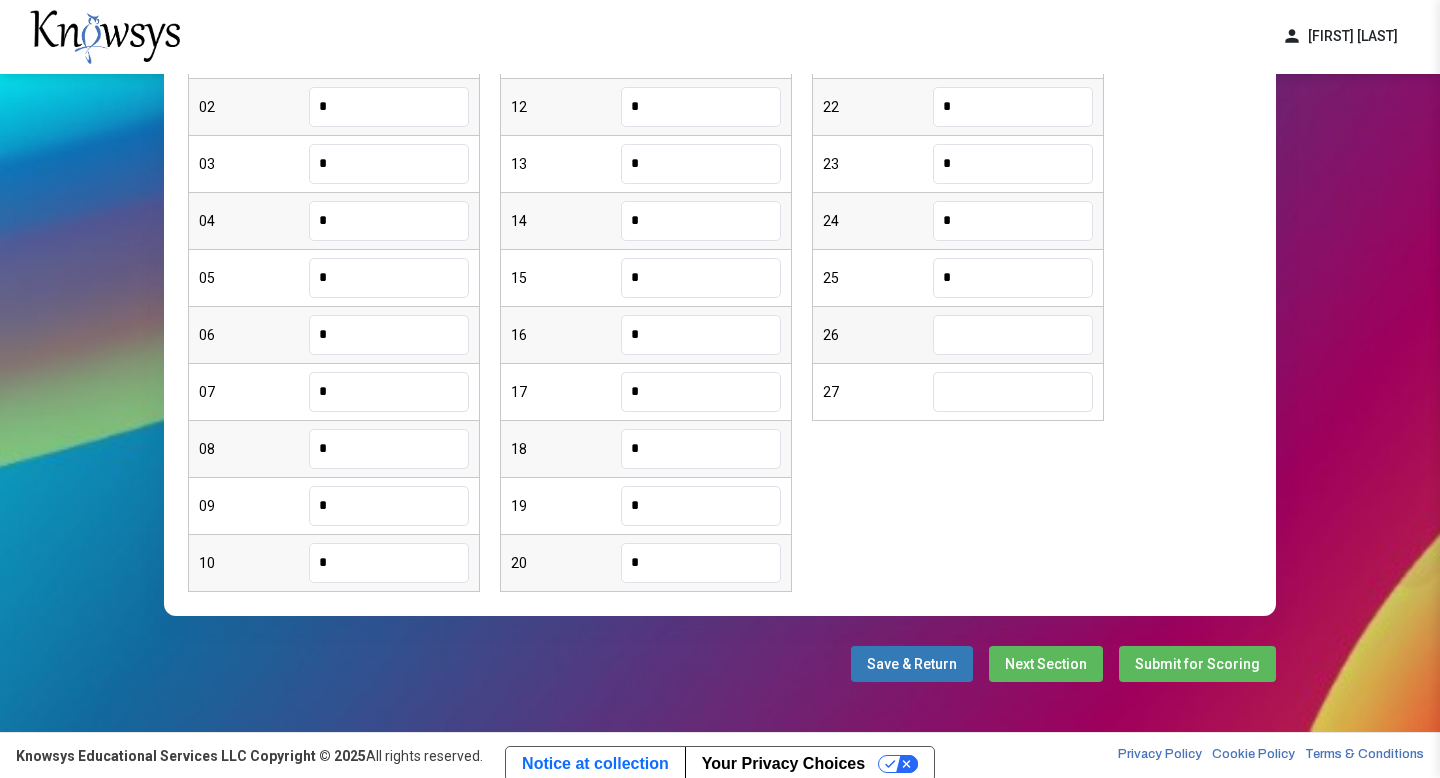 type on "*" 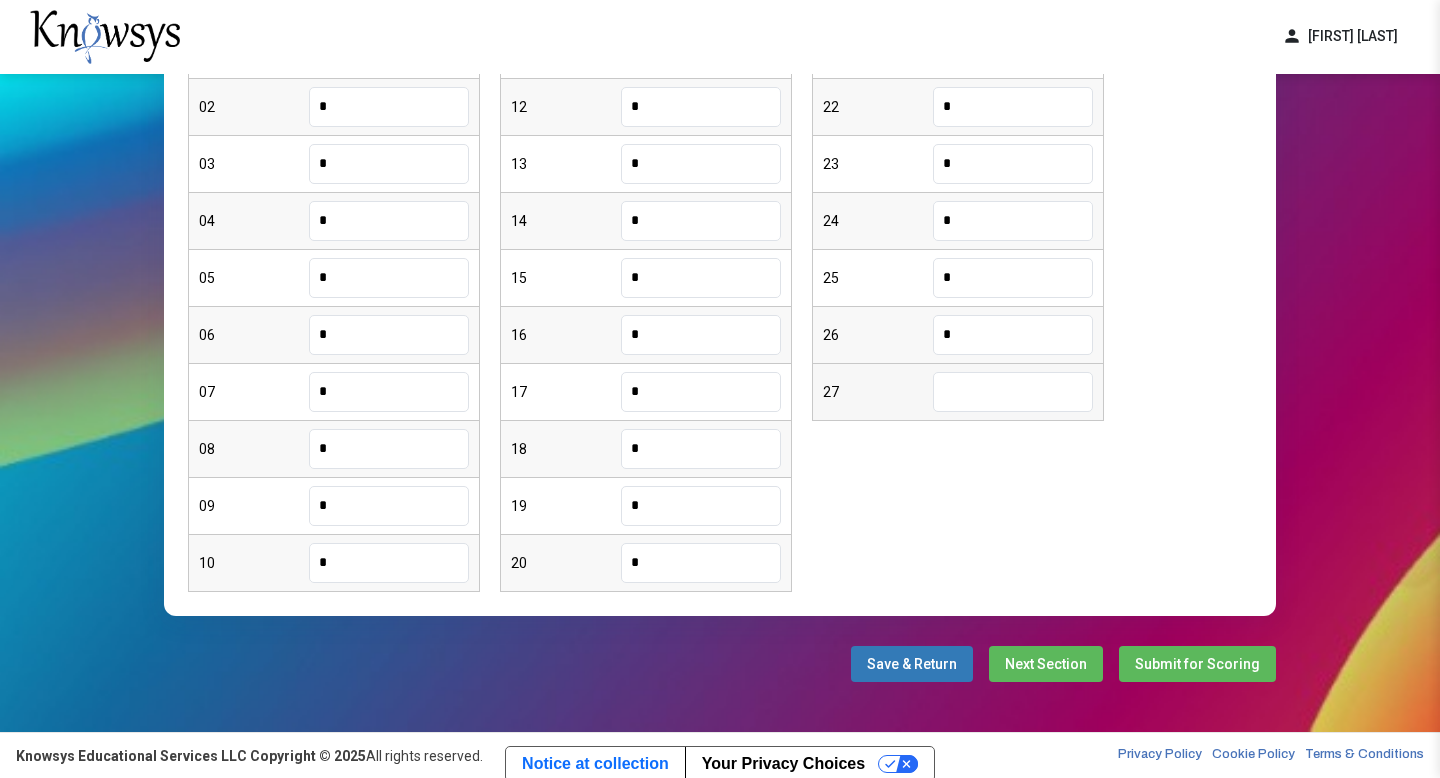 type on "*" 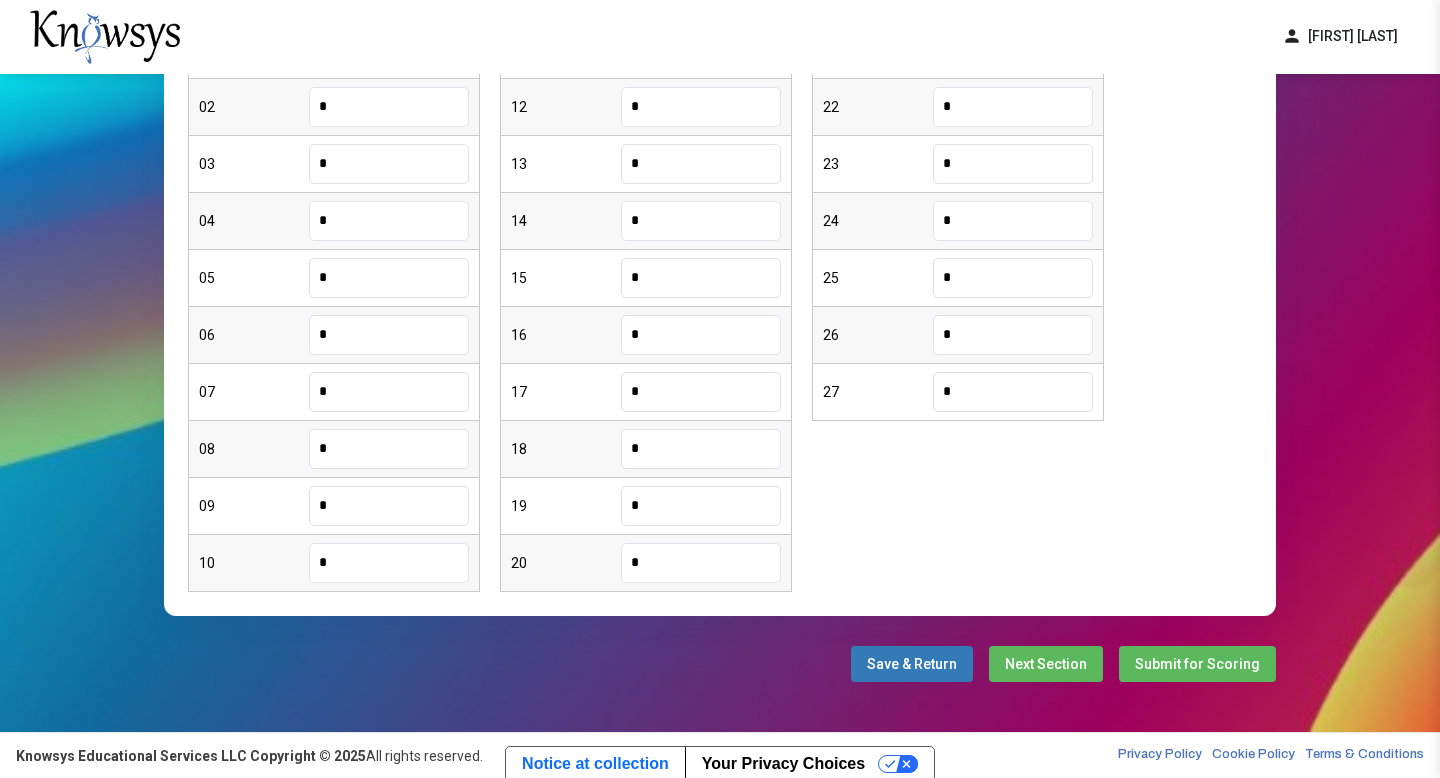 type on "*" 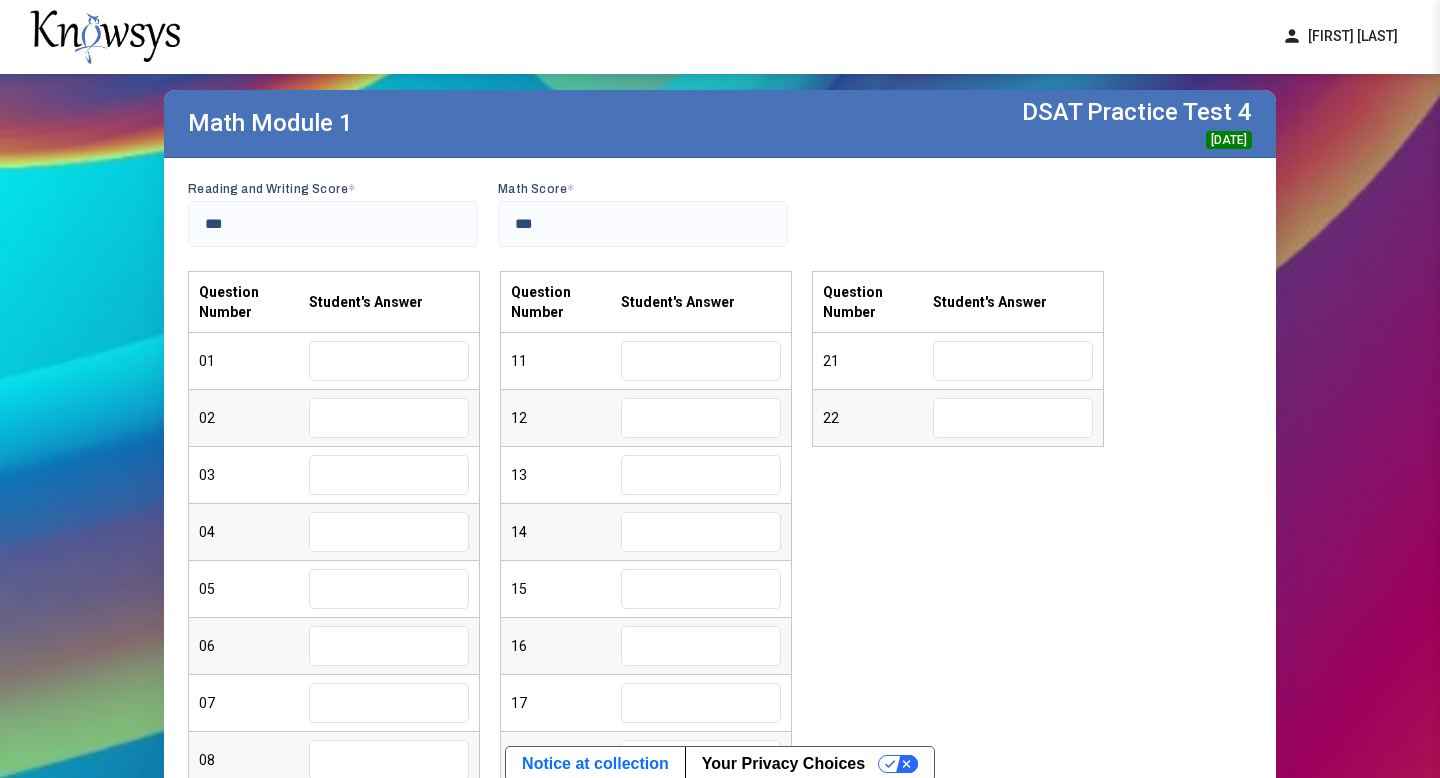 scroll, scrollTop: 129, scrollLeft: 0, axis: vertical 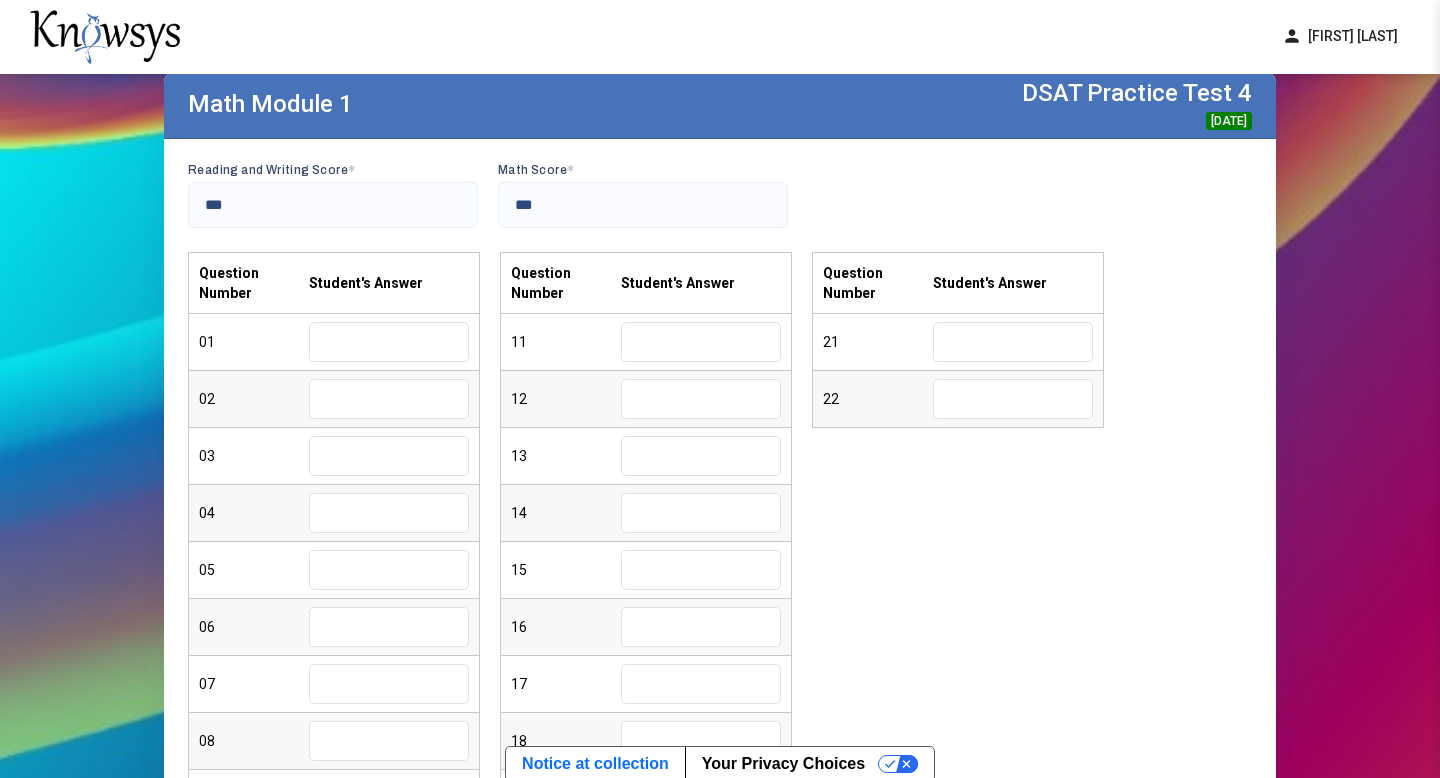 click on "Question Number Student's Answer" at bounding box center (334, 283) 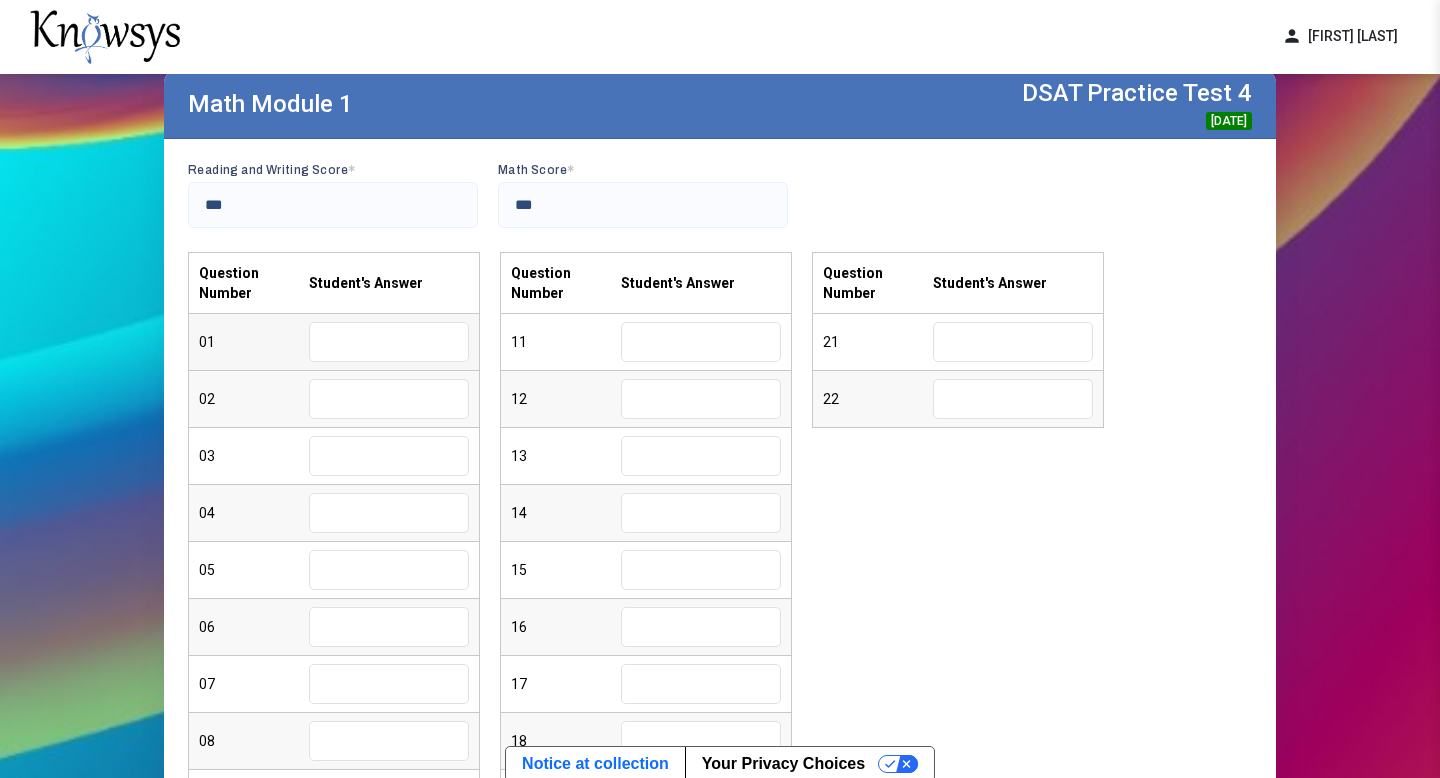 click at bounding box center (389, 342) 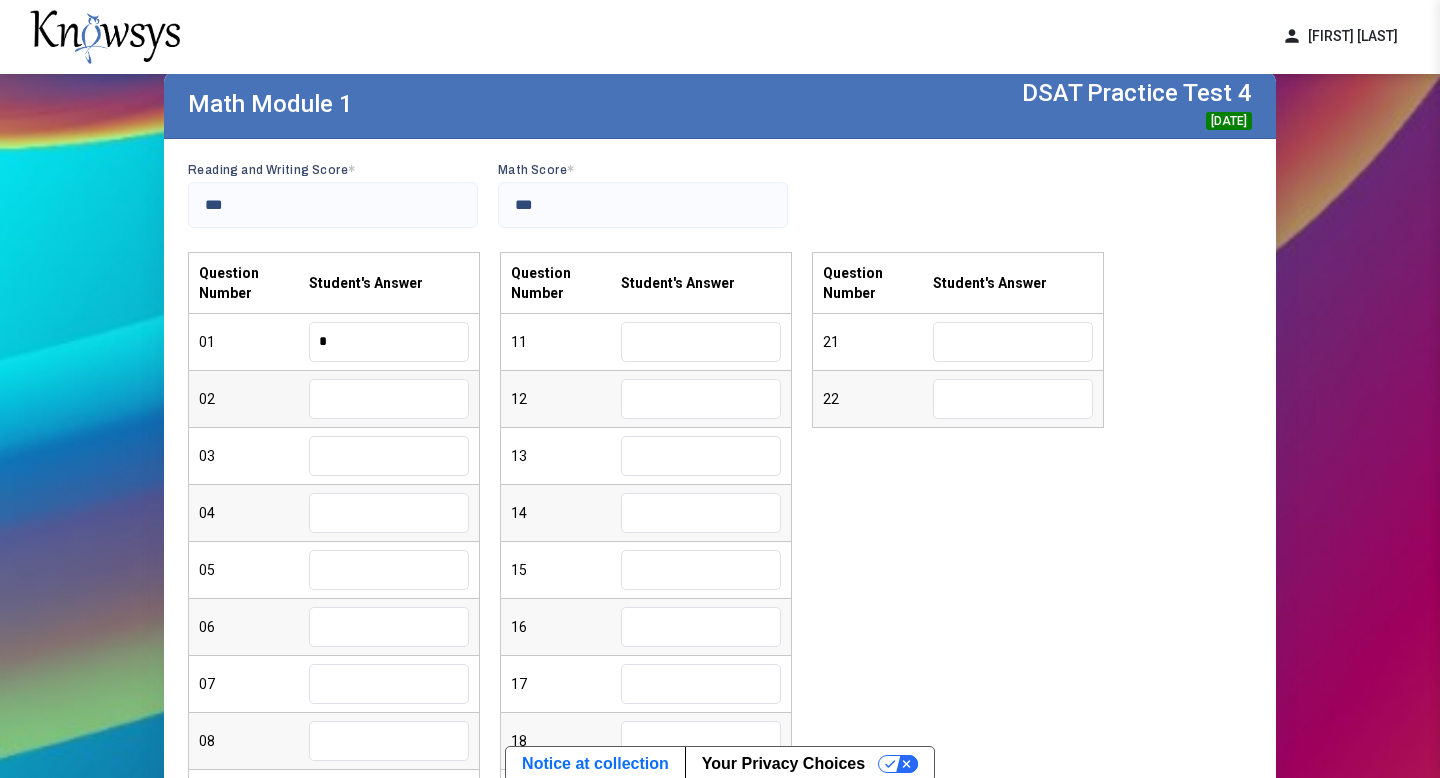 type on "*" 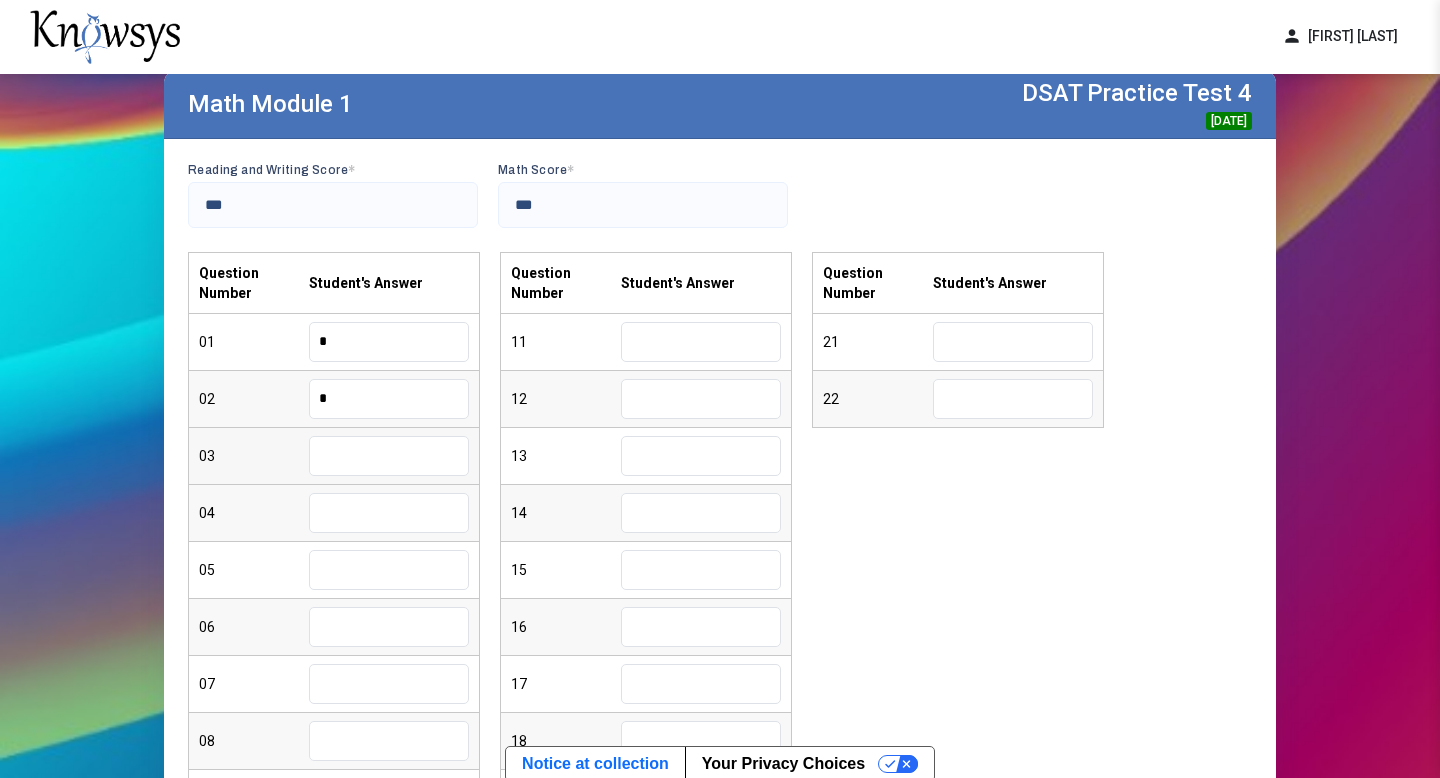 type on "*" 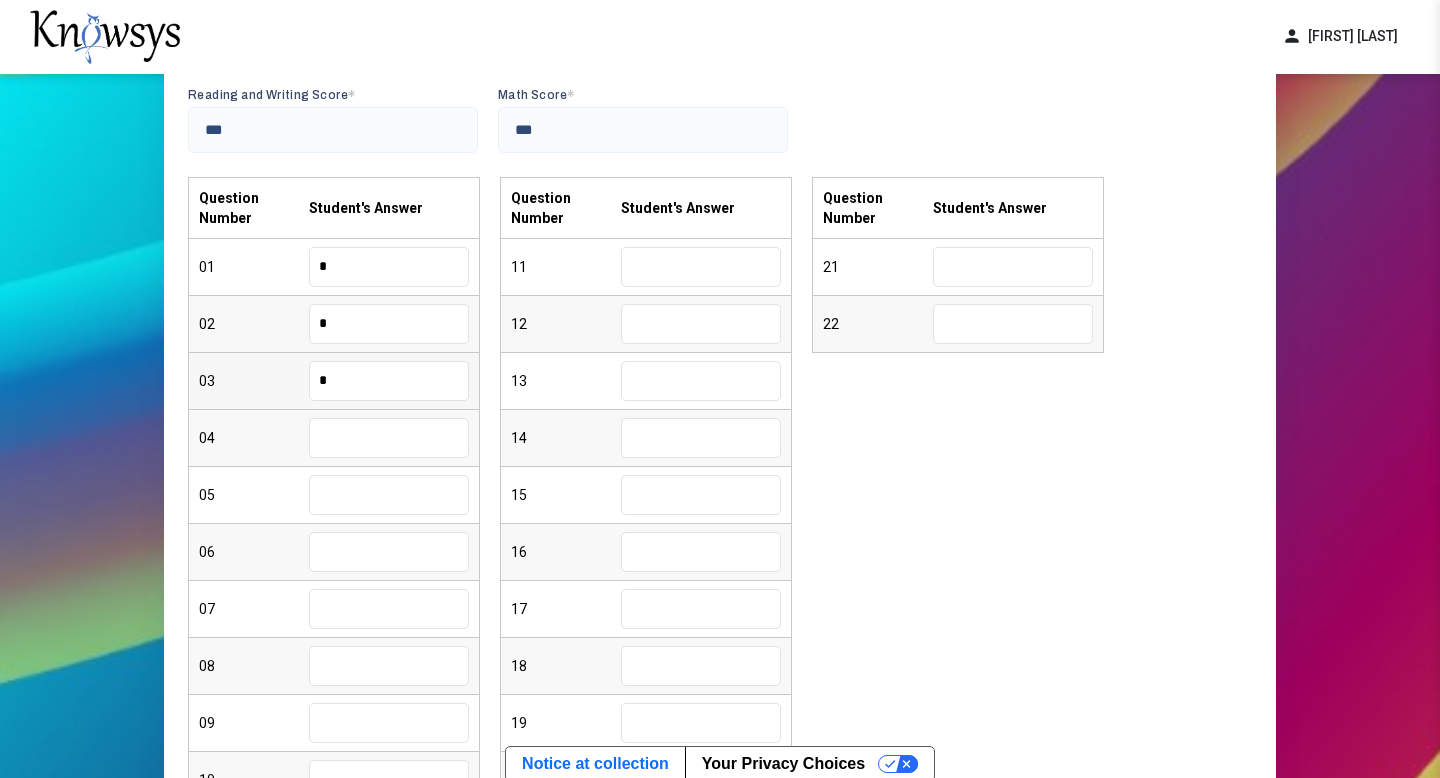 scroll, scrollTop: 241, scrollLeft: 0, axis: vertical 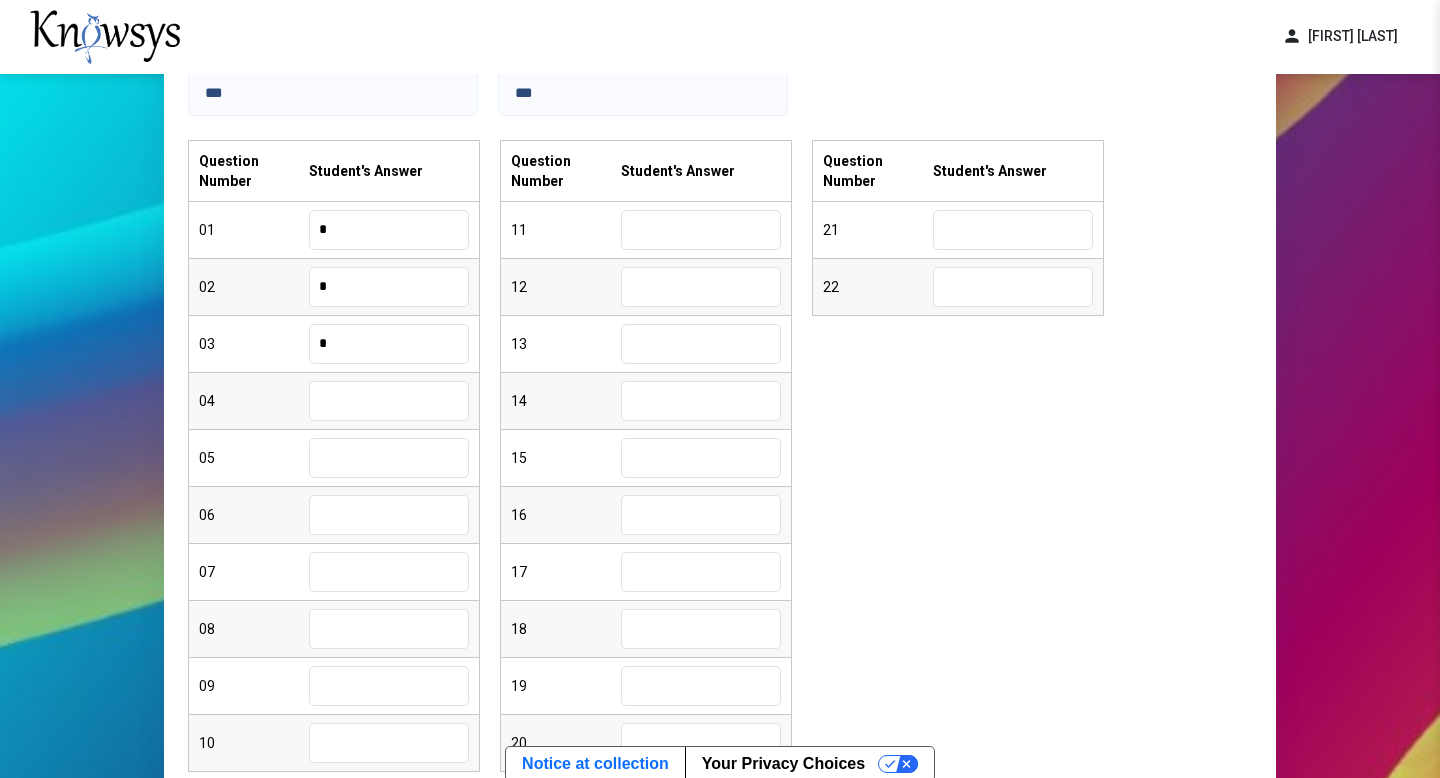 type on "*" 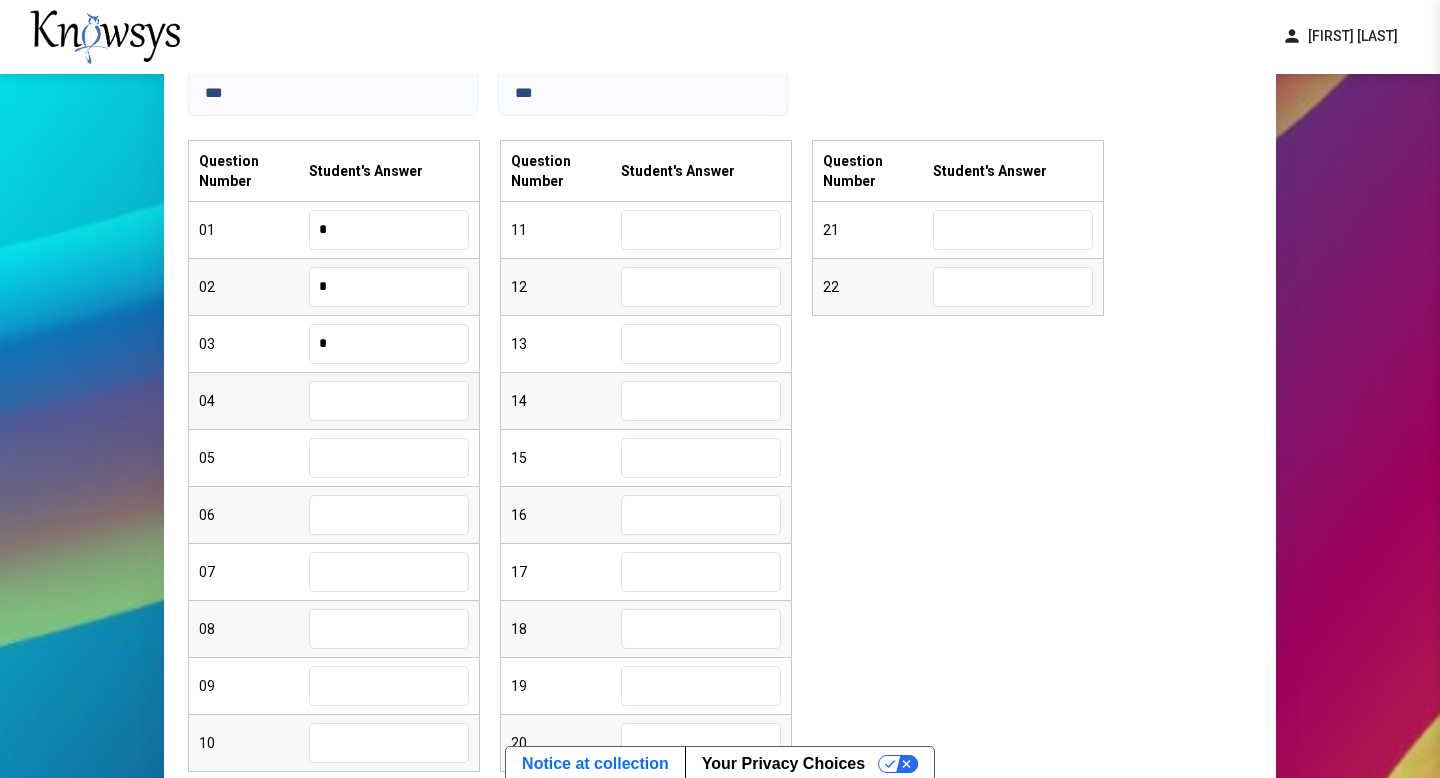 click at bounding box center (389, 401) 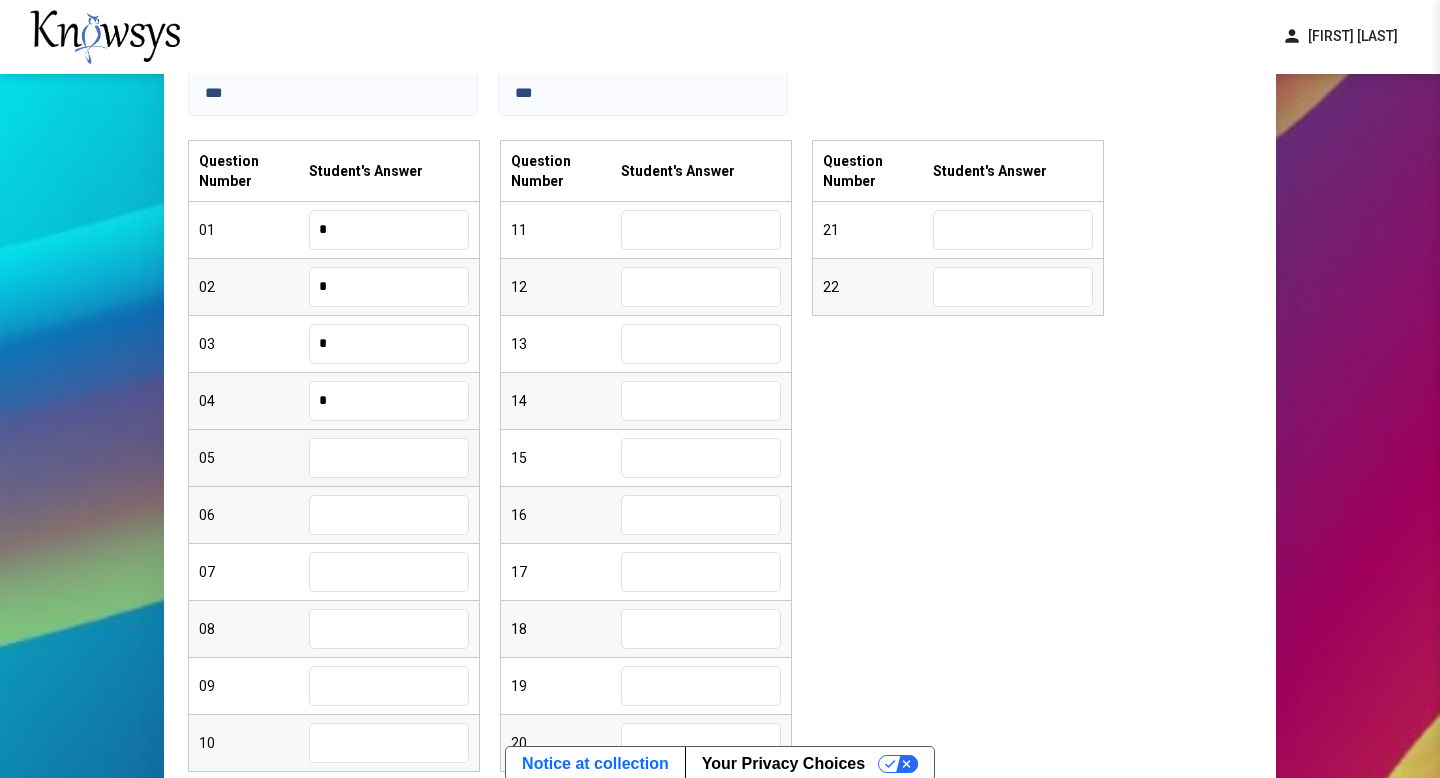 type on "*" 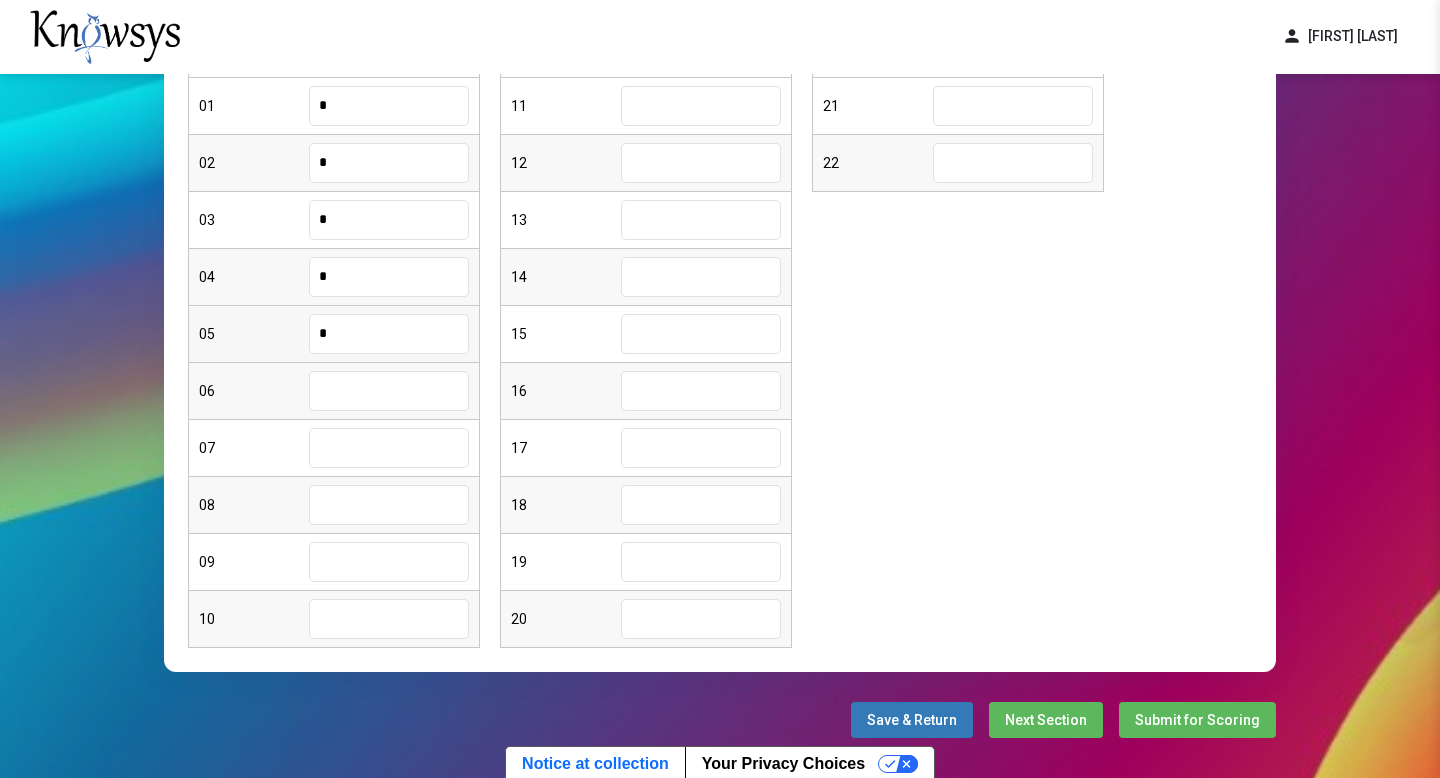 scroll, scrollTop: 421, scrollLeft: 0, axis: vertical 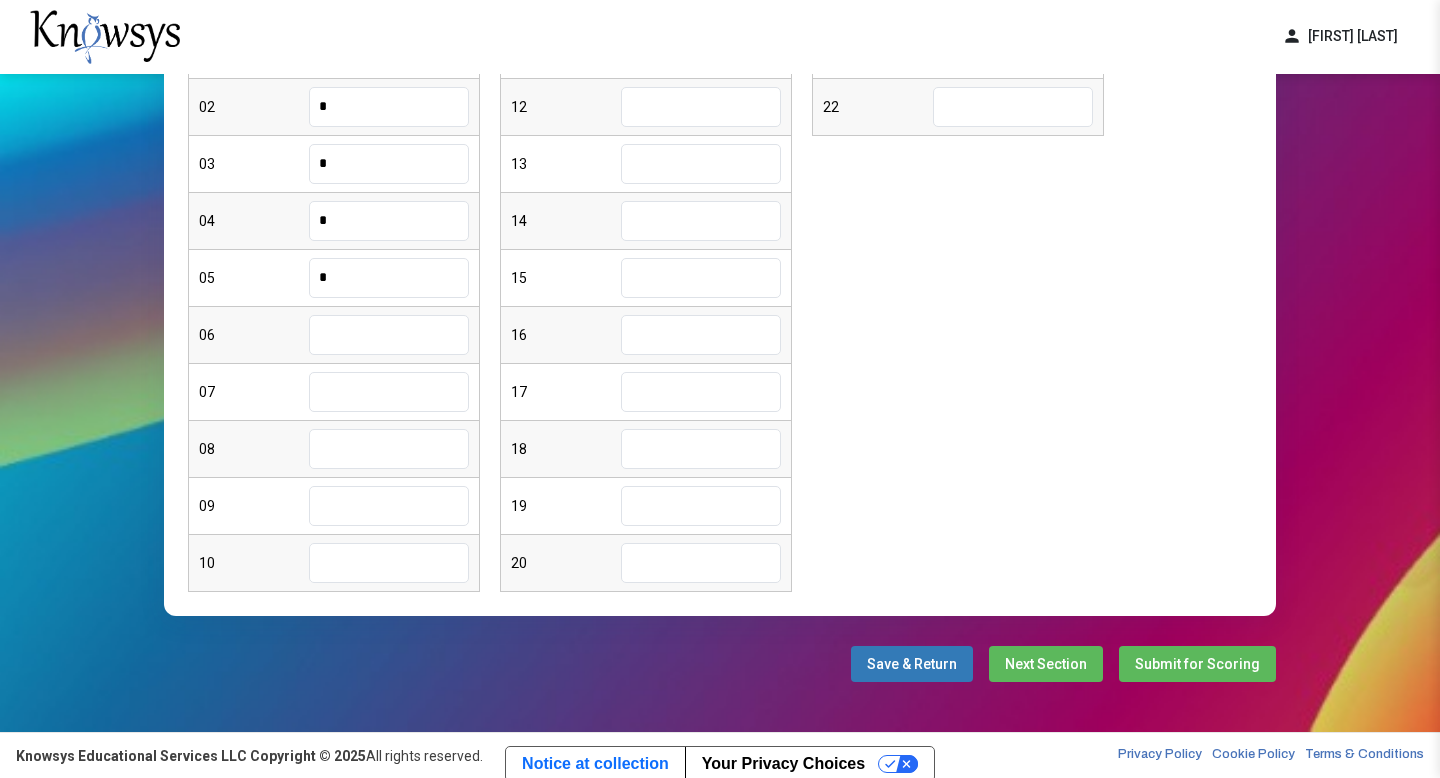 type on "*" 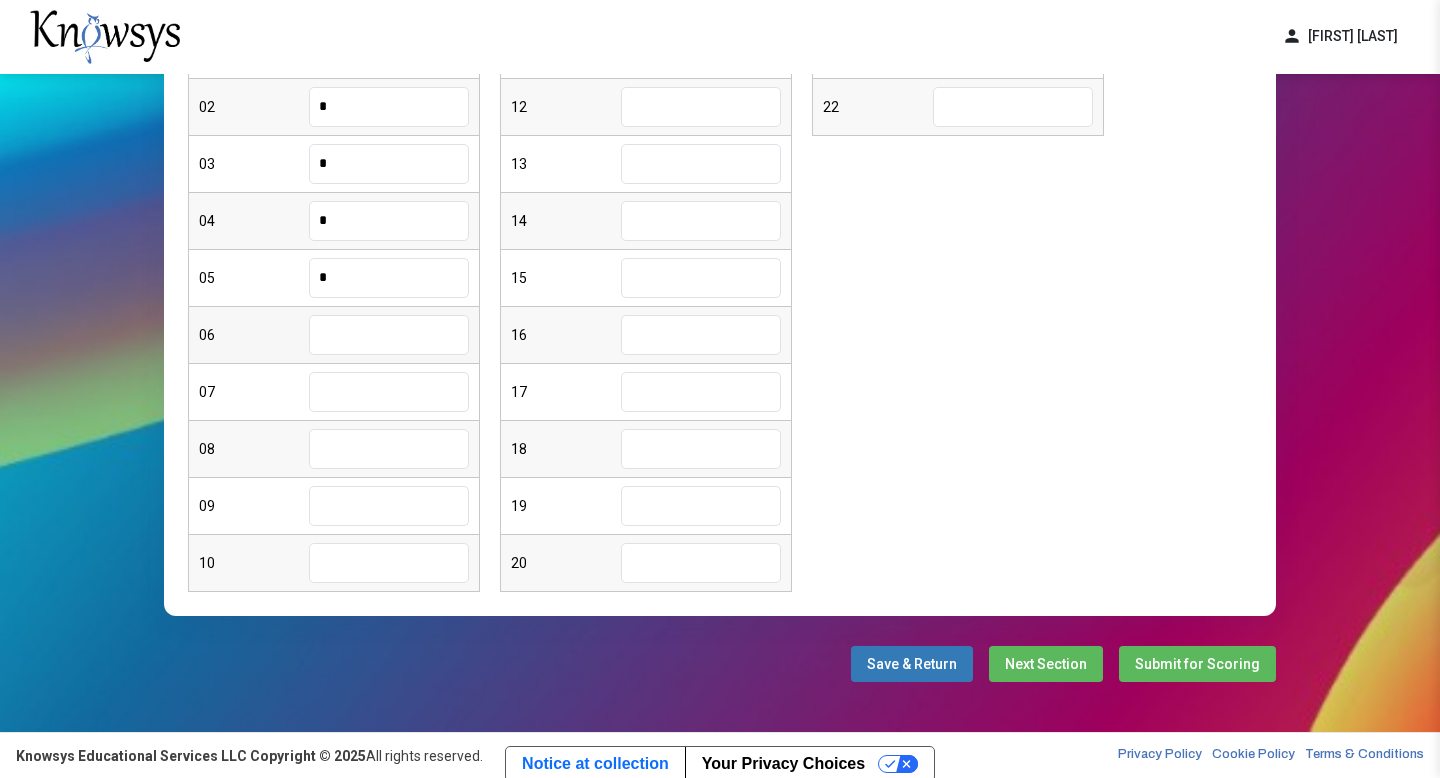 click at bounding box center [389, 335] 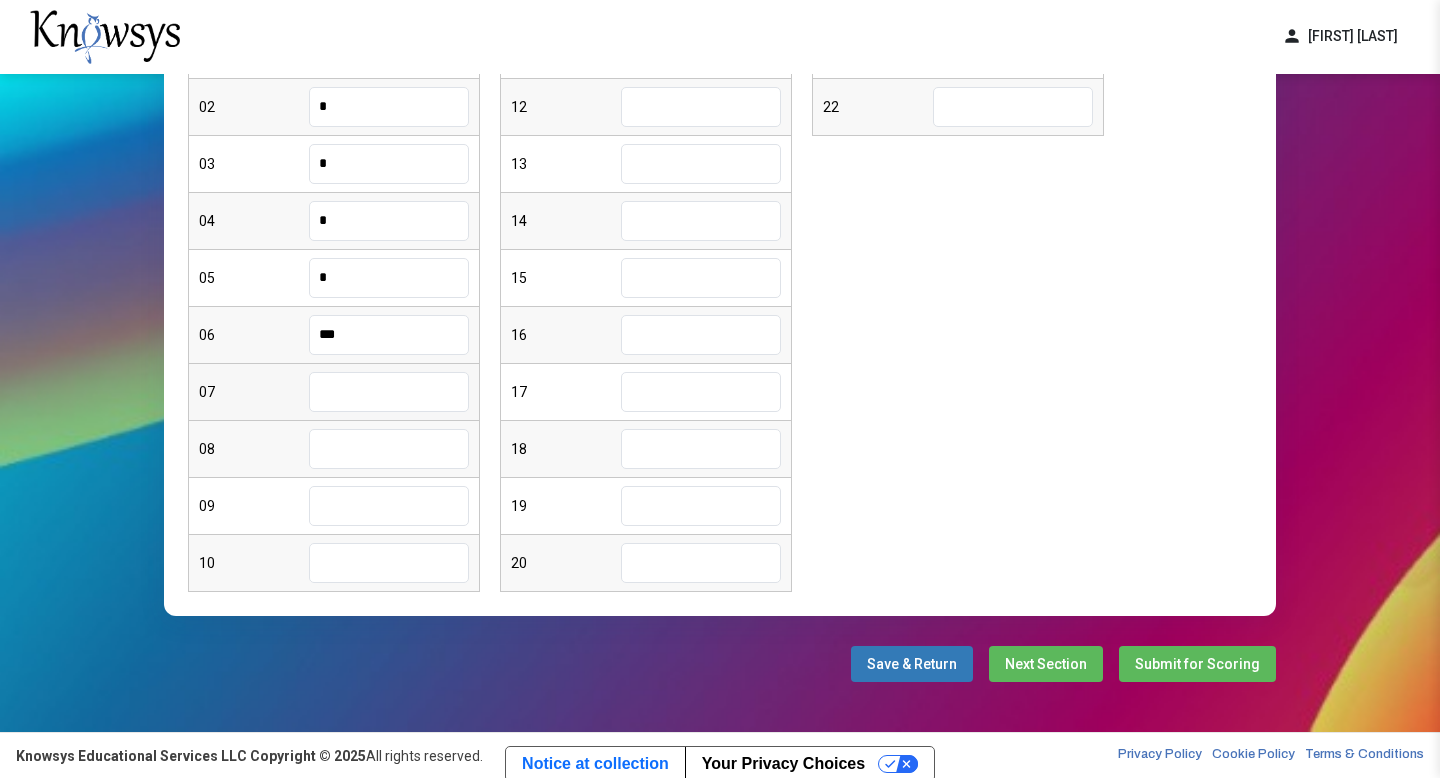 type on "***" 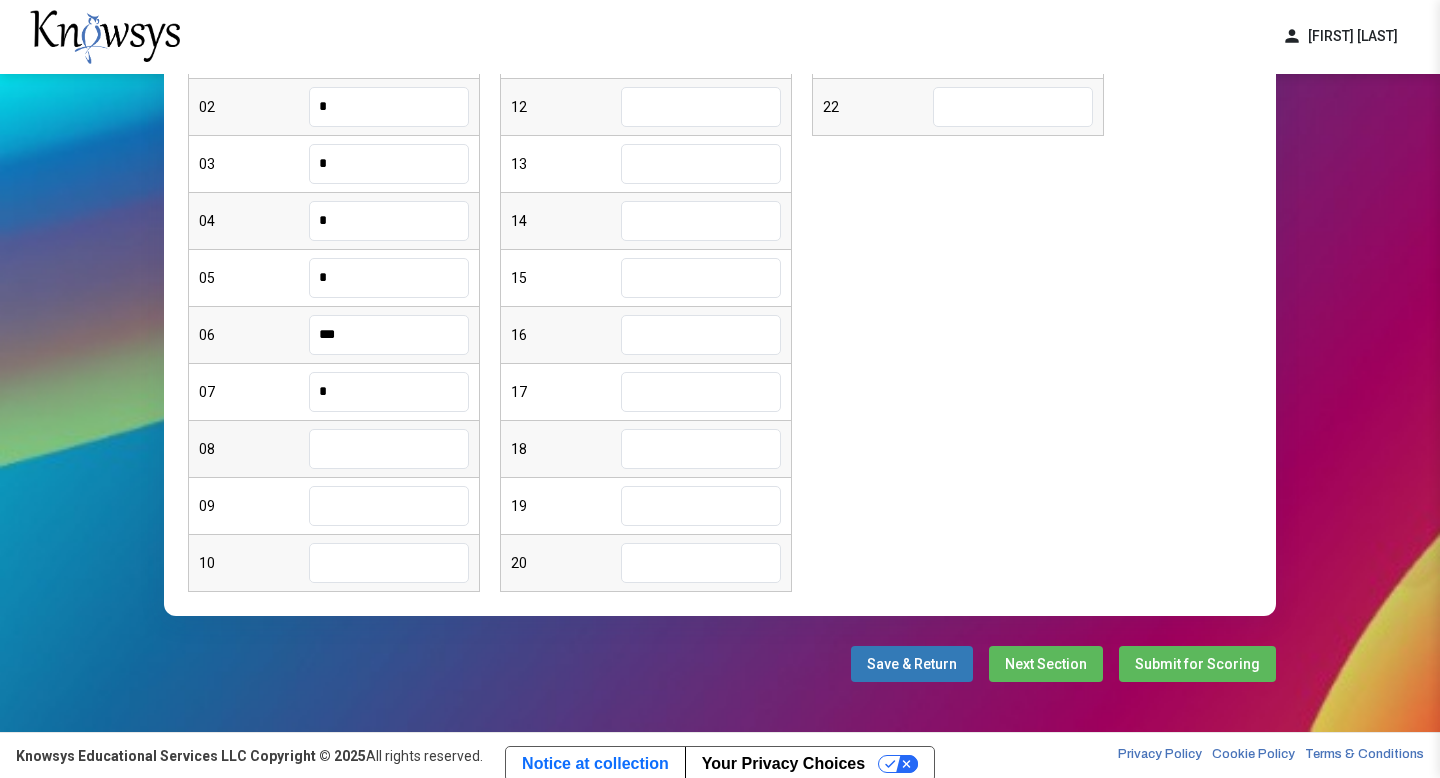 type on "*" 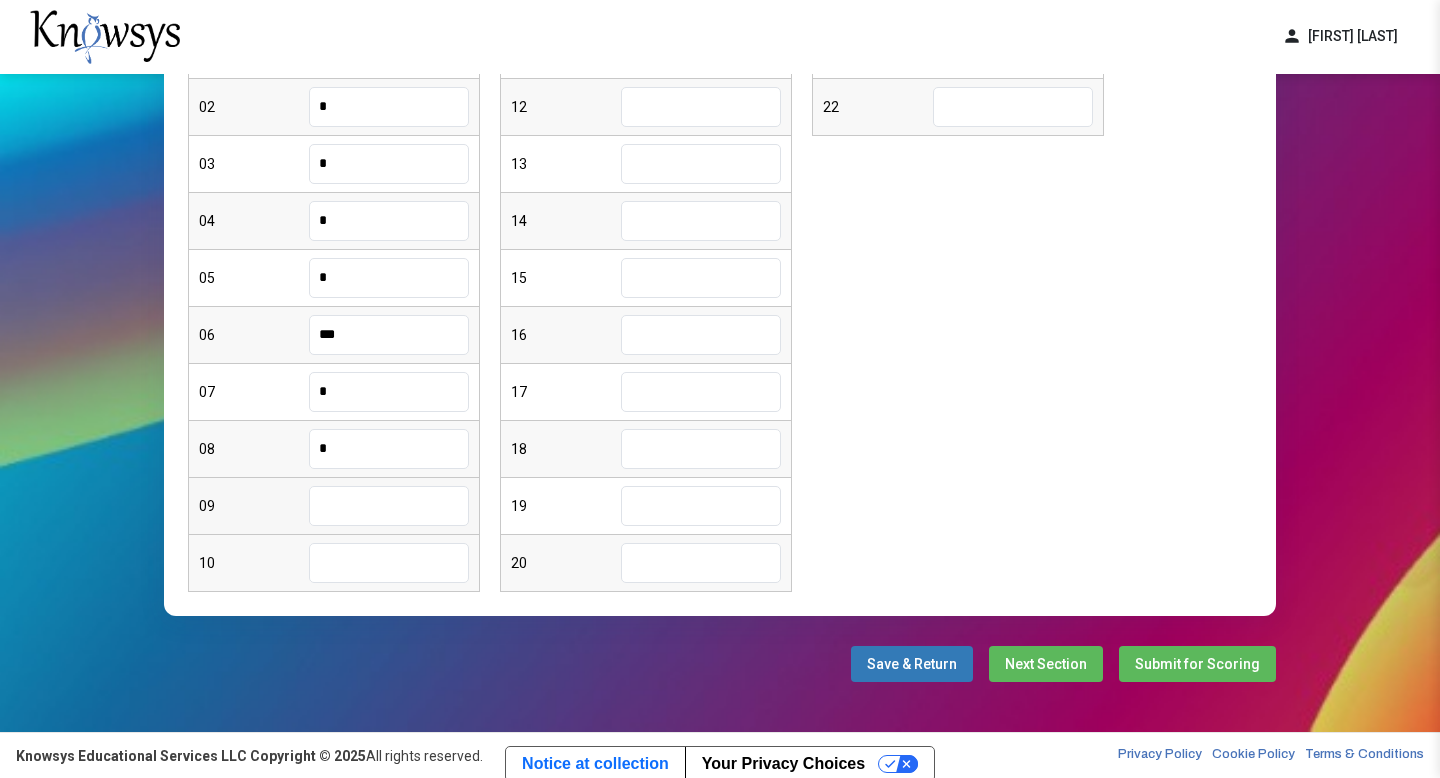 type on "*" 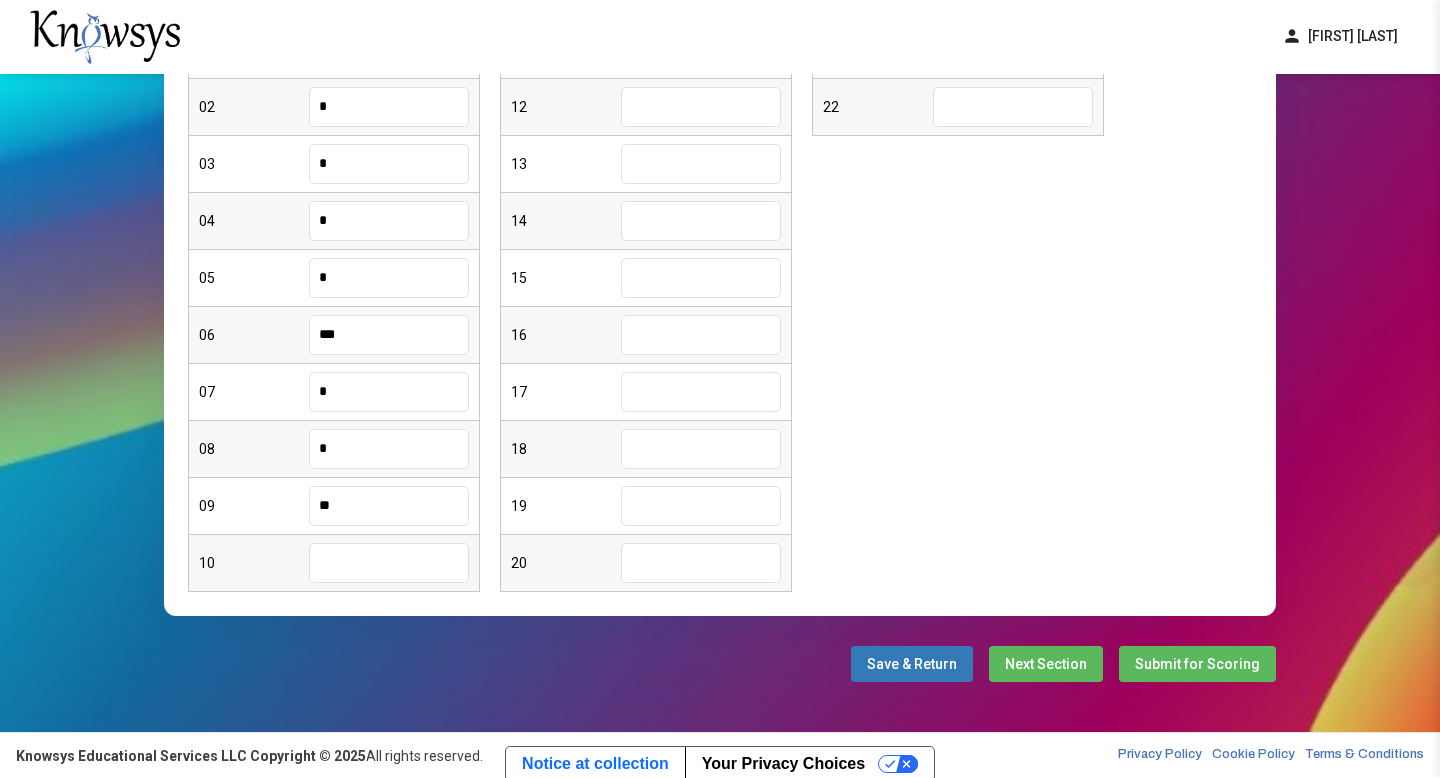 type on "**" 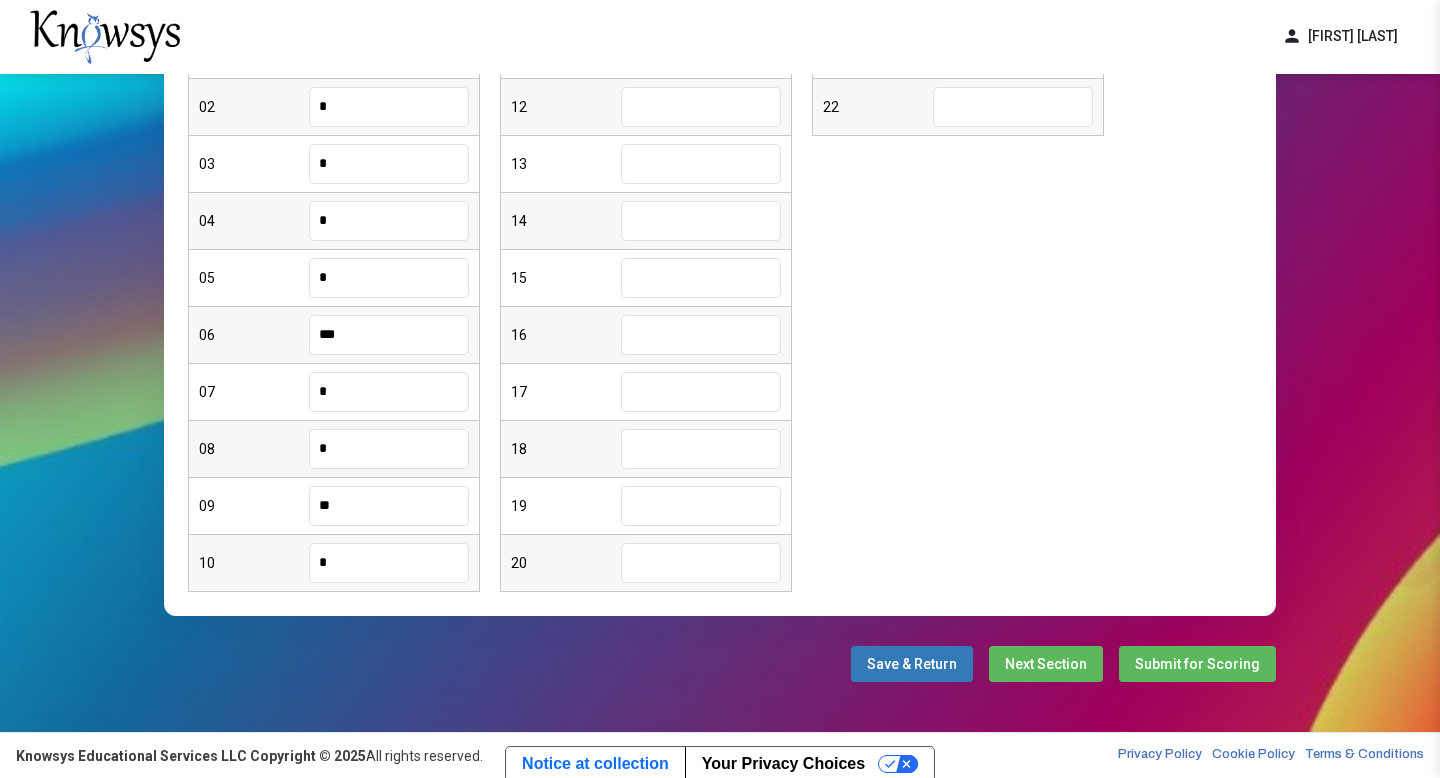 scroll, scrollTop: 186, scrollLeft: 0, axis: vertical 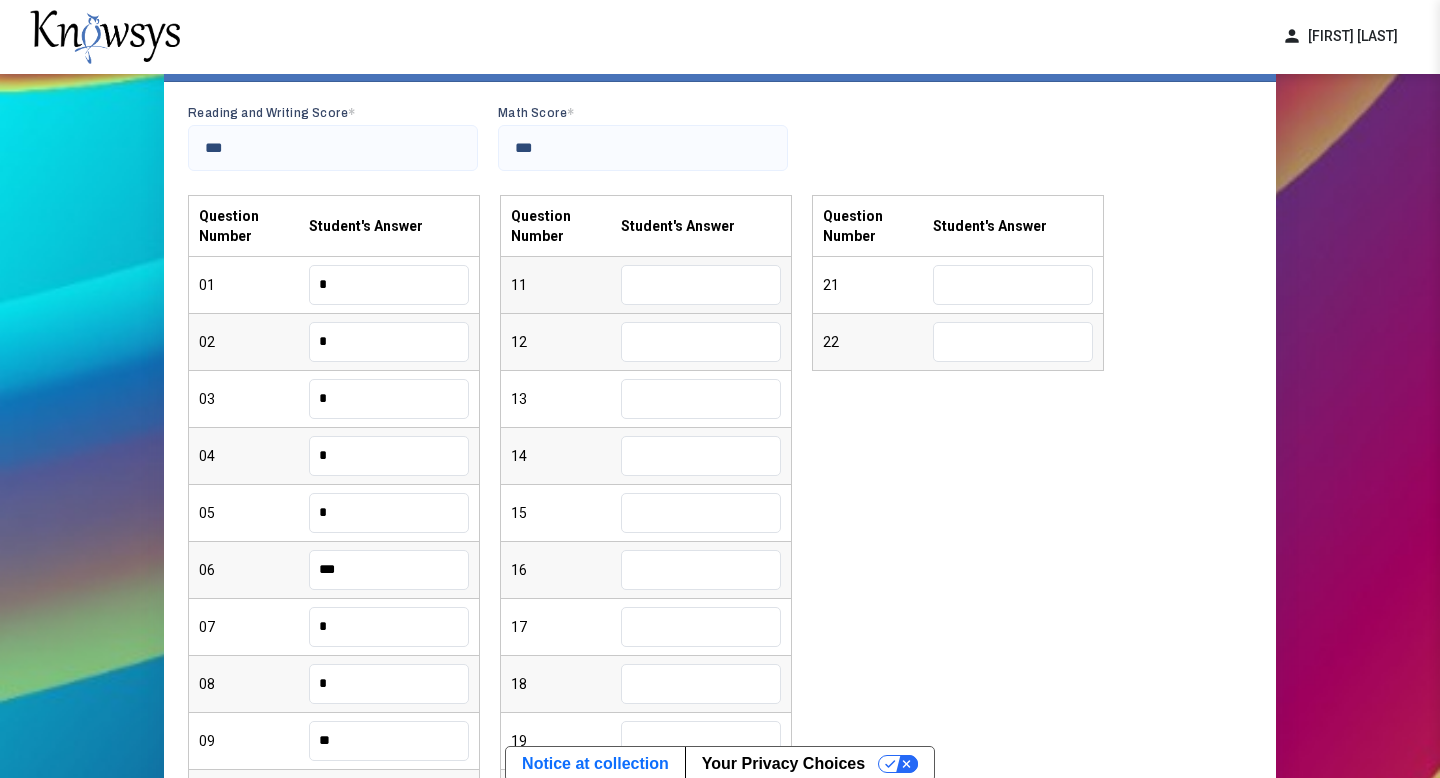 type on "*" 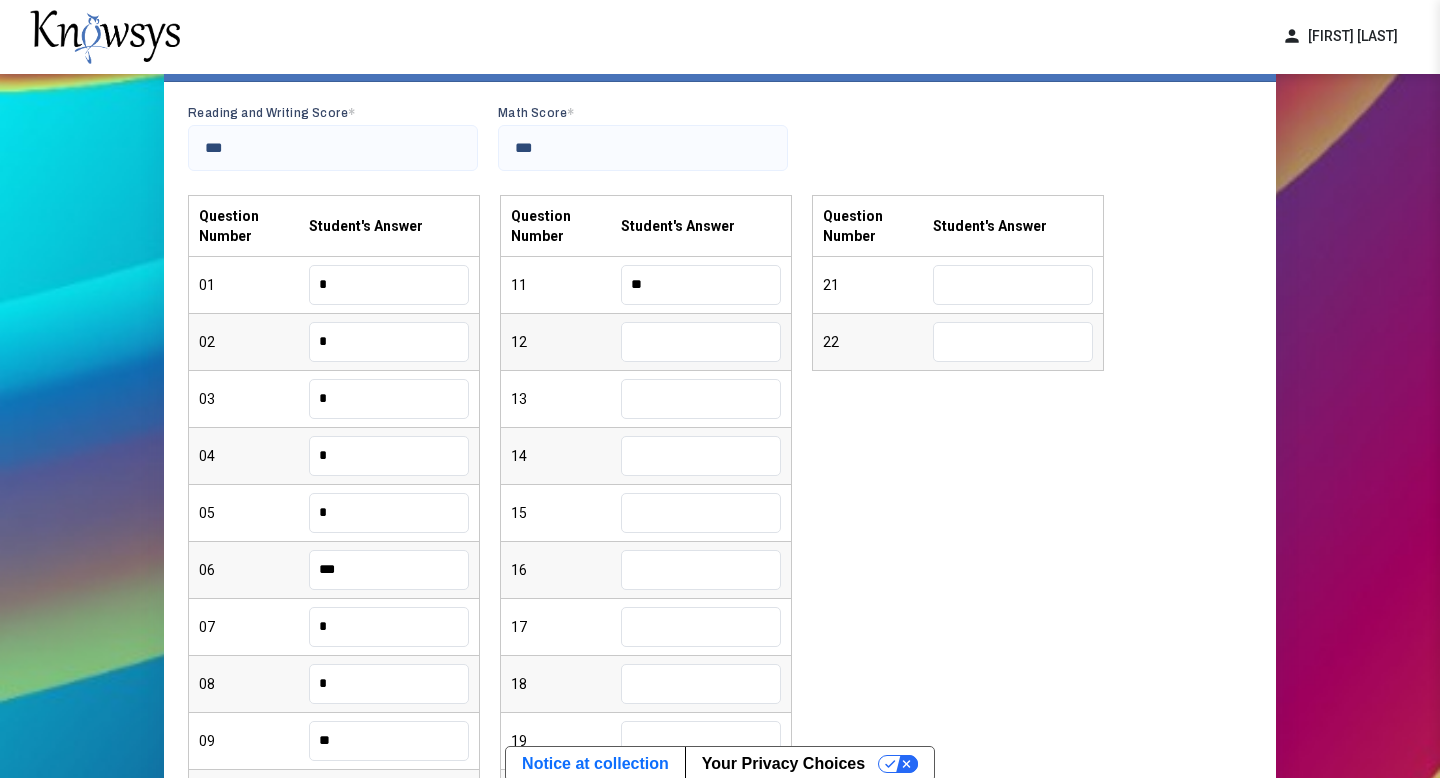 type on "**" 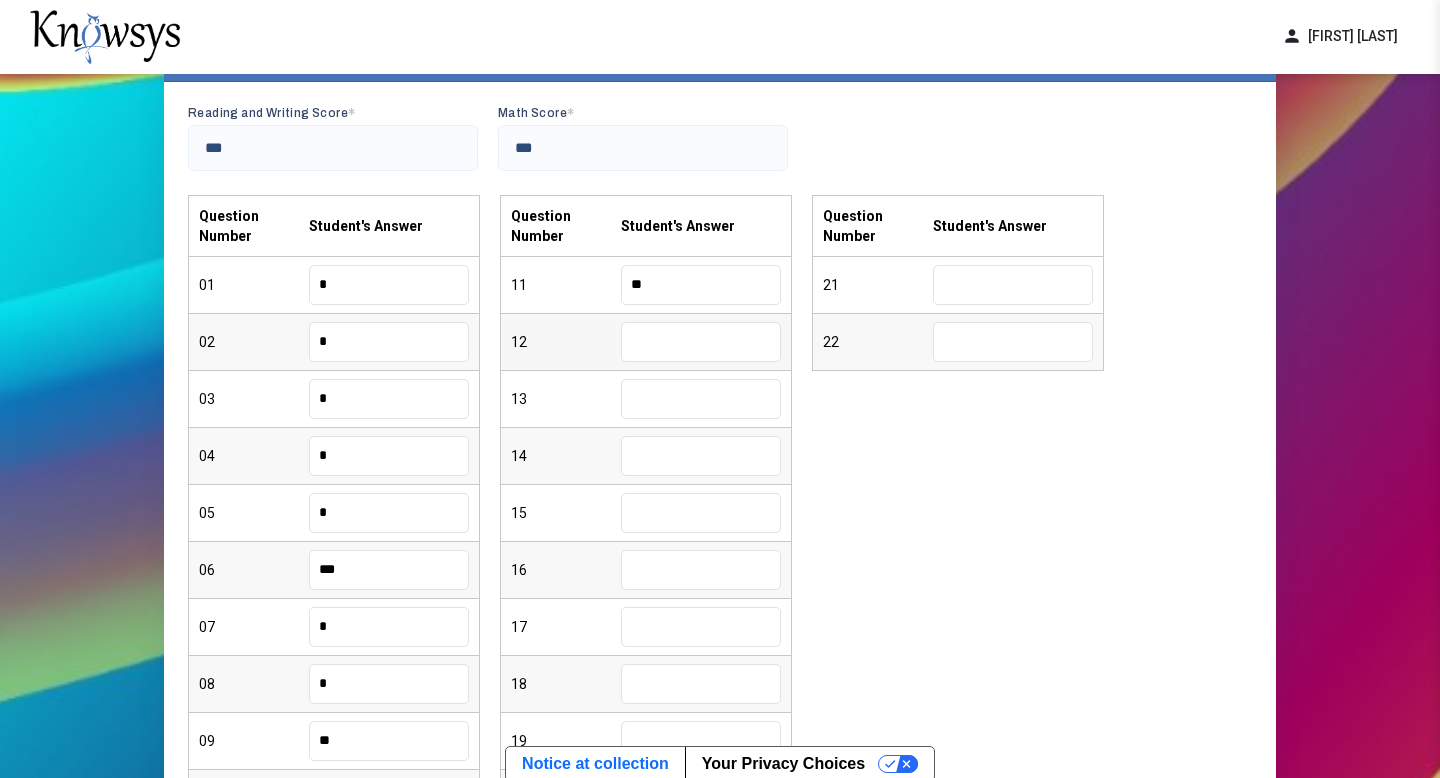 click at bounding box center (701, 342) 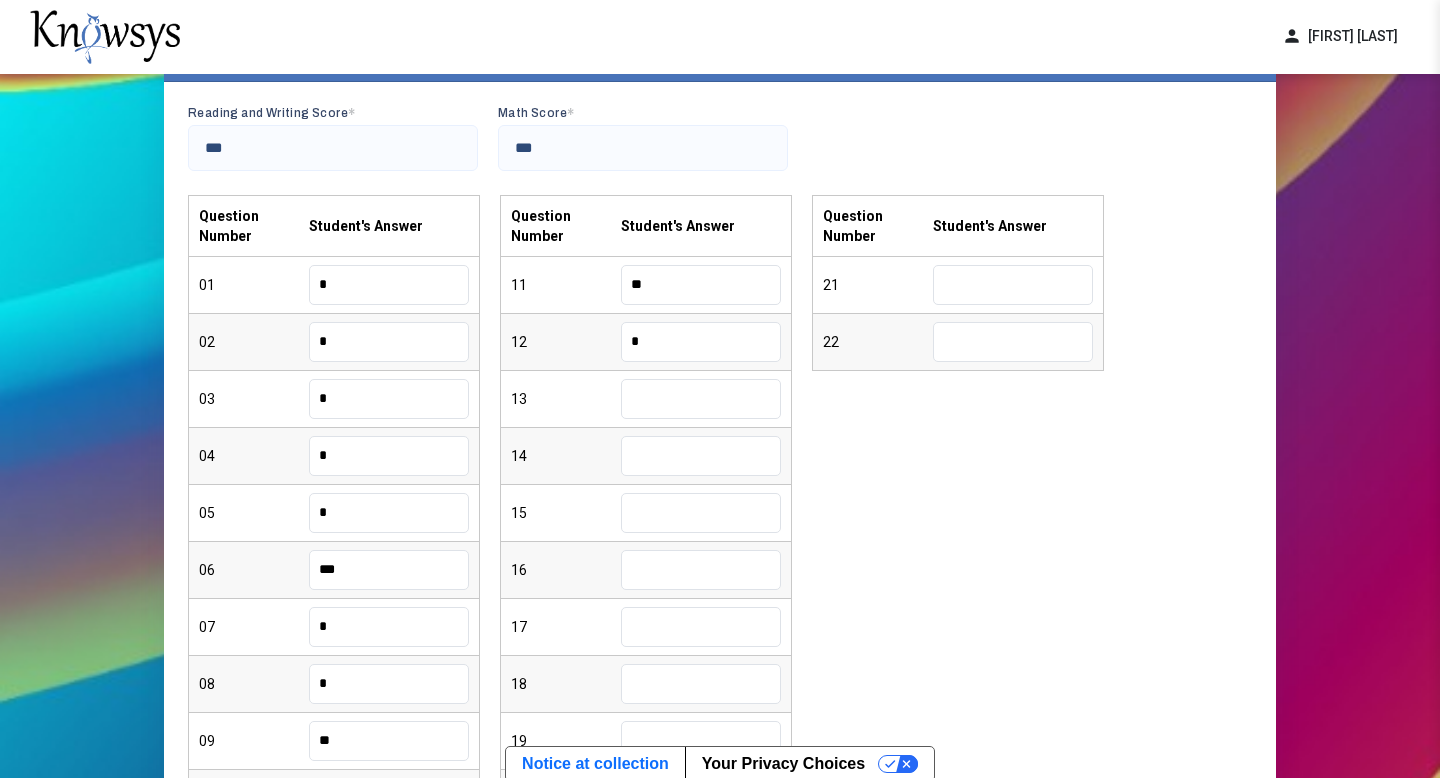 type on "*" 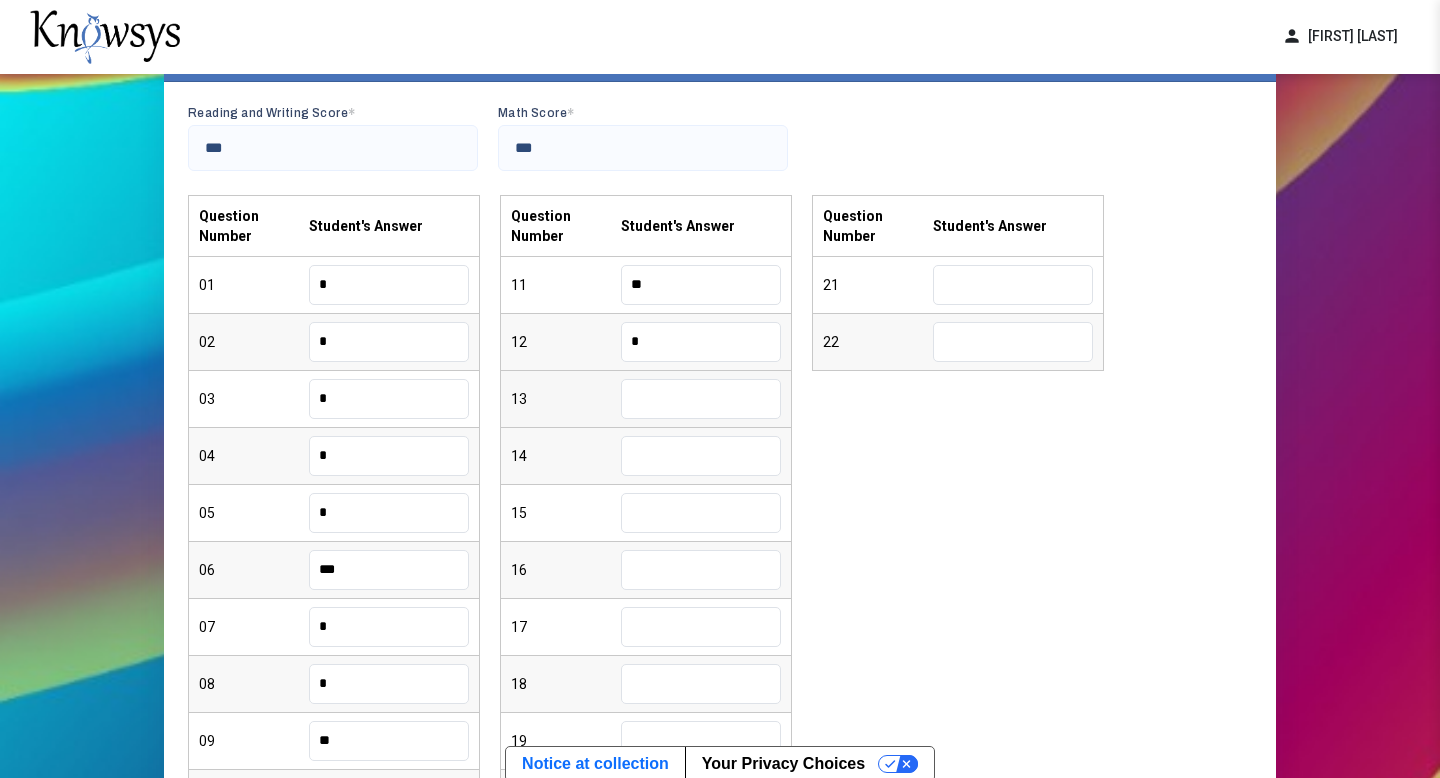 click at bounding box center (701, 399) 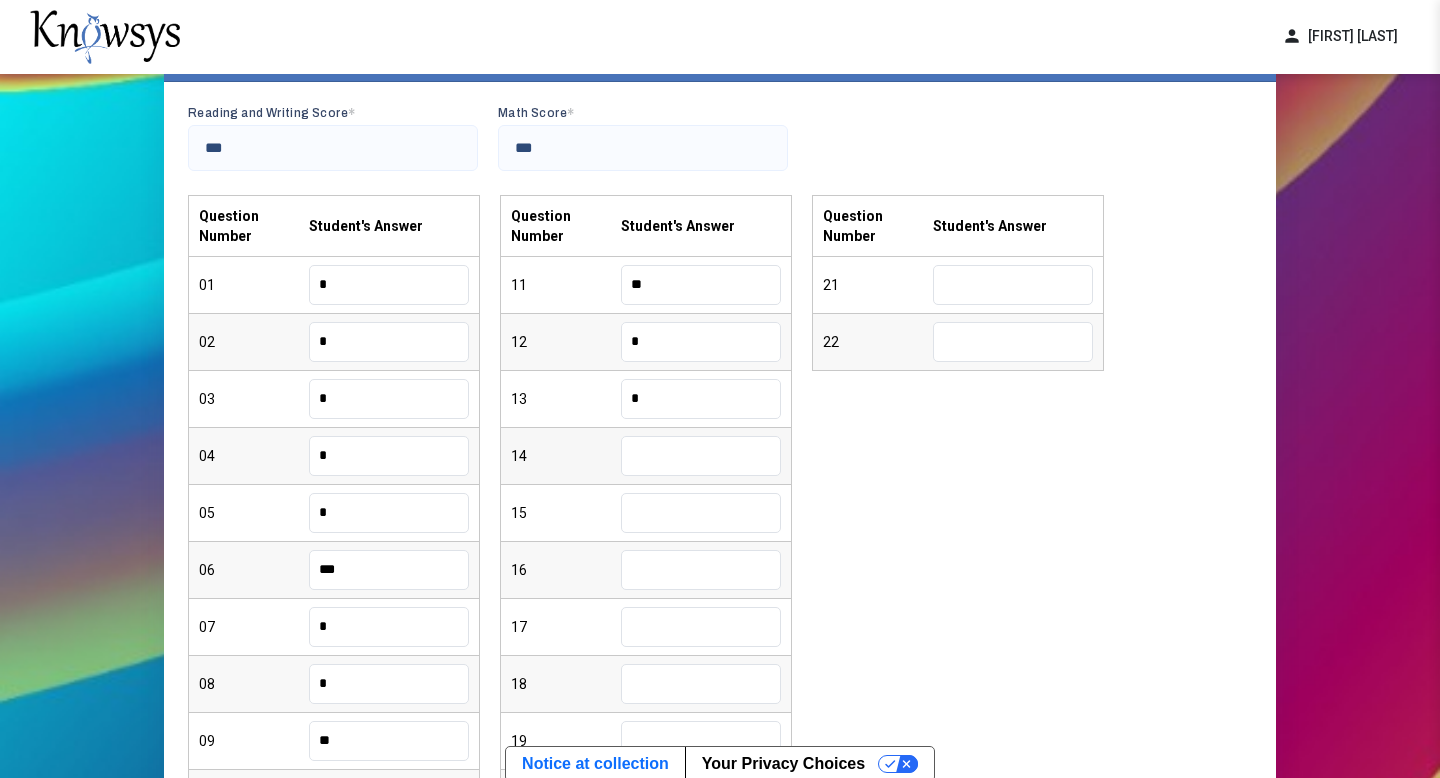 type on "*" 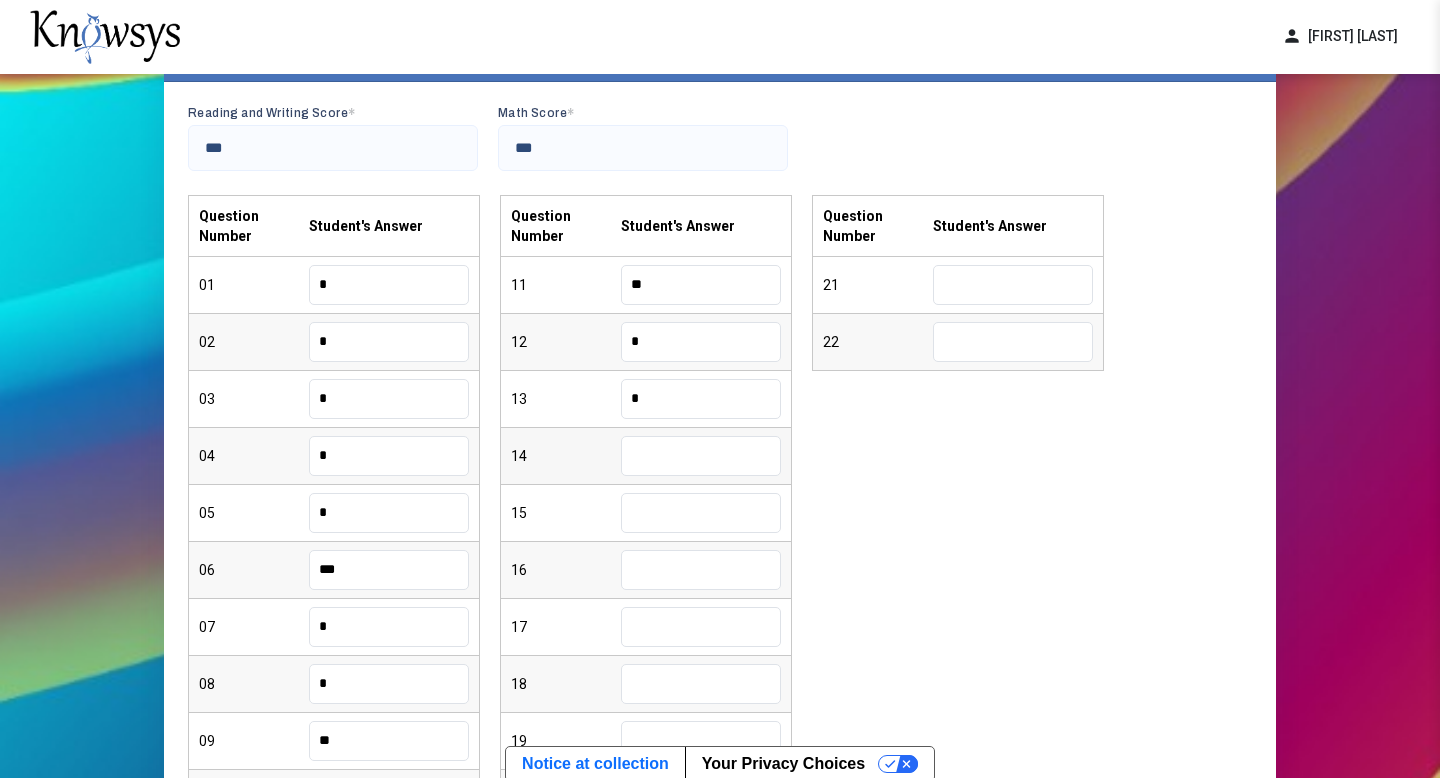 click at bounding box center [701, 456] 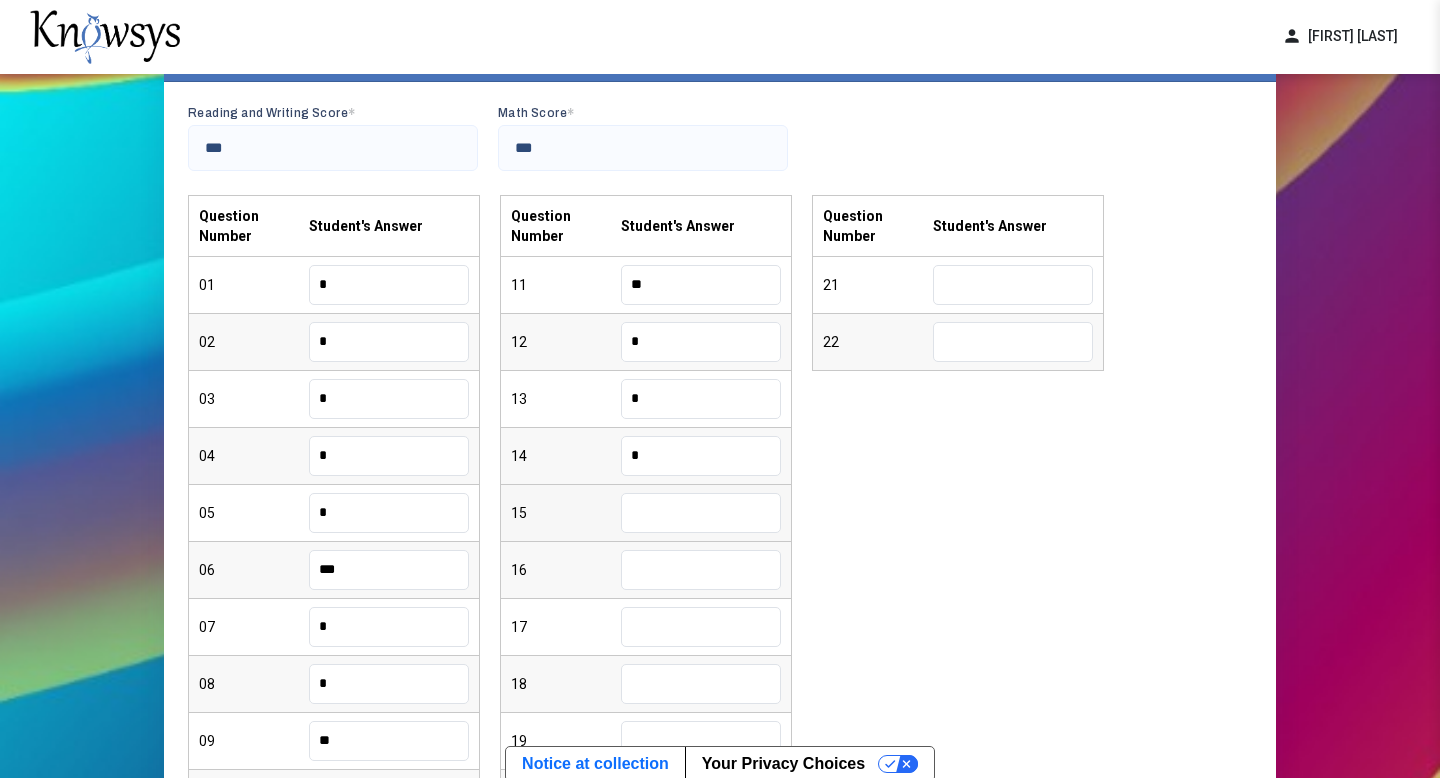 type on "*" 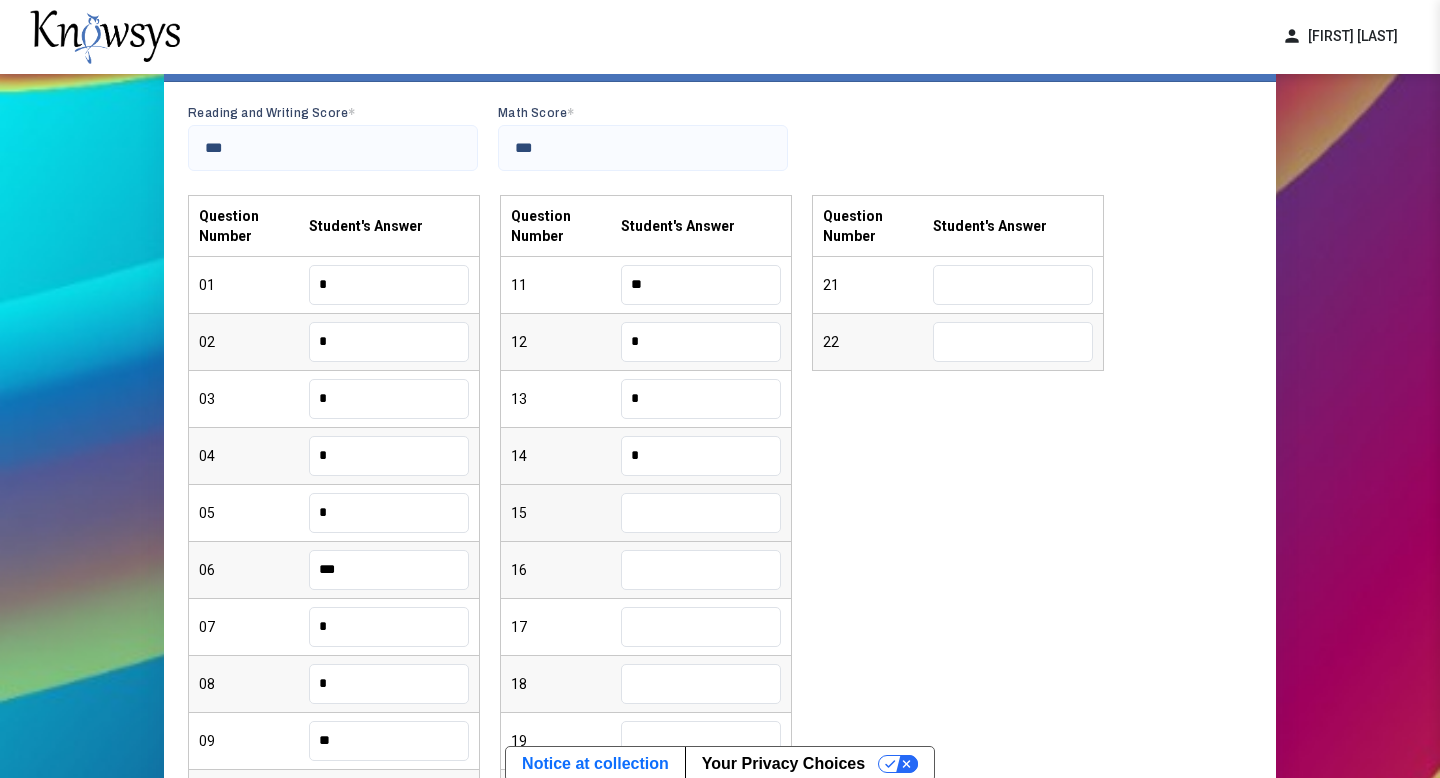 click on "15" at bounding box center [646, 513] 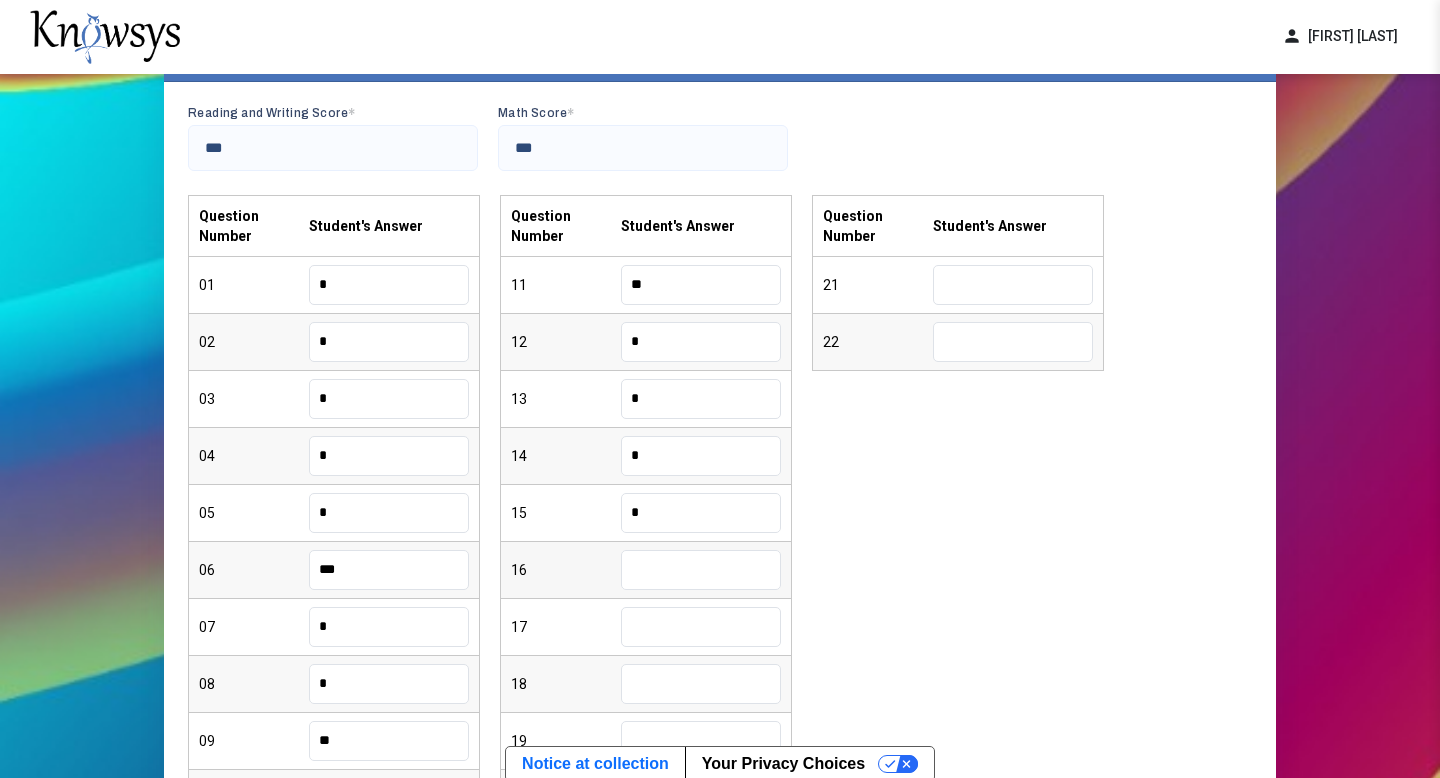 type on "*" 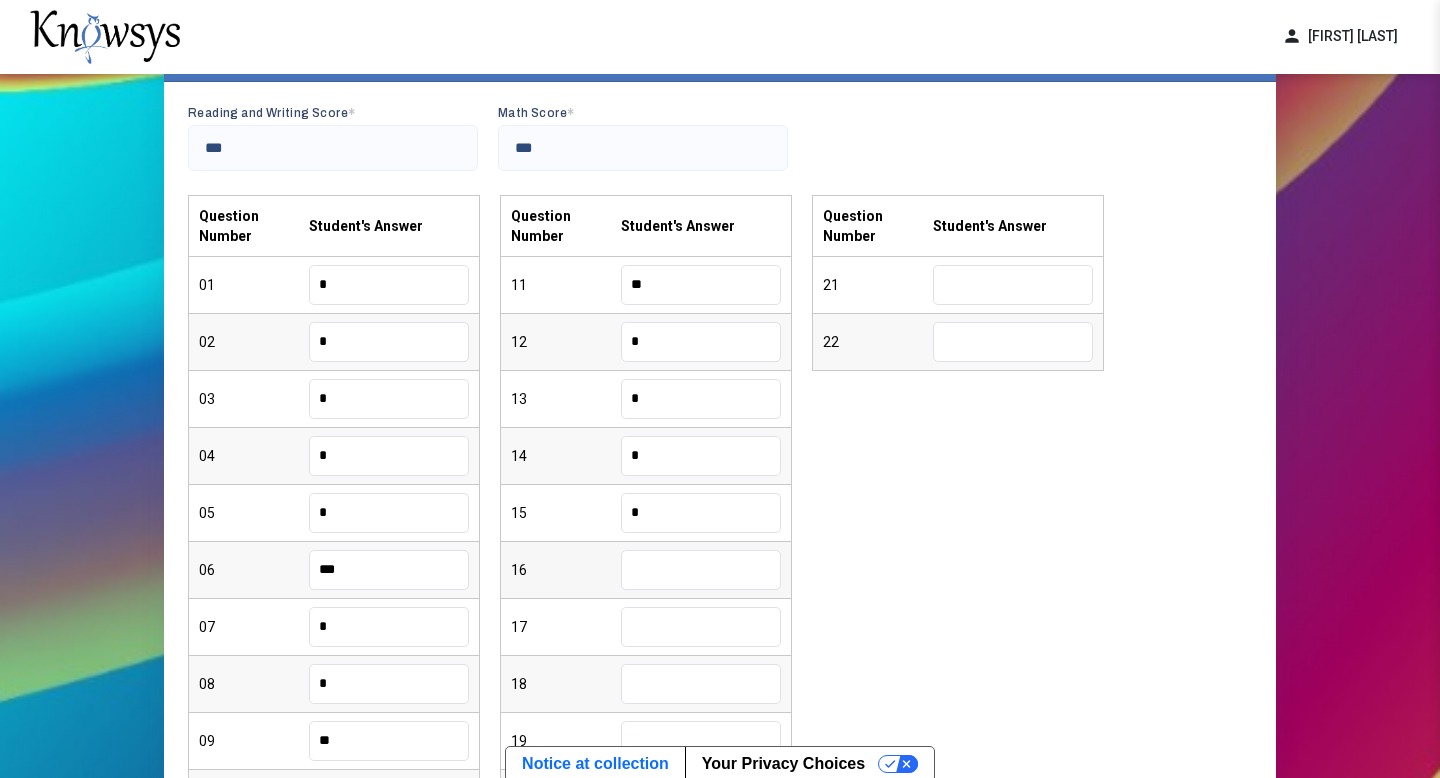 click at bounding box center (701, 570) 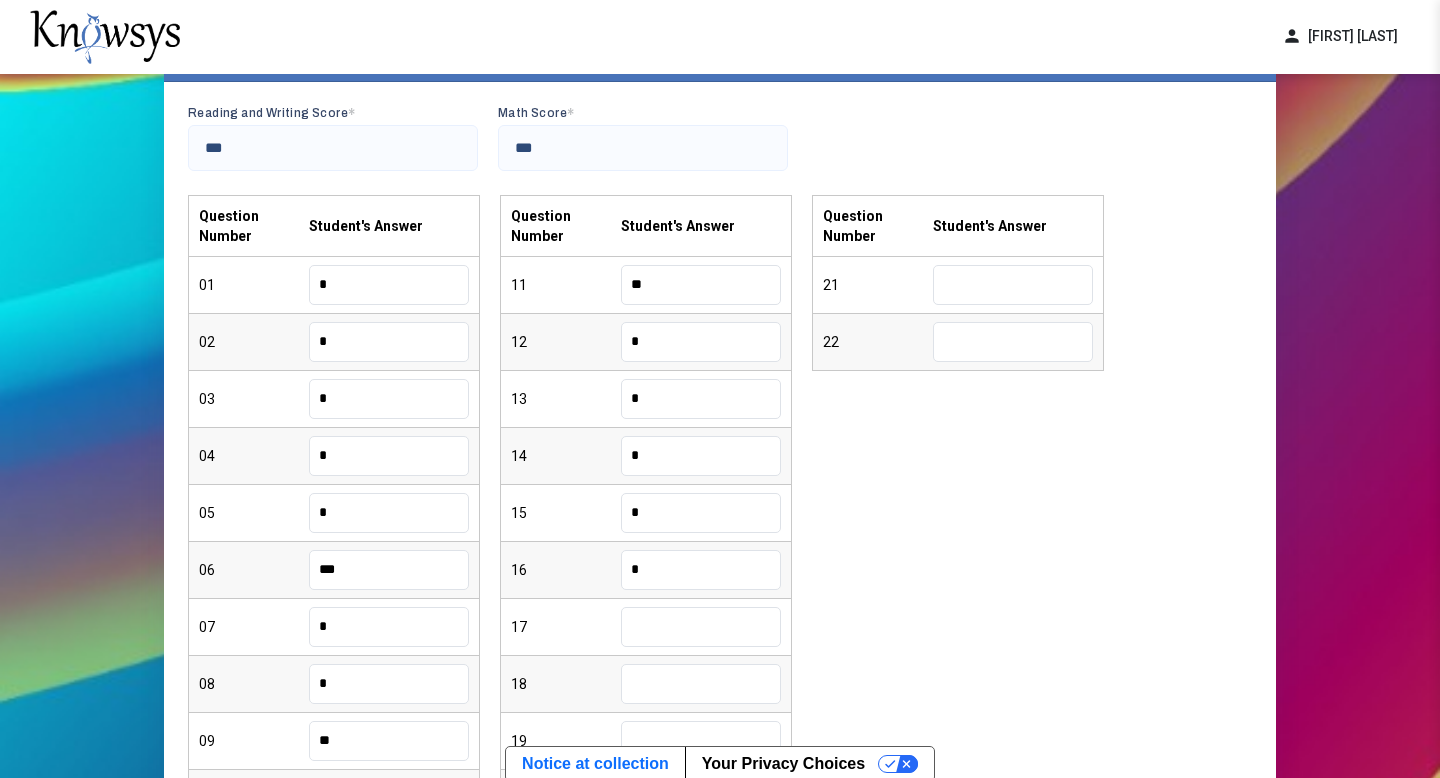 type on "*" 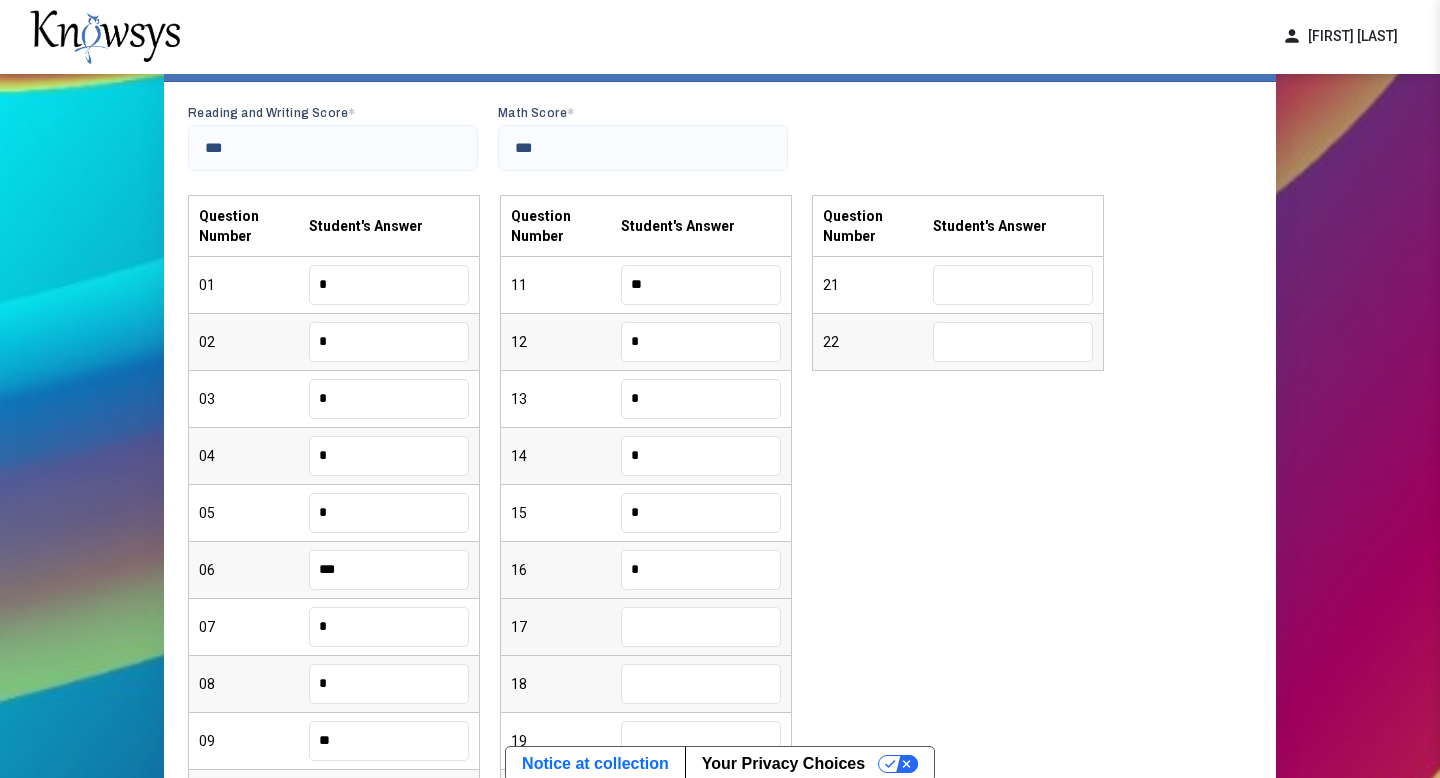 click at bounding box center (701, 627) 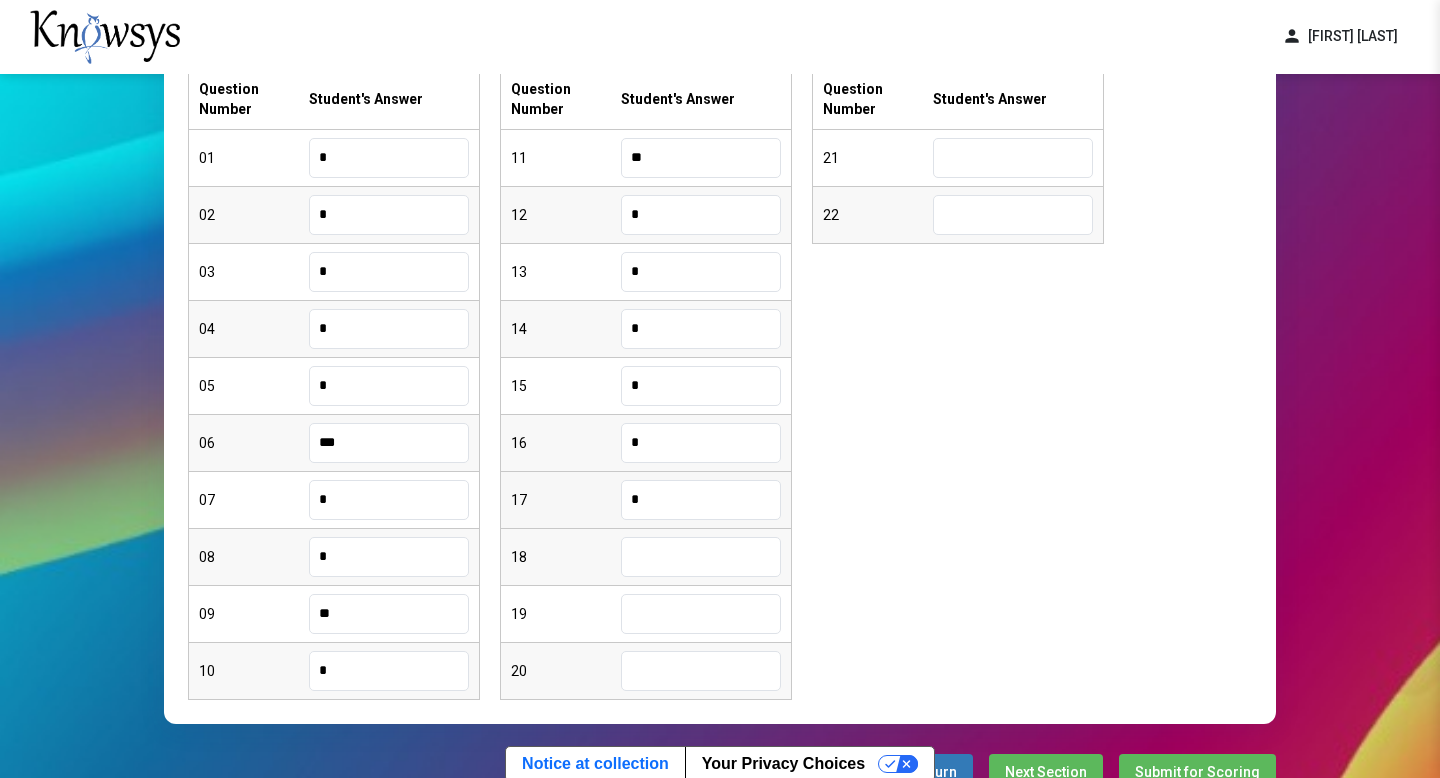 scroll, scrollTop: 316, scrollLeft: 0, axis: vertical 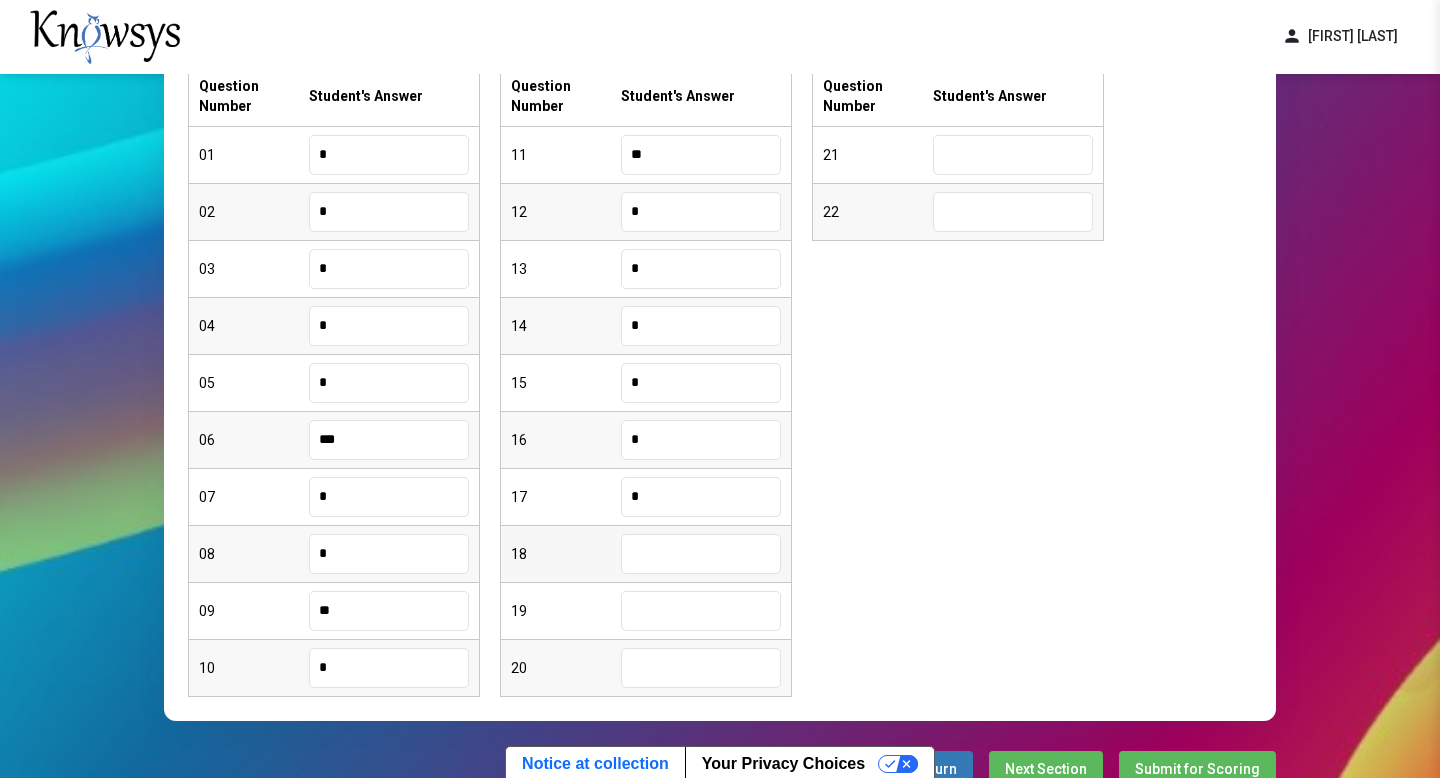 type on "*" 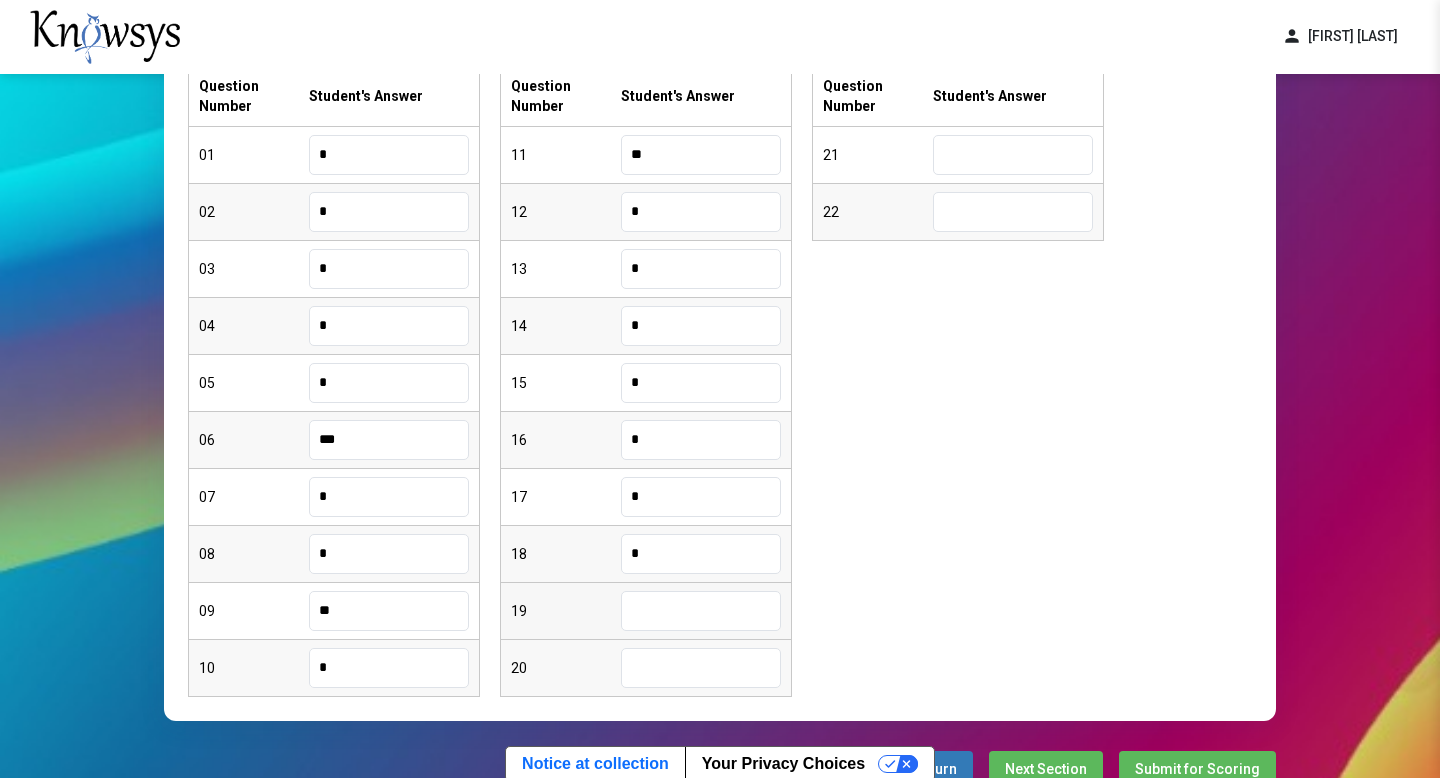 type on "*" 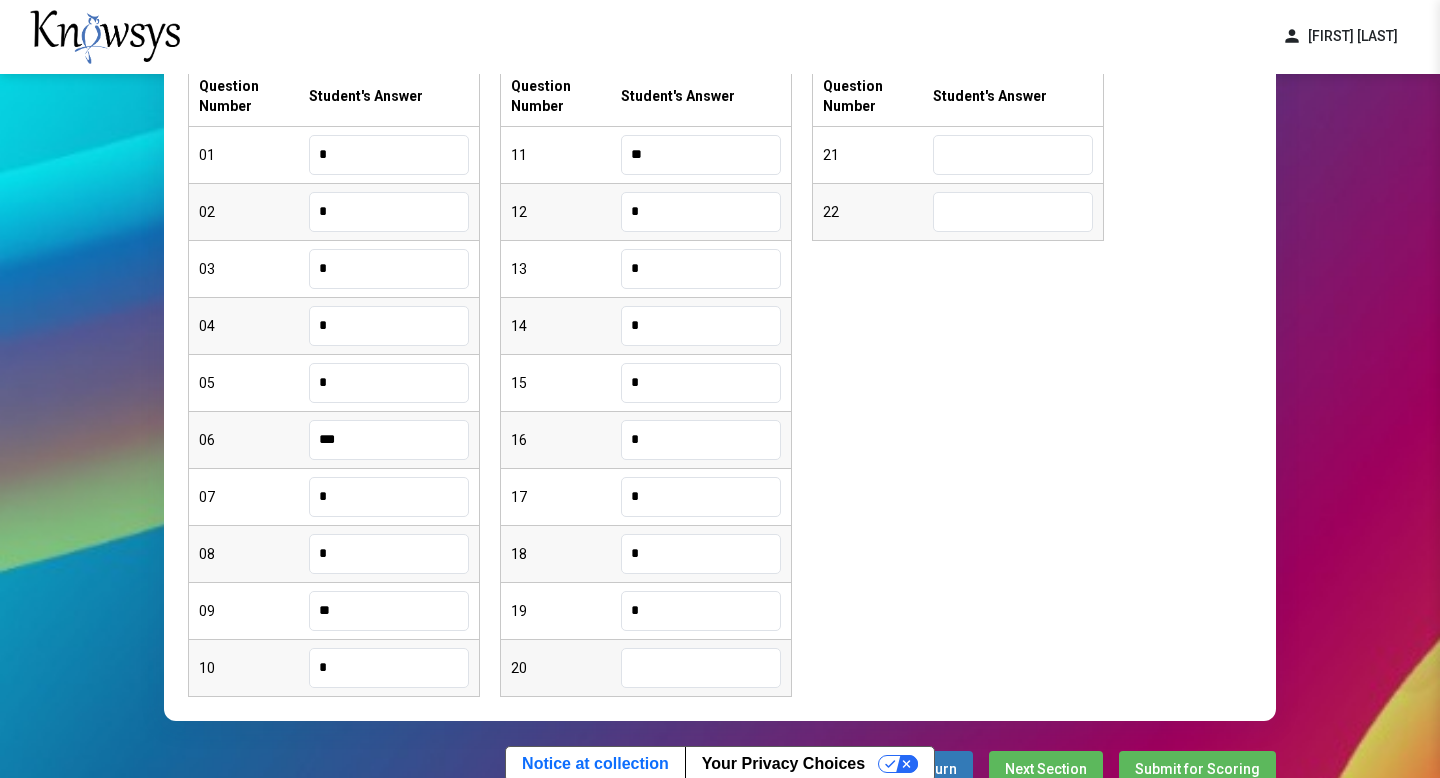 type on "*" 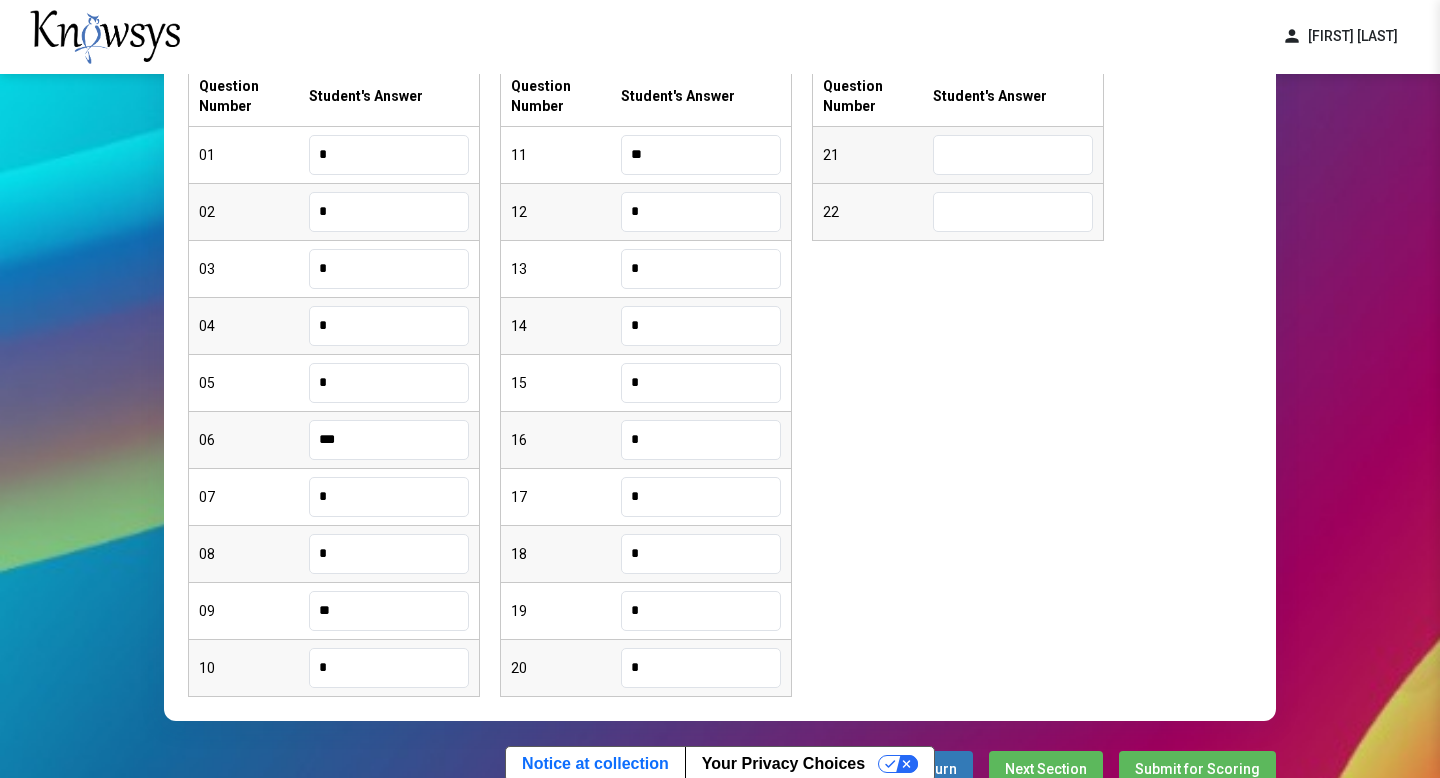 type on "*" 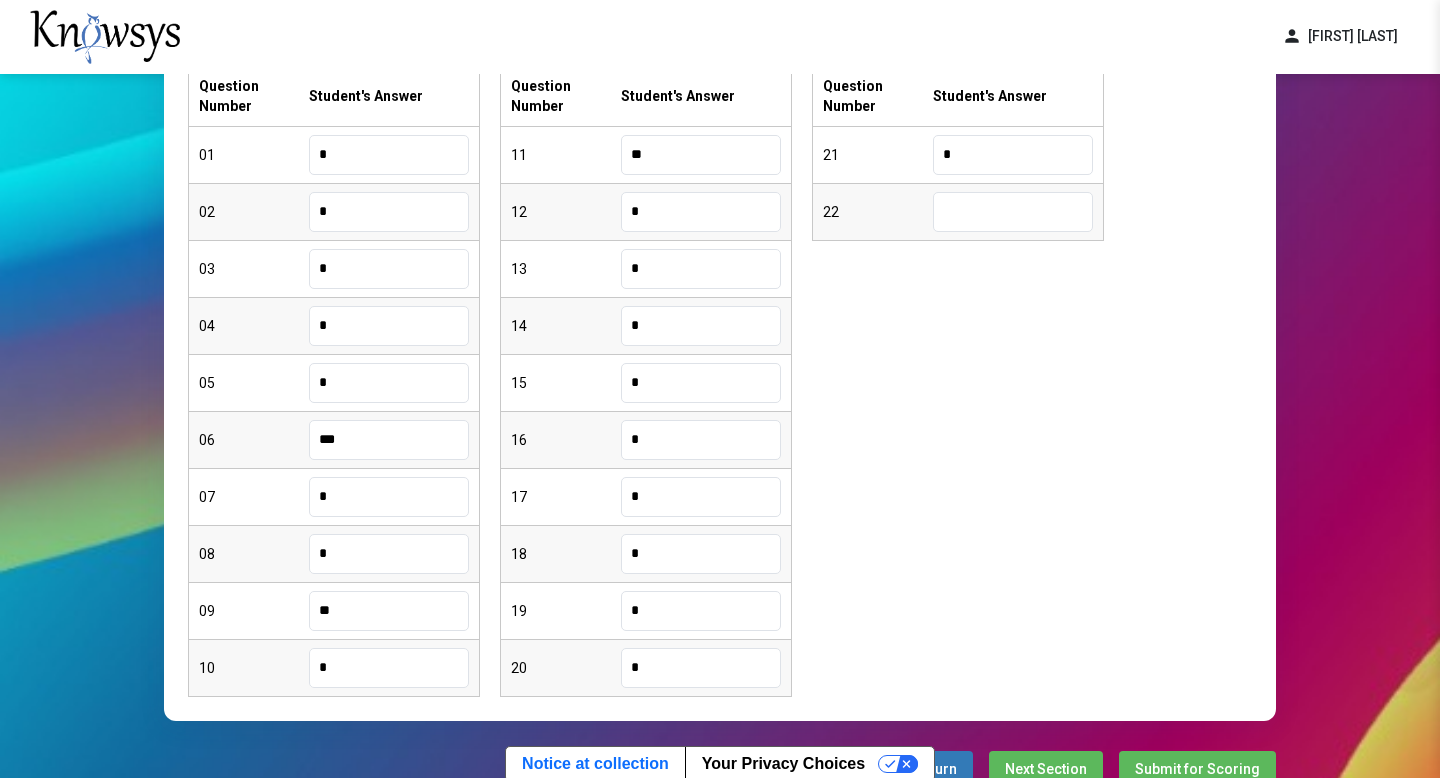 type on "*" 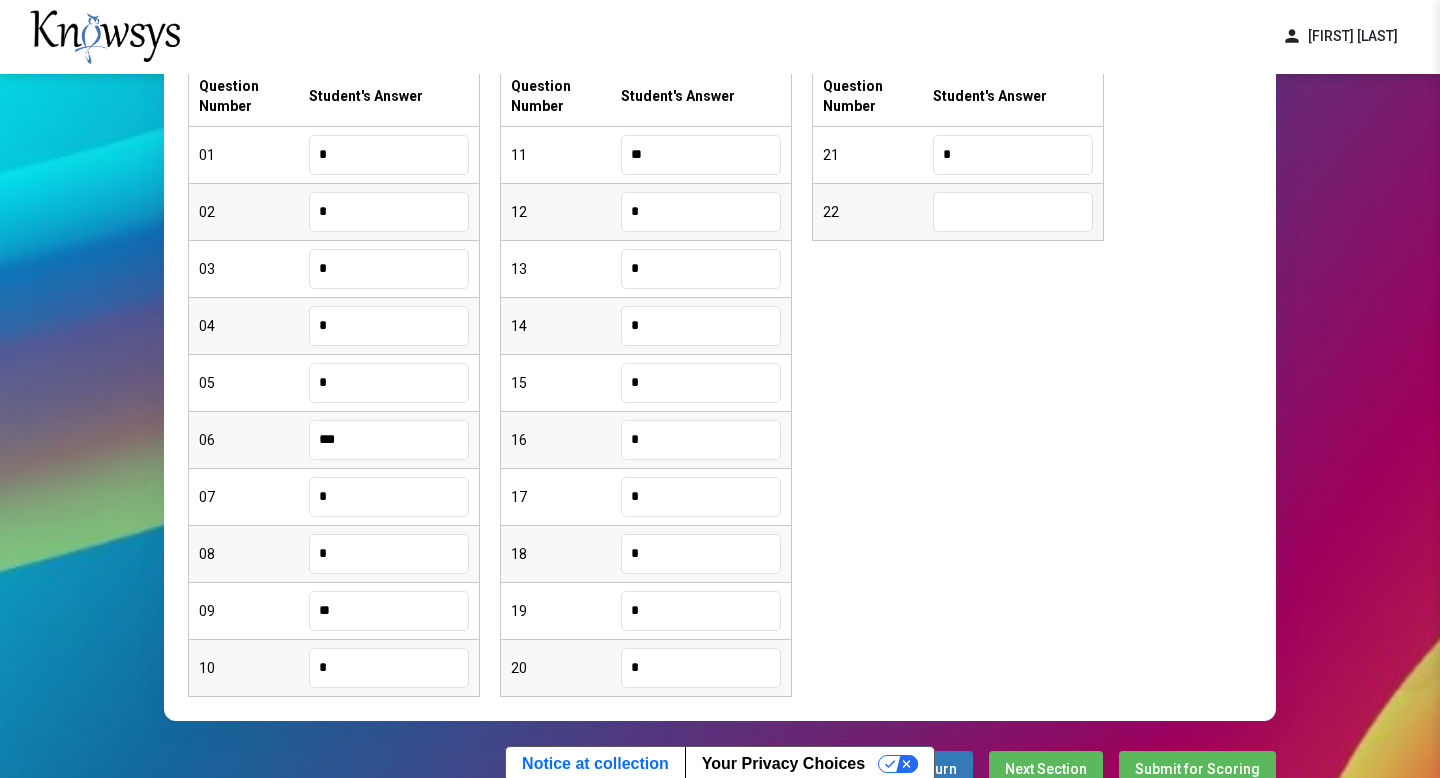 click at bounding box center (1013, 212) 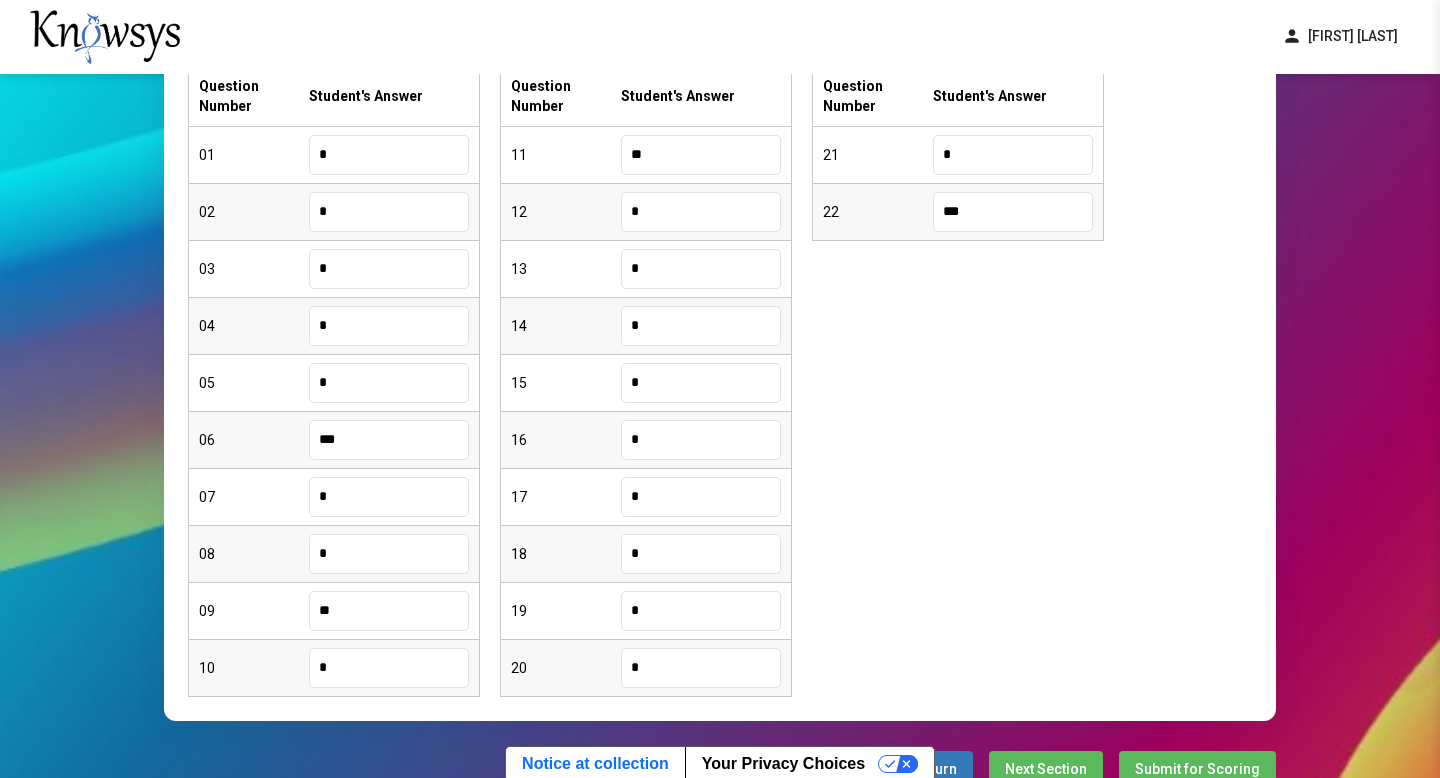 type on "***" 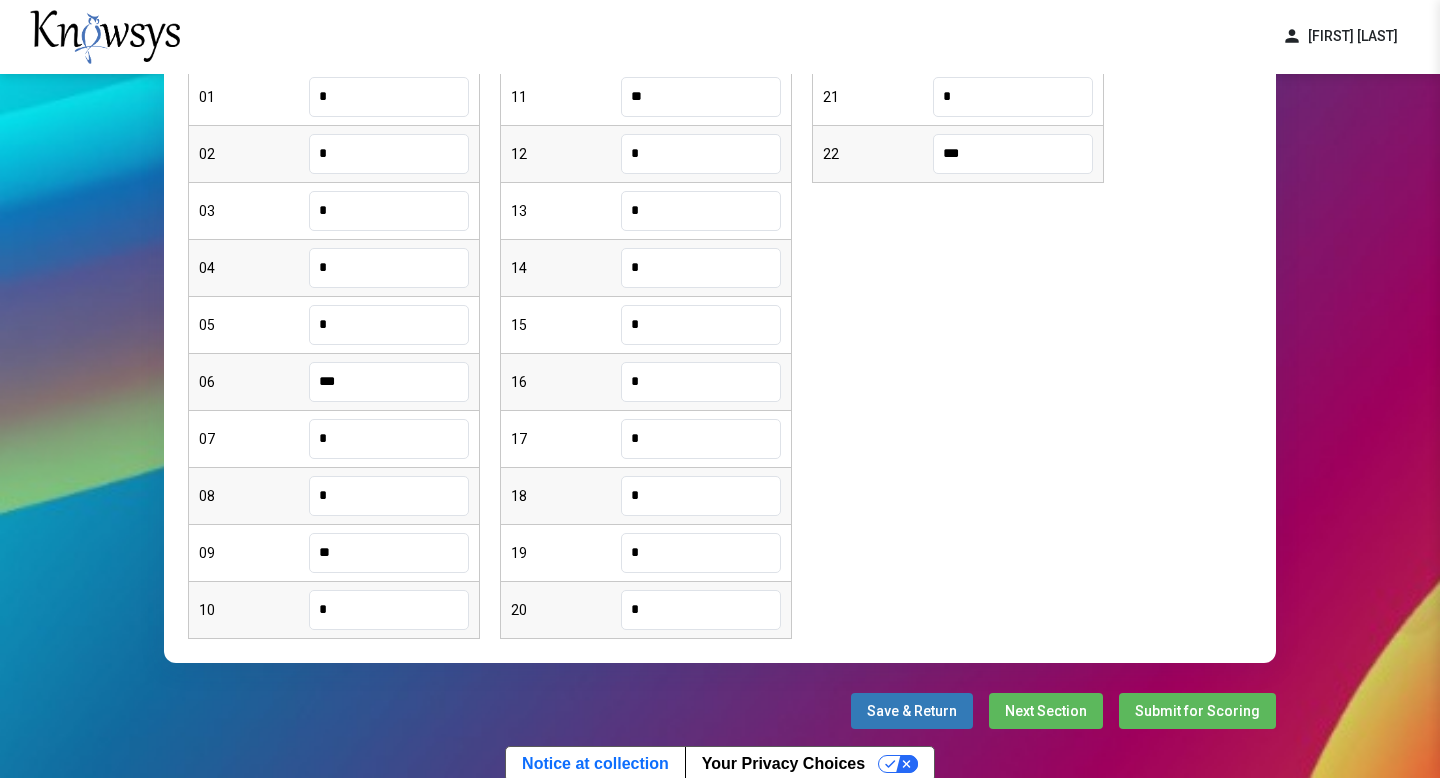 scroll, scrollTop: 421, scrollLeft: 0, axis: vertical 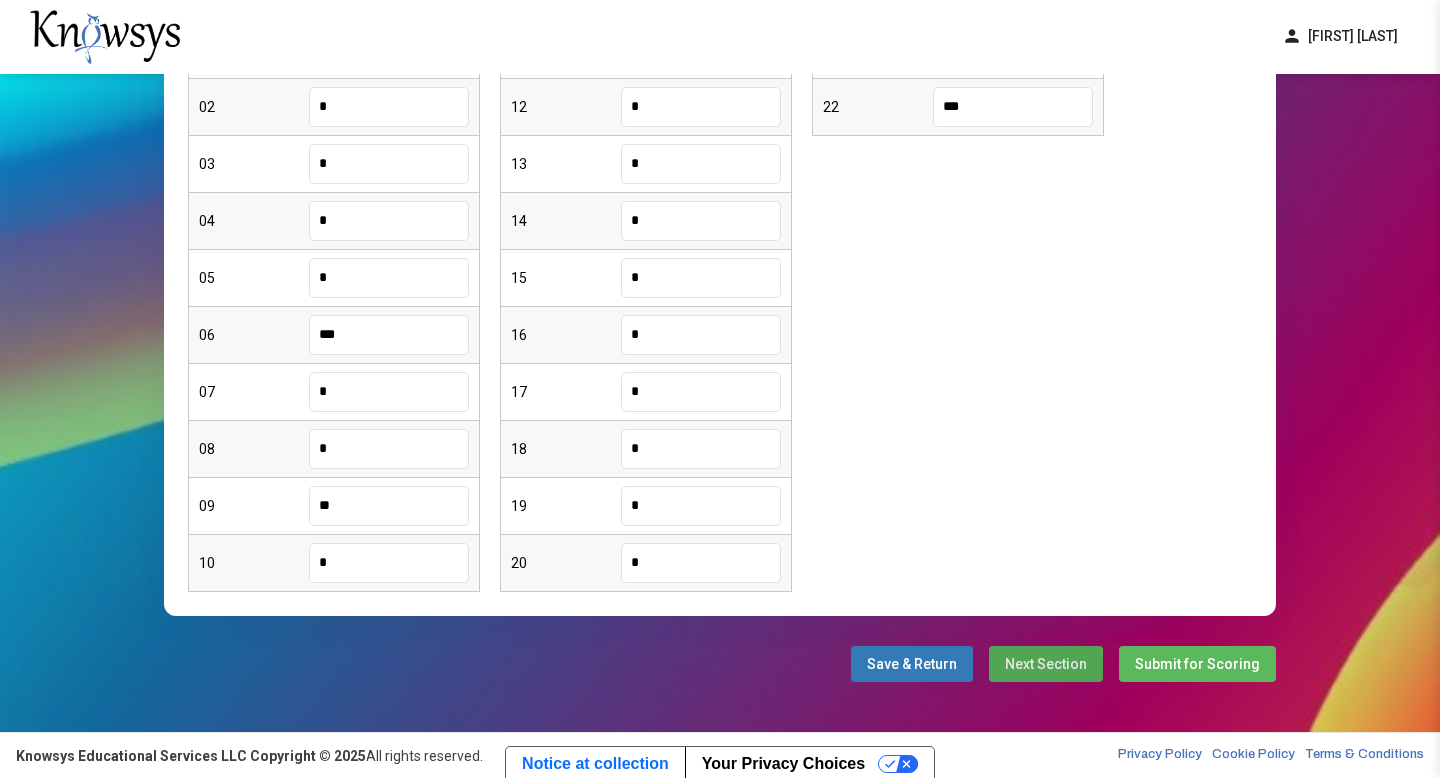 click on "Next Section" at bounding box center (1046, 664) 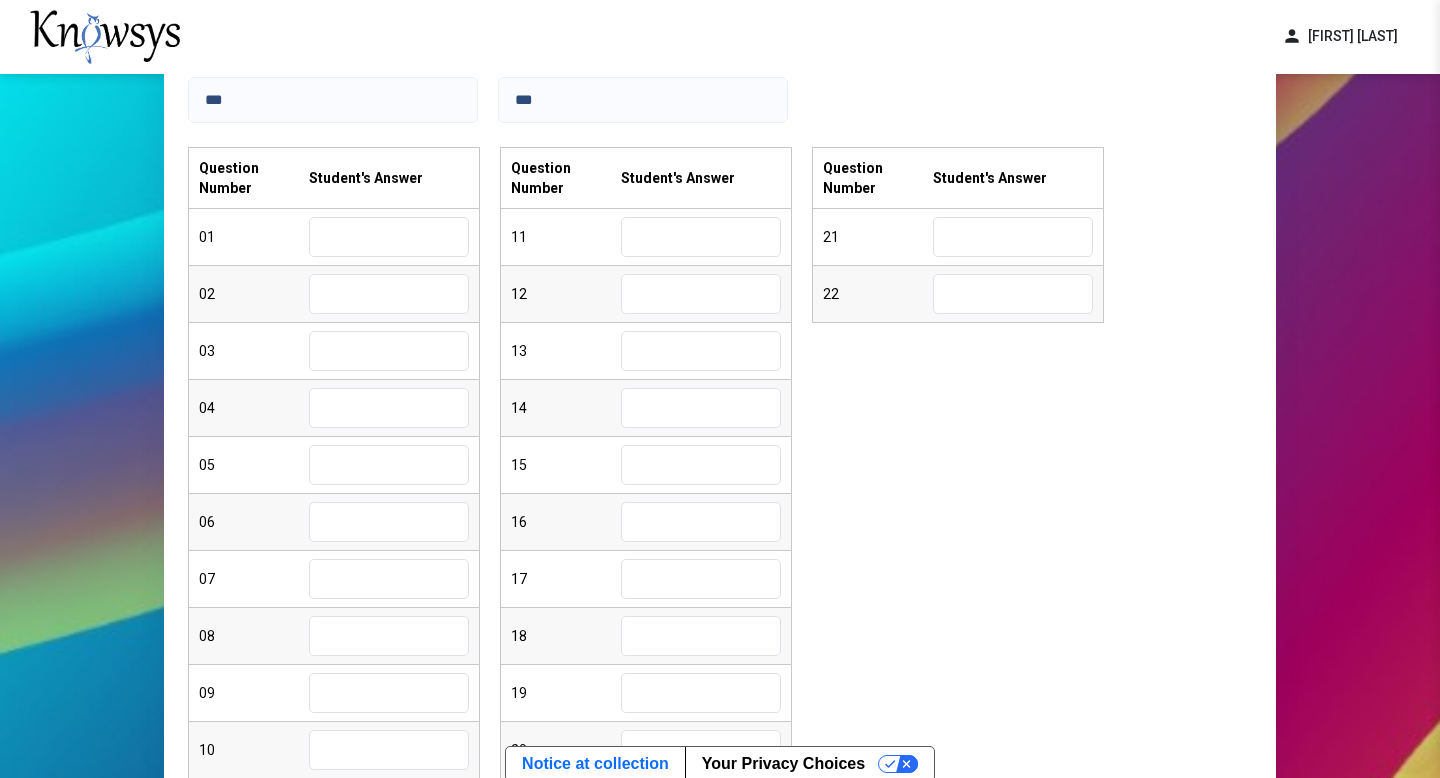 scroll, scrollTop: 187, scrollLeft: 0, axis: vertical 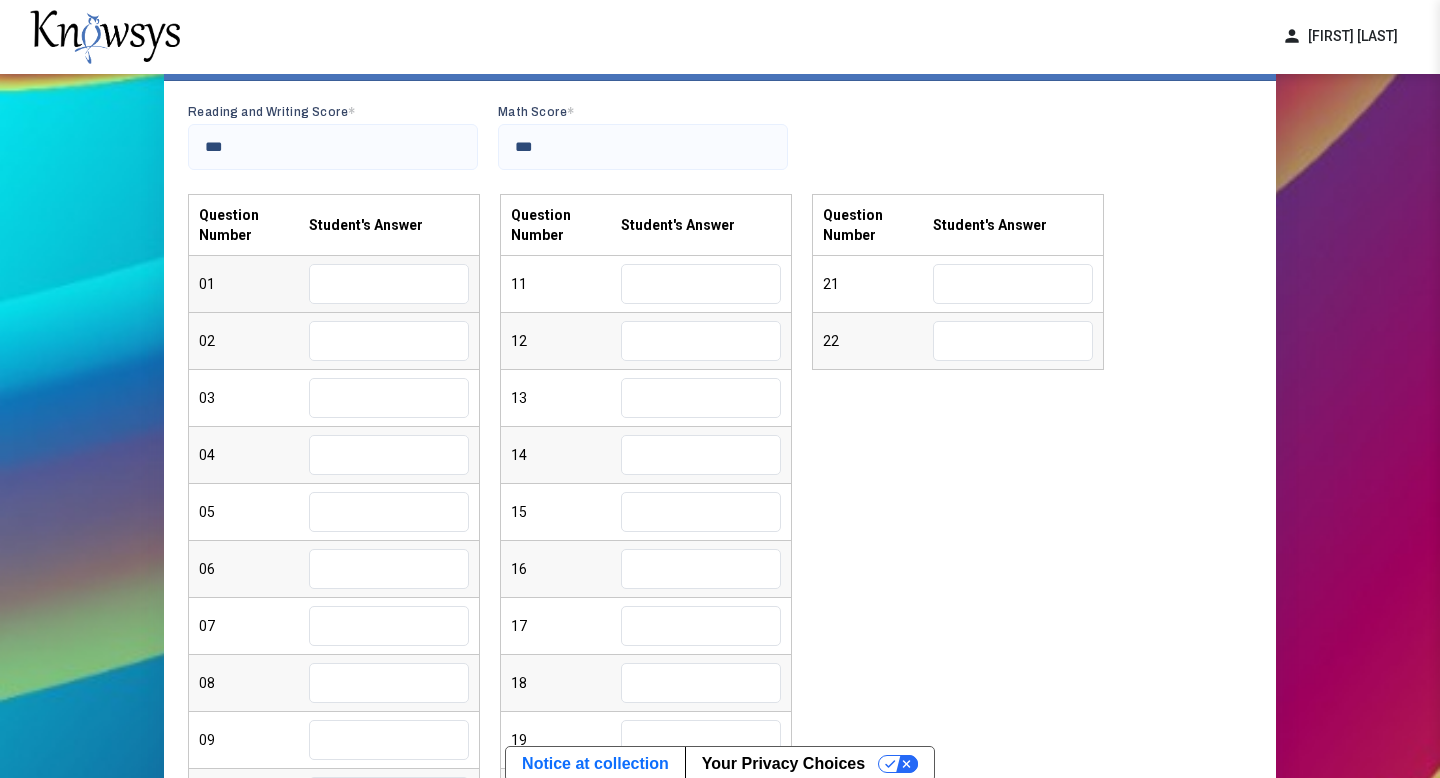 click at bounding box center [389, 284] 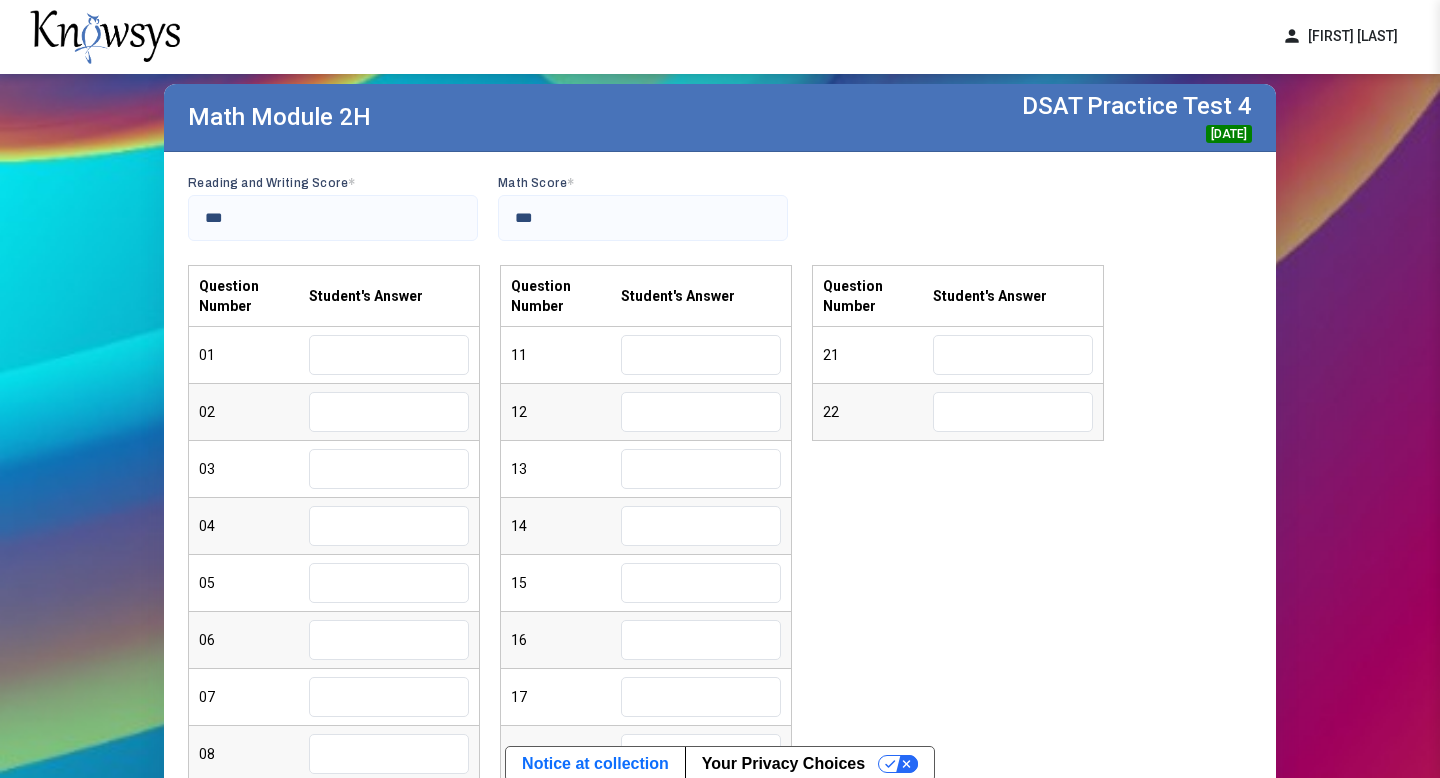 scroll, scrollTop: 131, scrollLeft: 0, axis: vertical 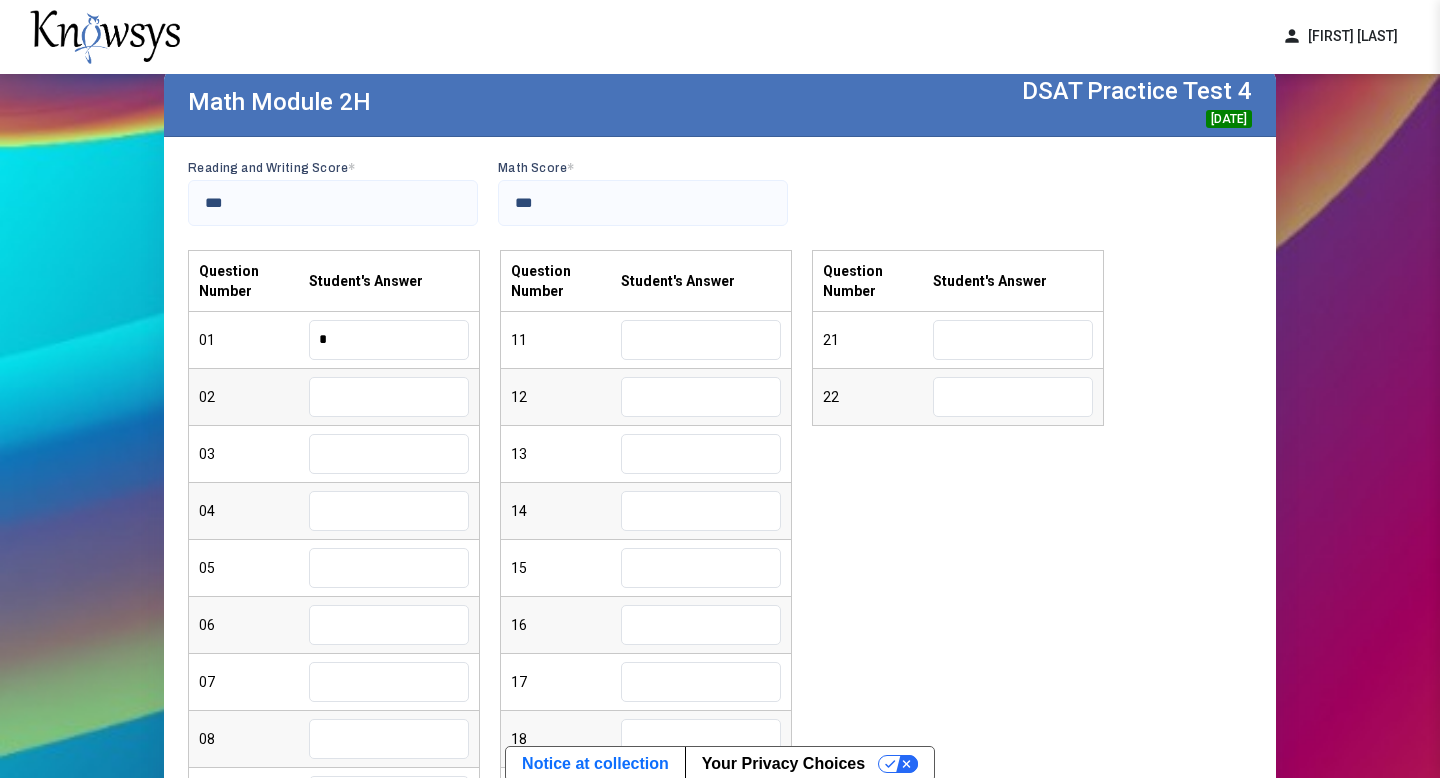 type on "*" 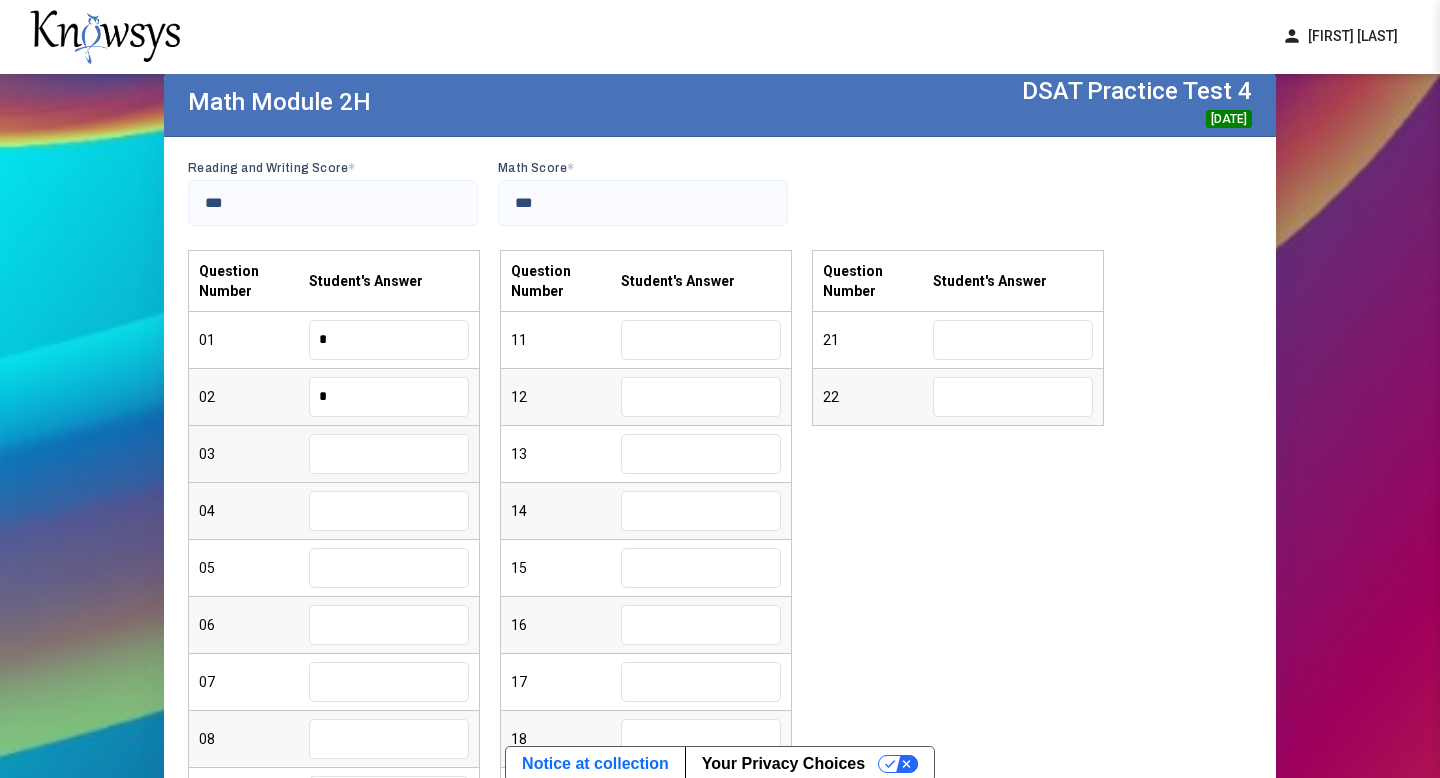 type on "*" 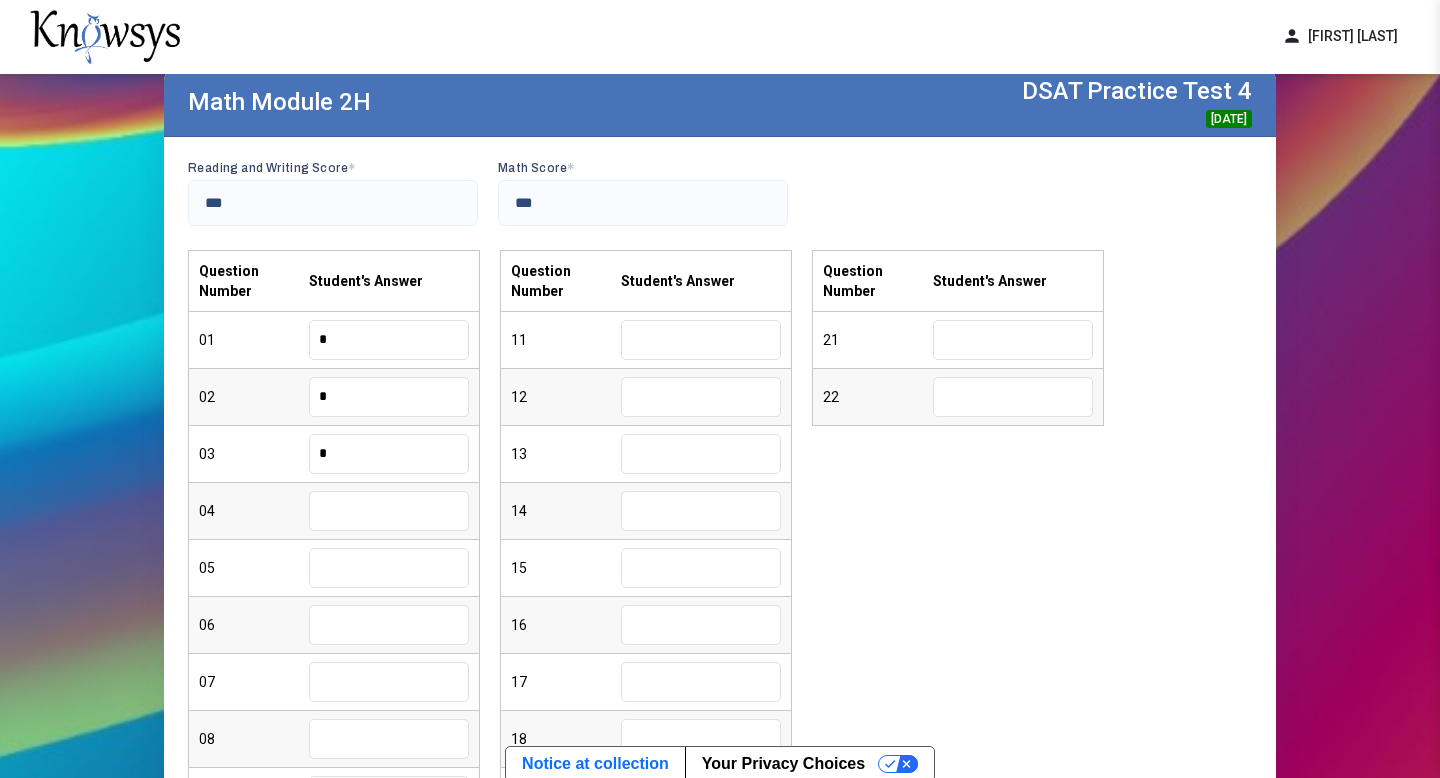 type on "*" 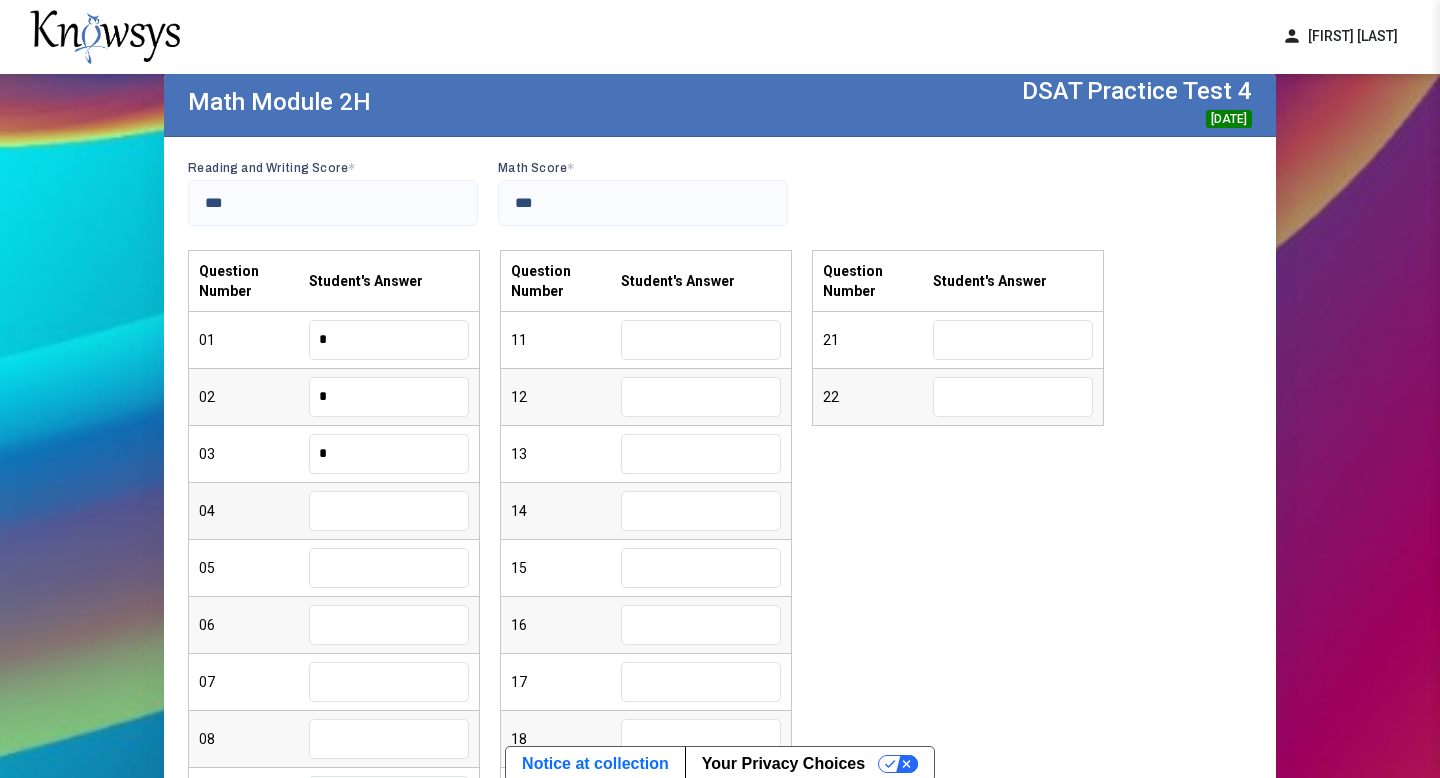 click at bounding box center [389, 511] 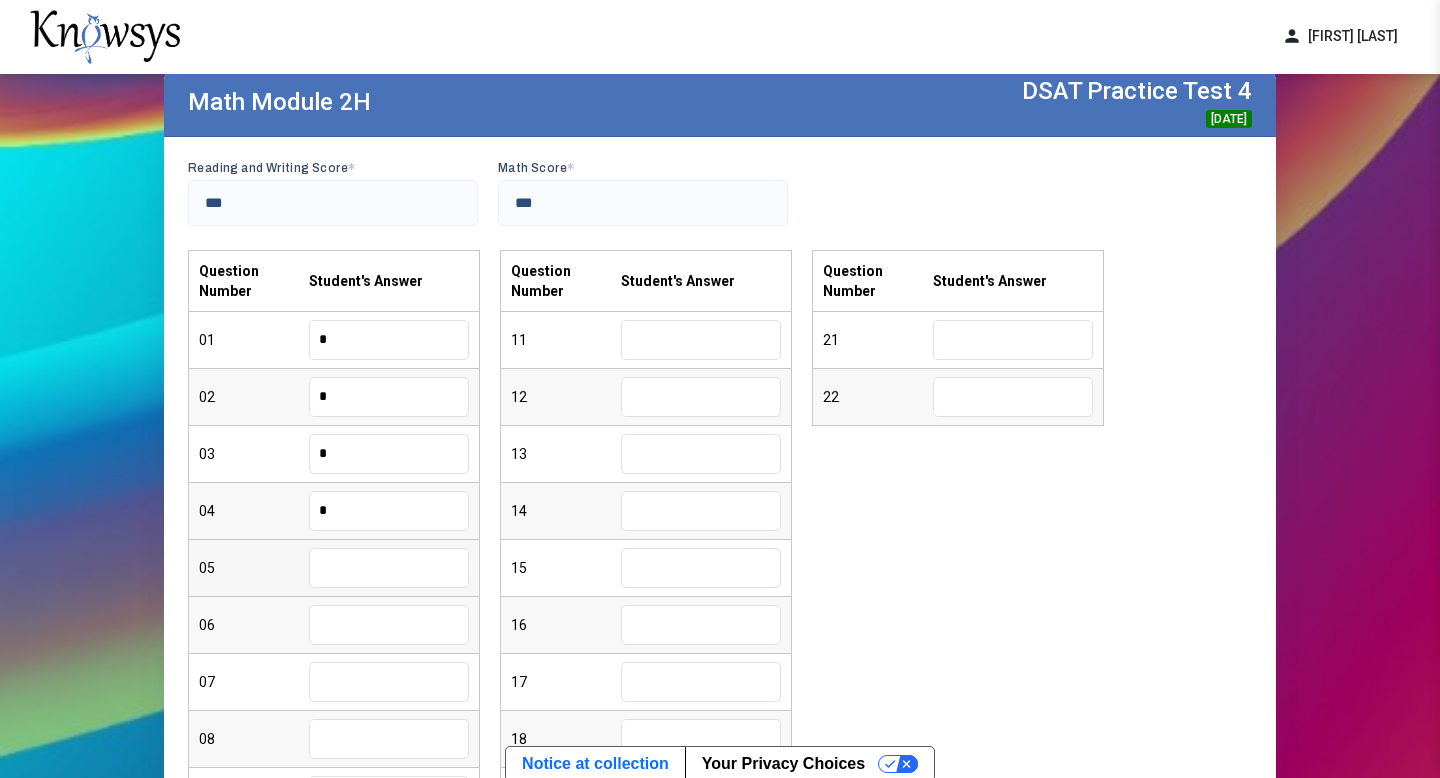type on "*" 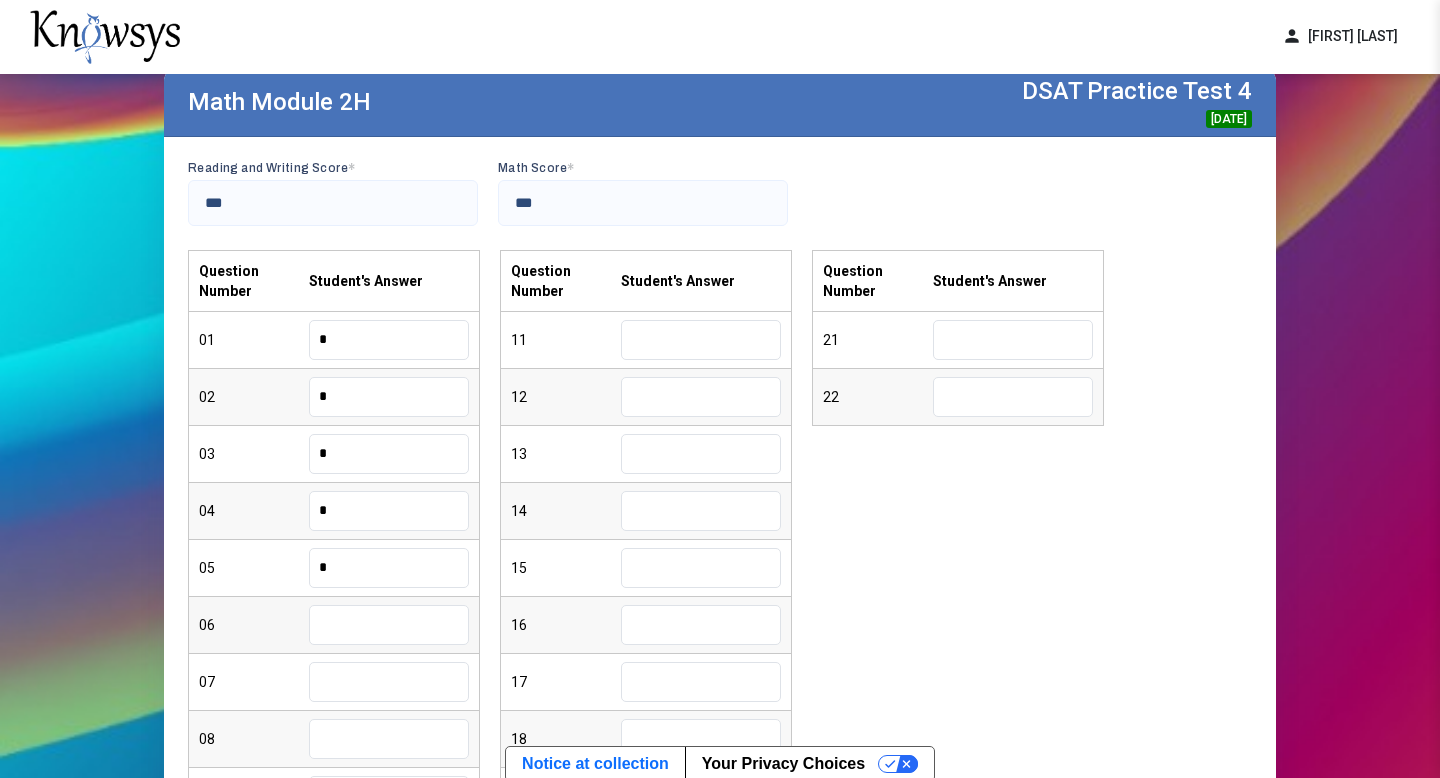 type on "*" 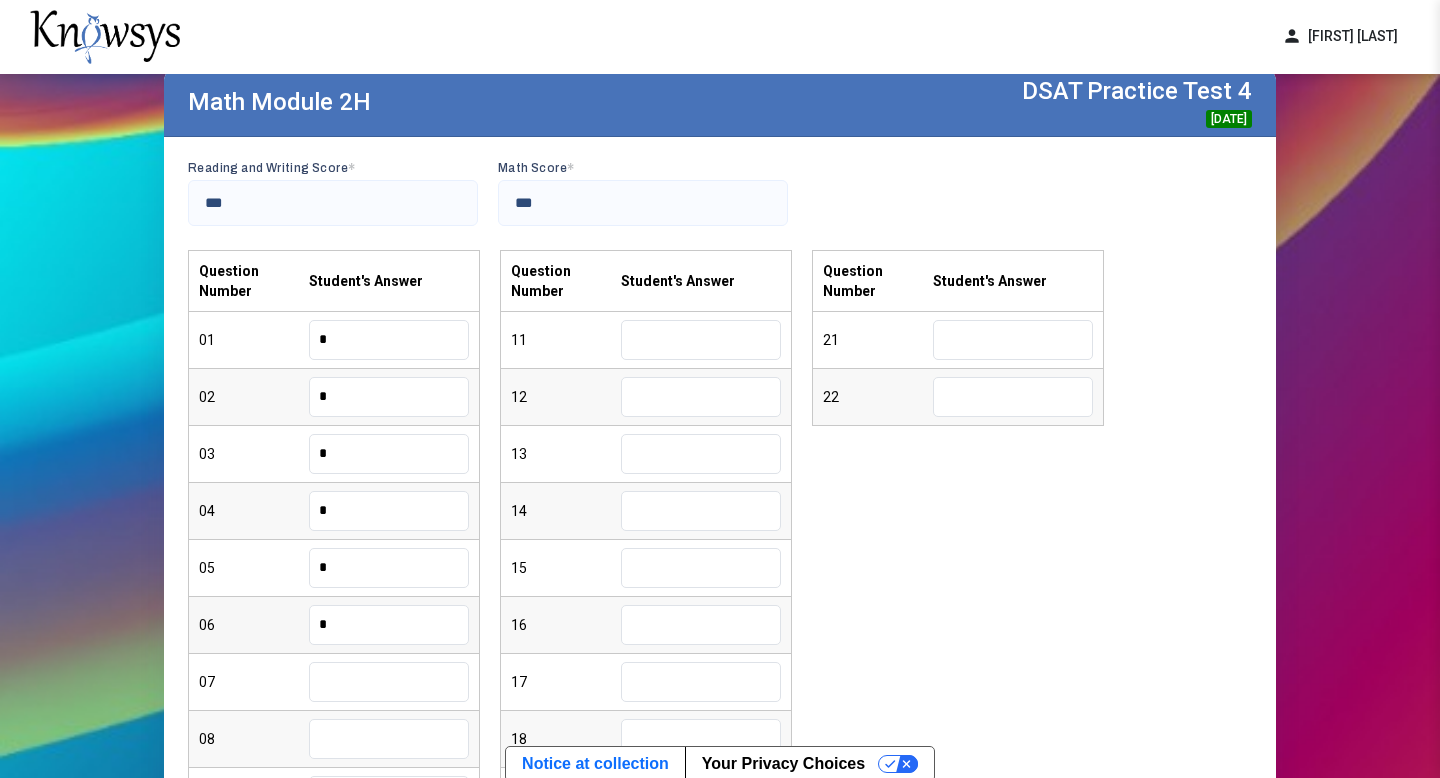 scroll, scrollTop: 421, scrollLeft: 0, axis: vertical 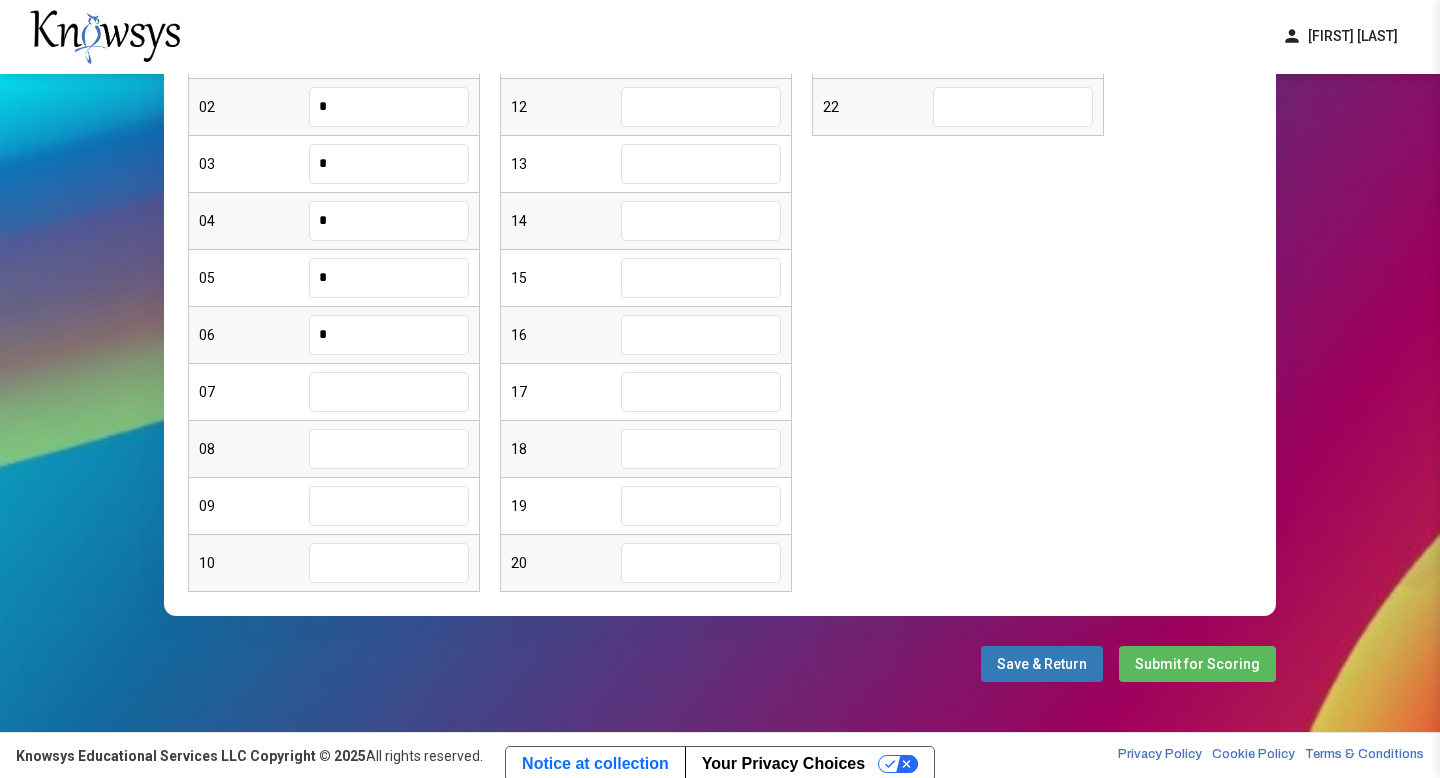 type on "*" 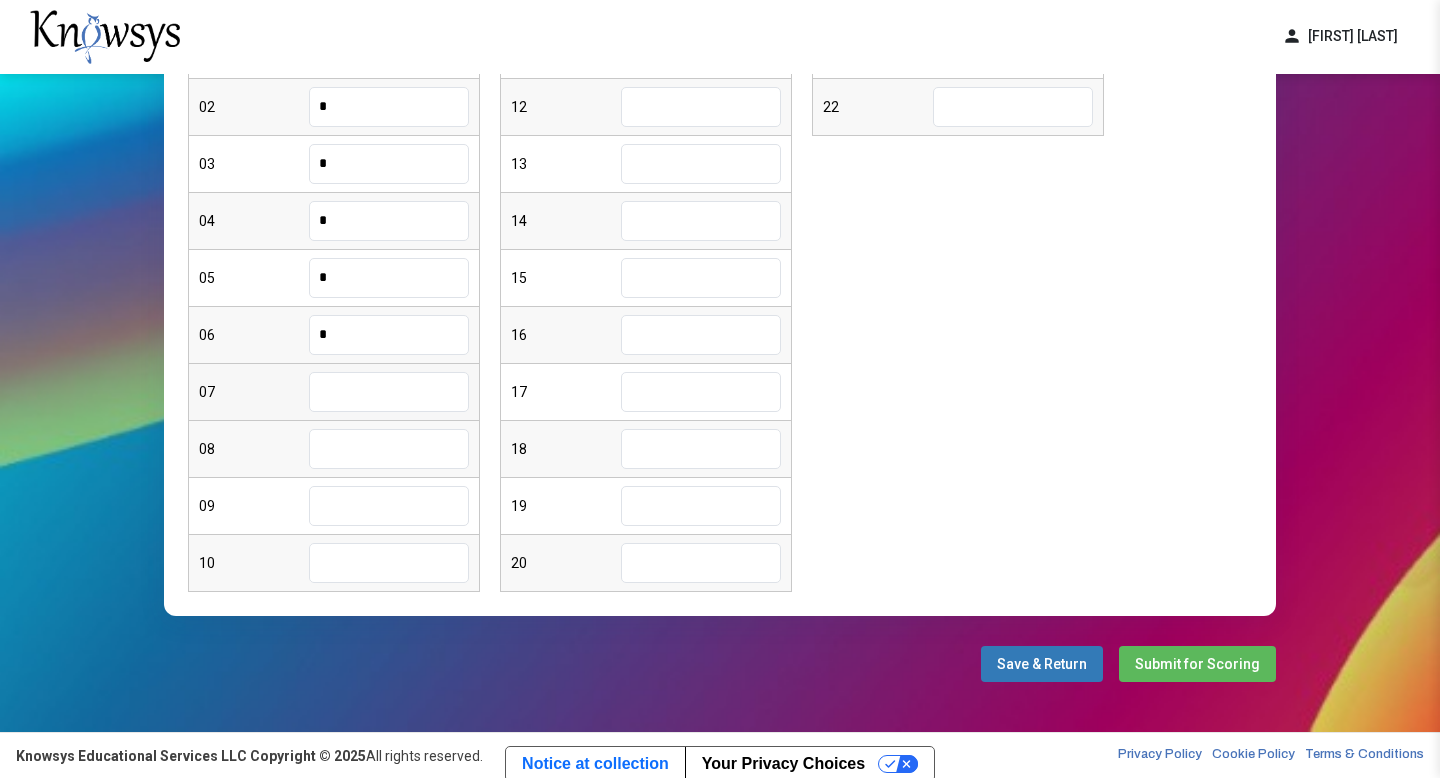 click at bounding box center [389, 392] 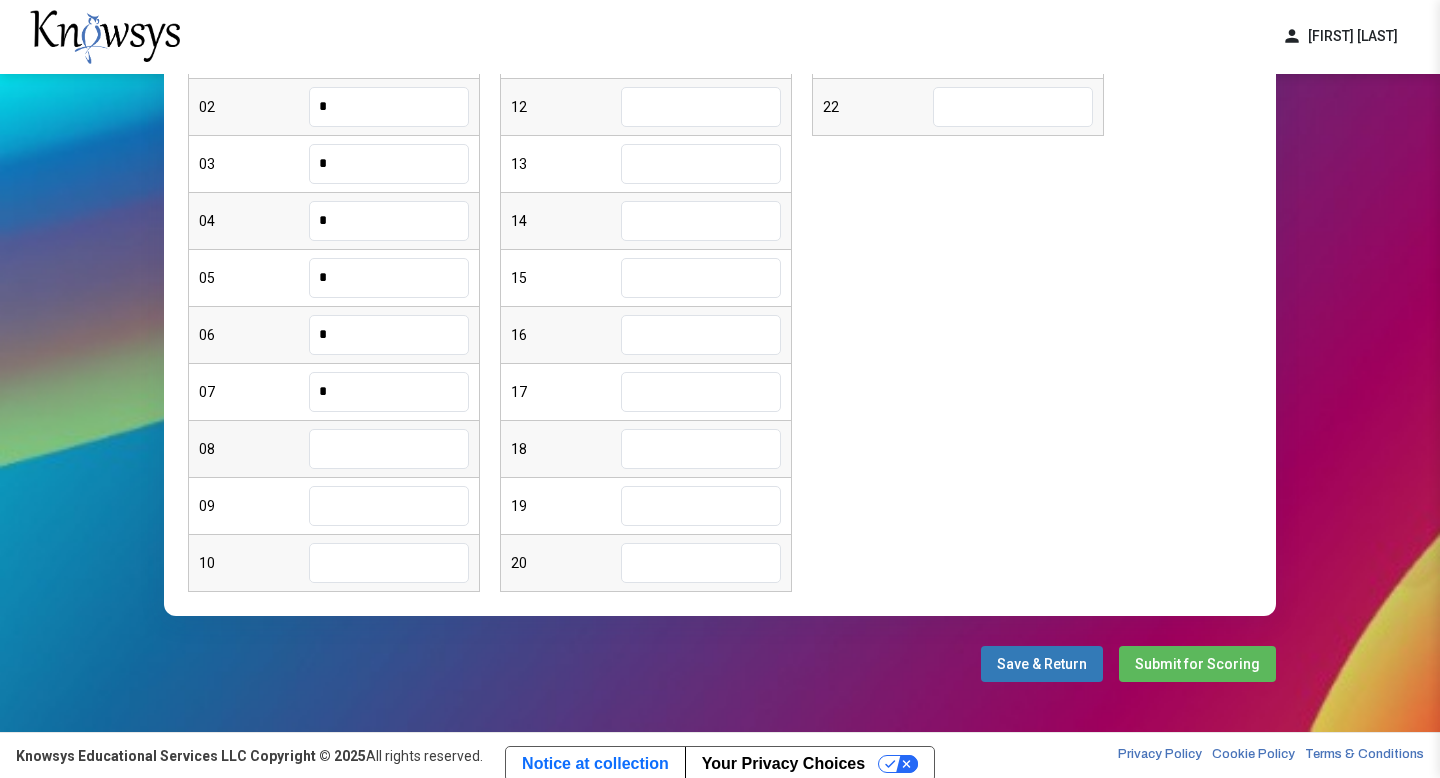type on "*" 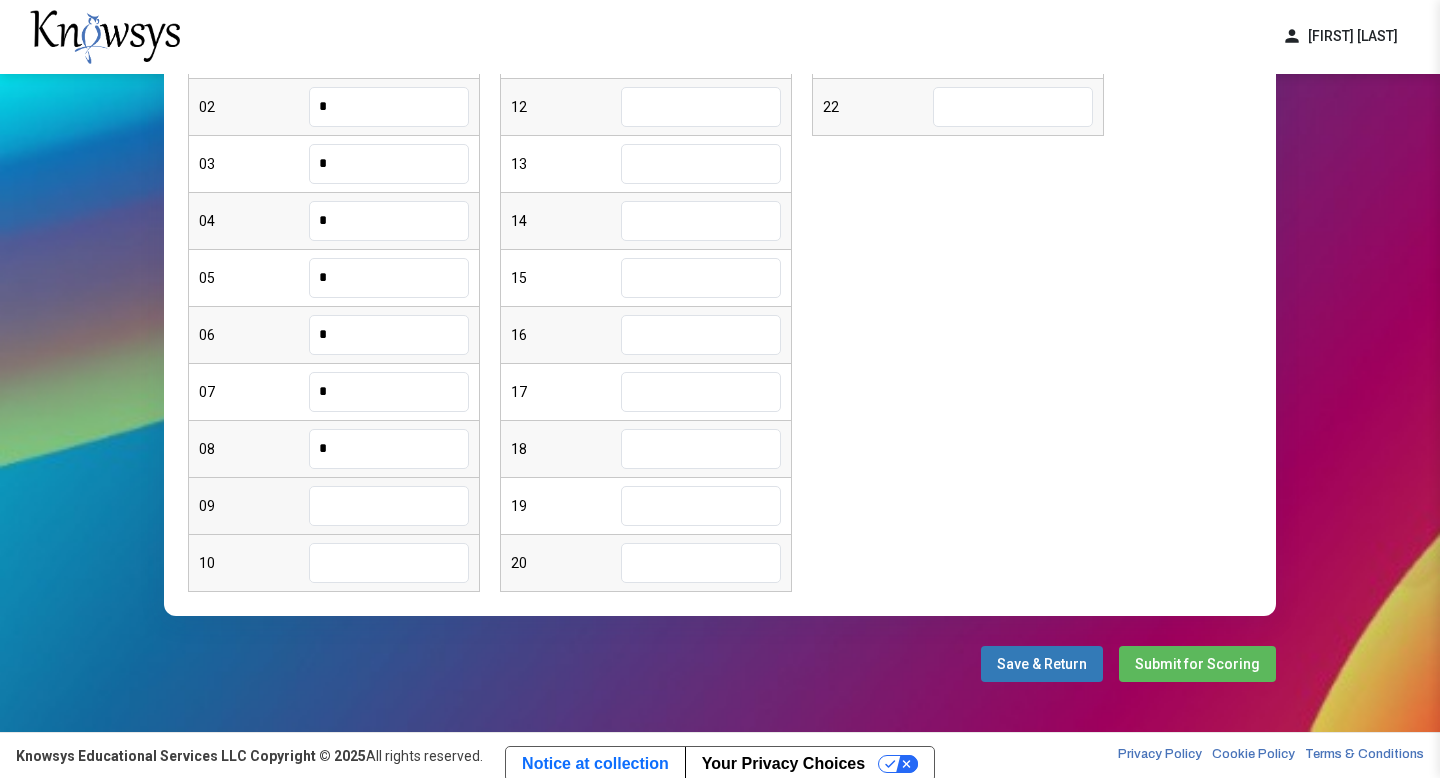 type on "*" 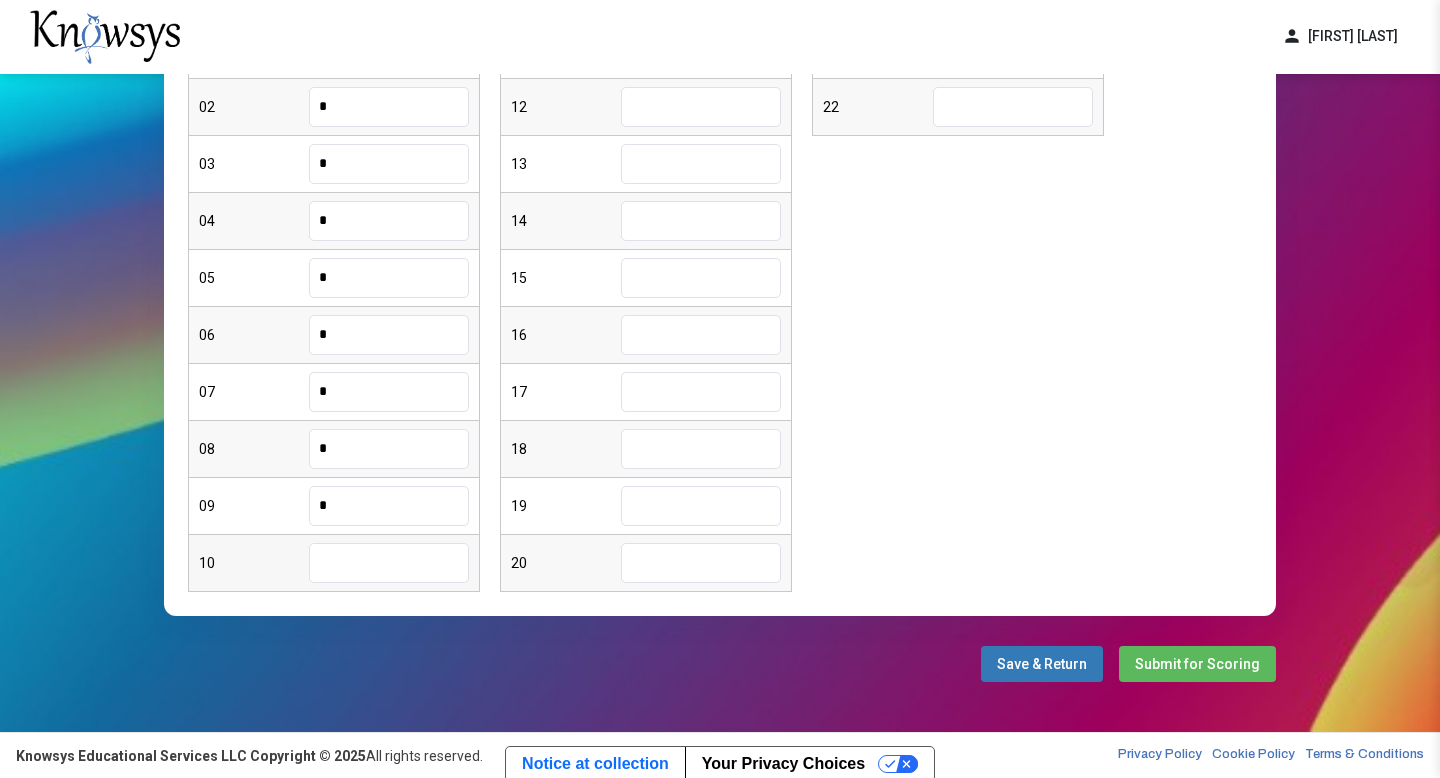 type on "*" 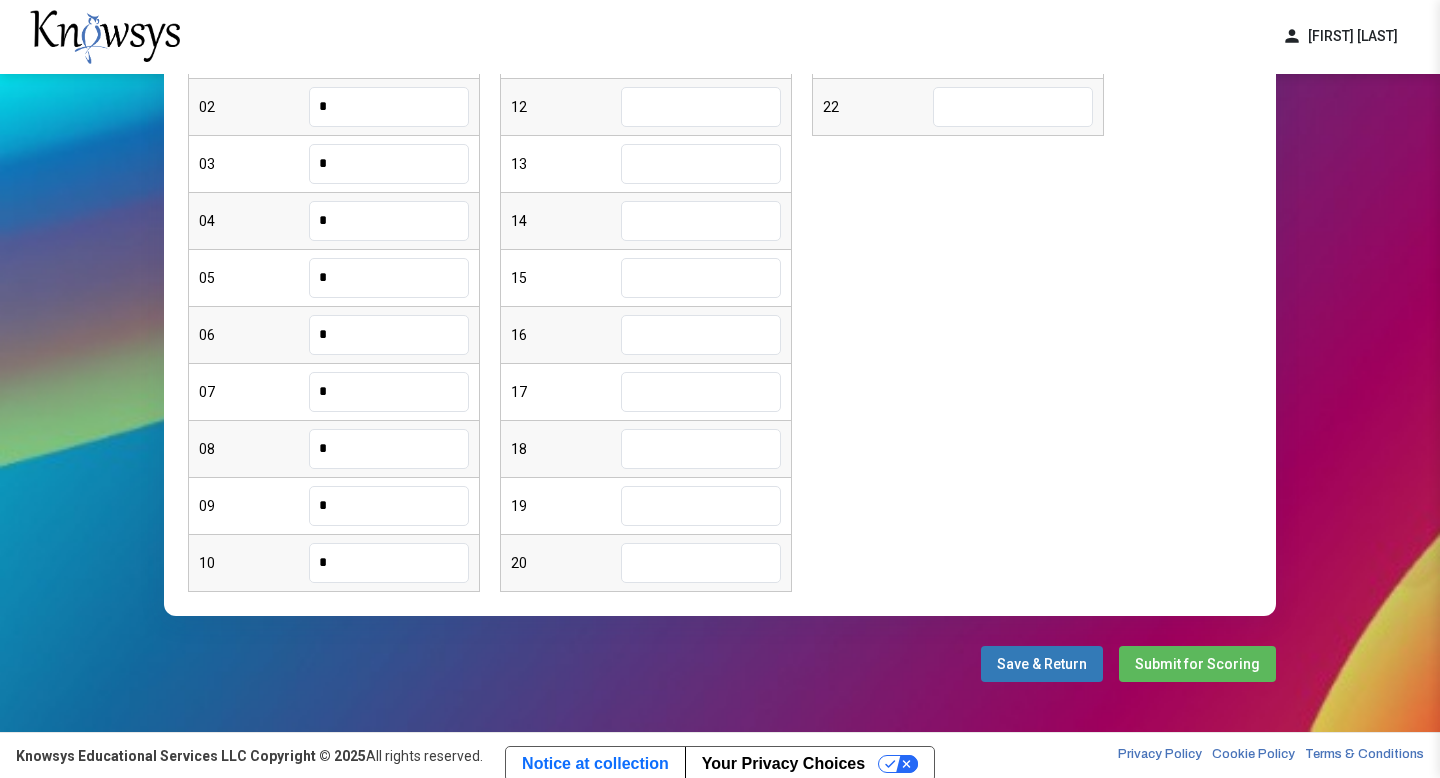 type on "*" 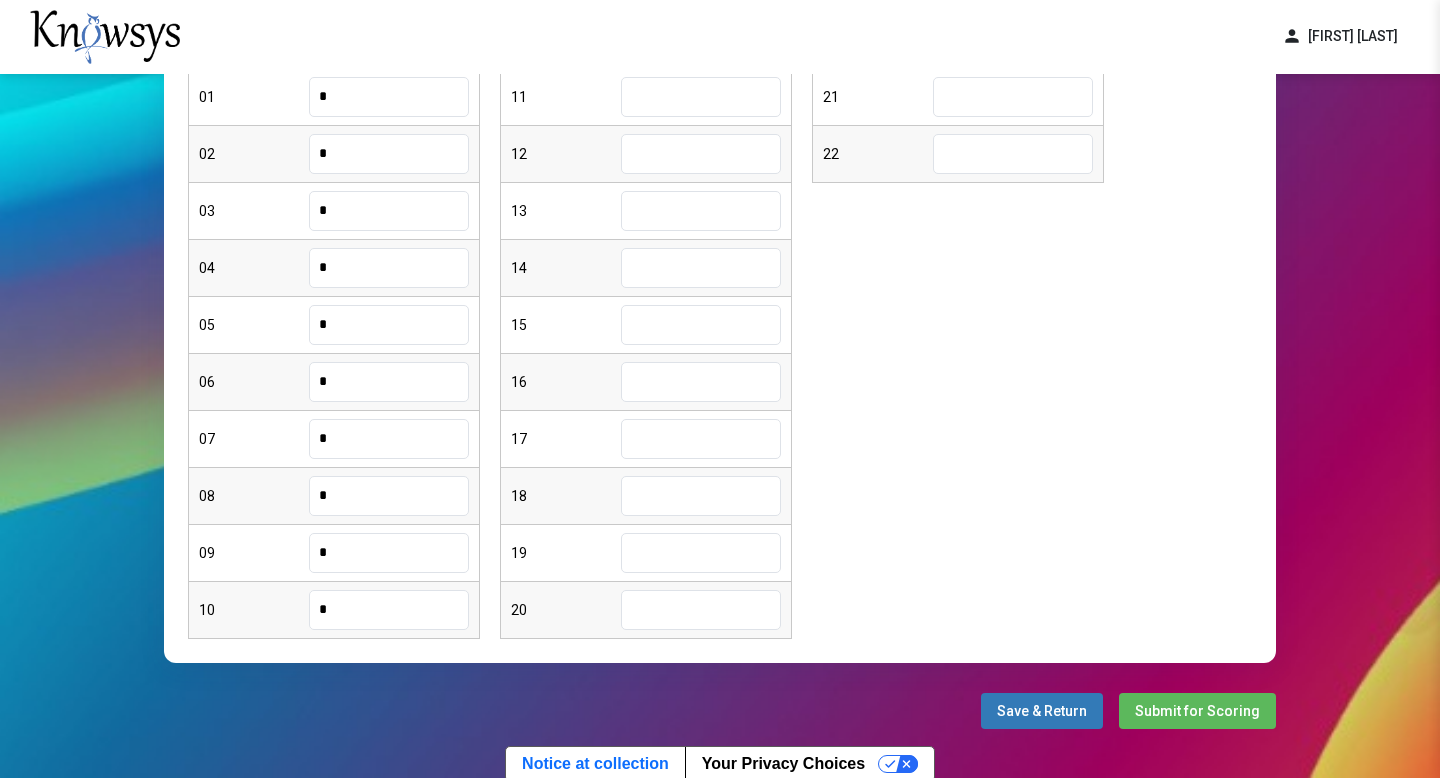 scroll, scrollTop: 333, scrollLeft: 0, axis: vertical 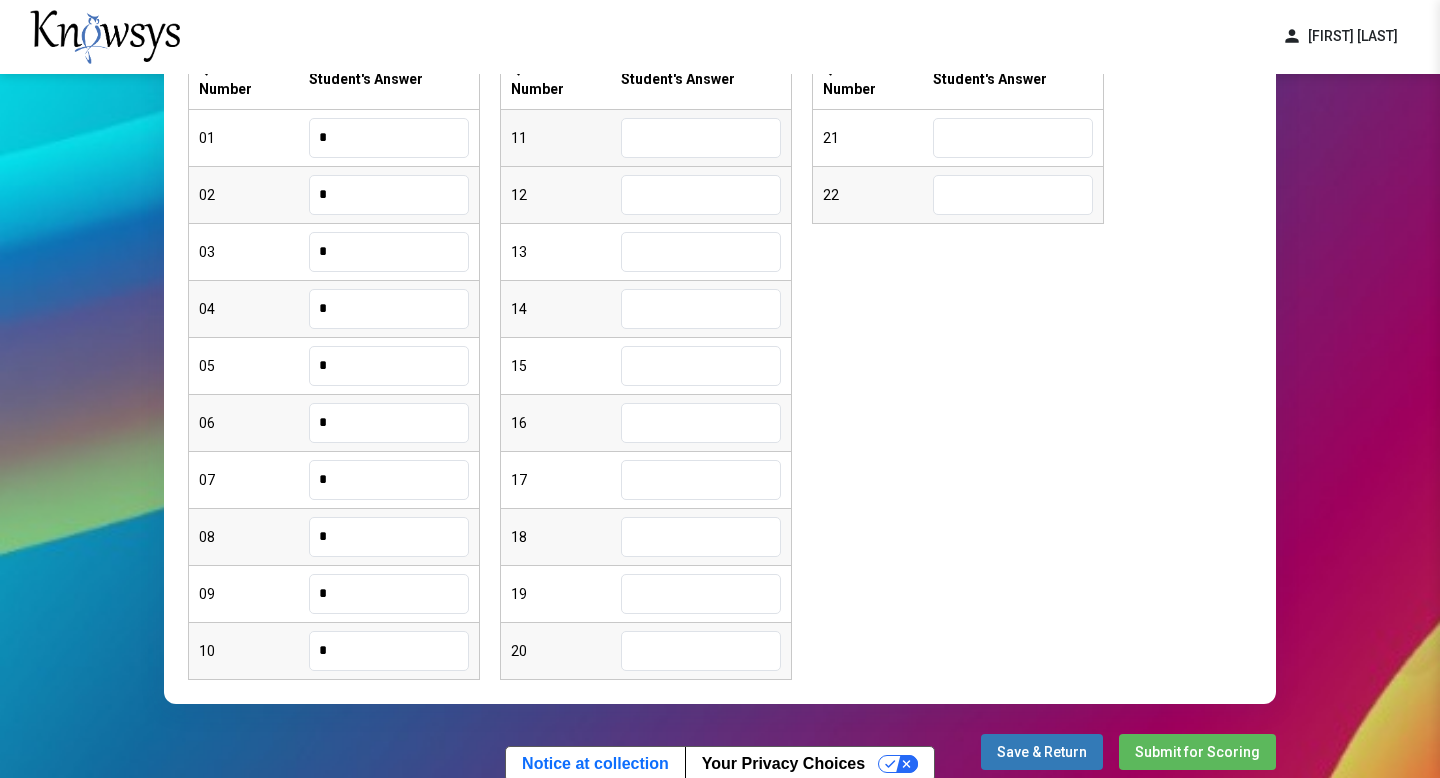 click at bounding box center [701, 138] 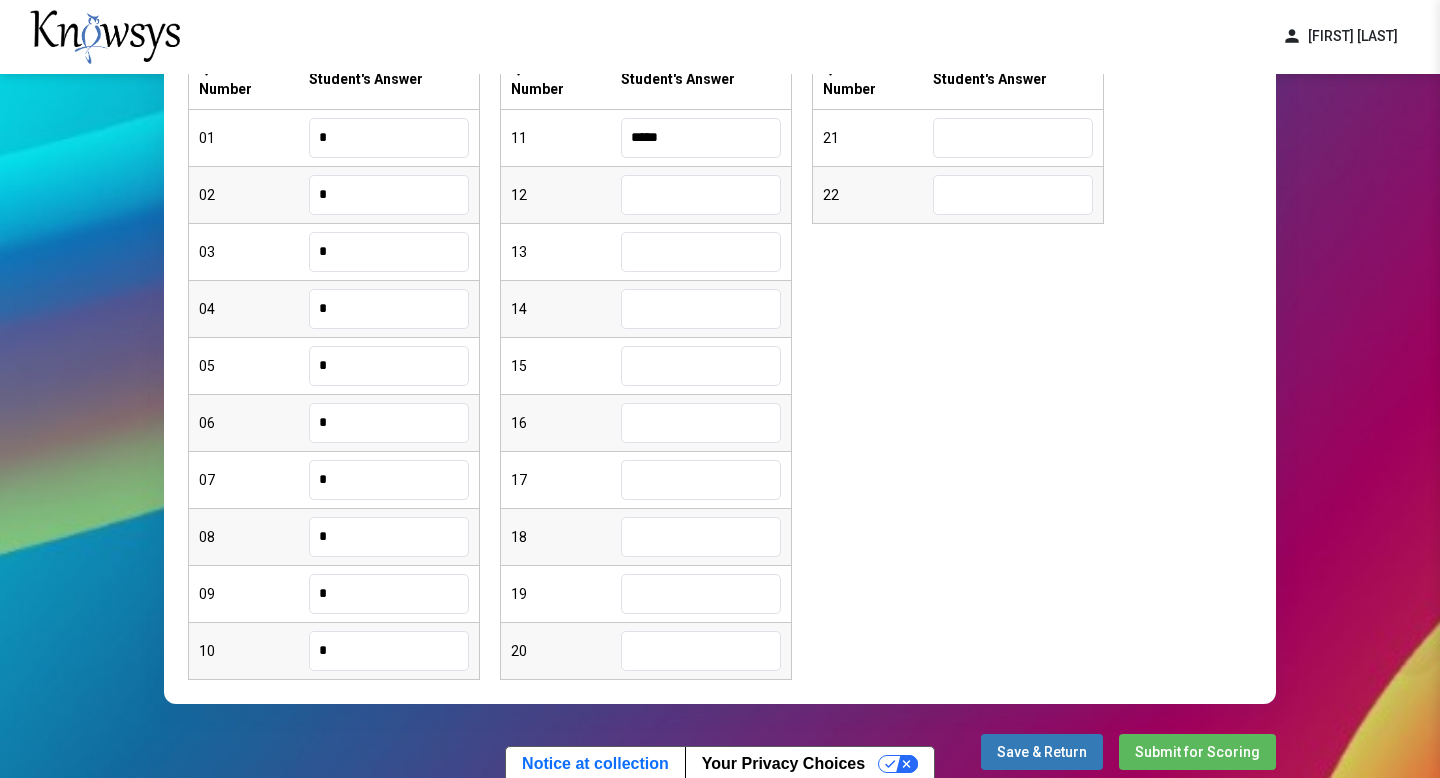type on "*****" 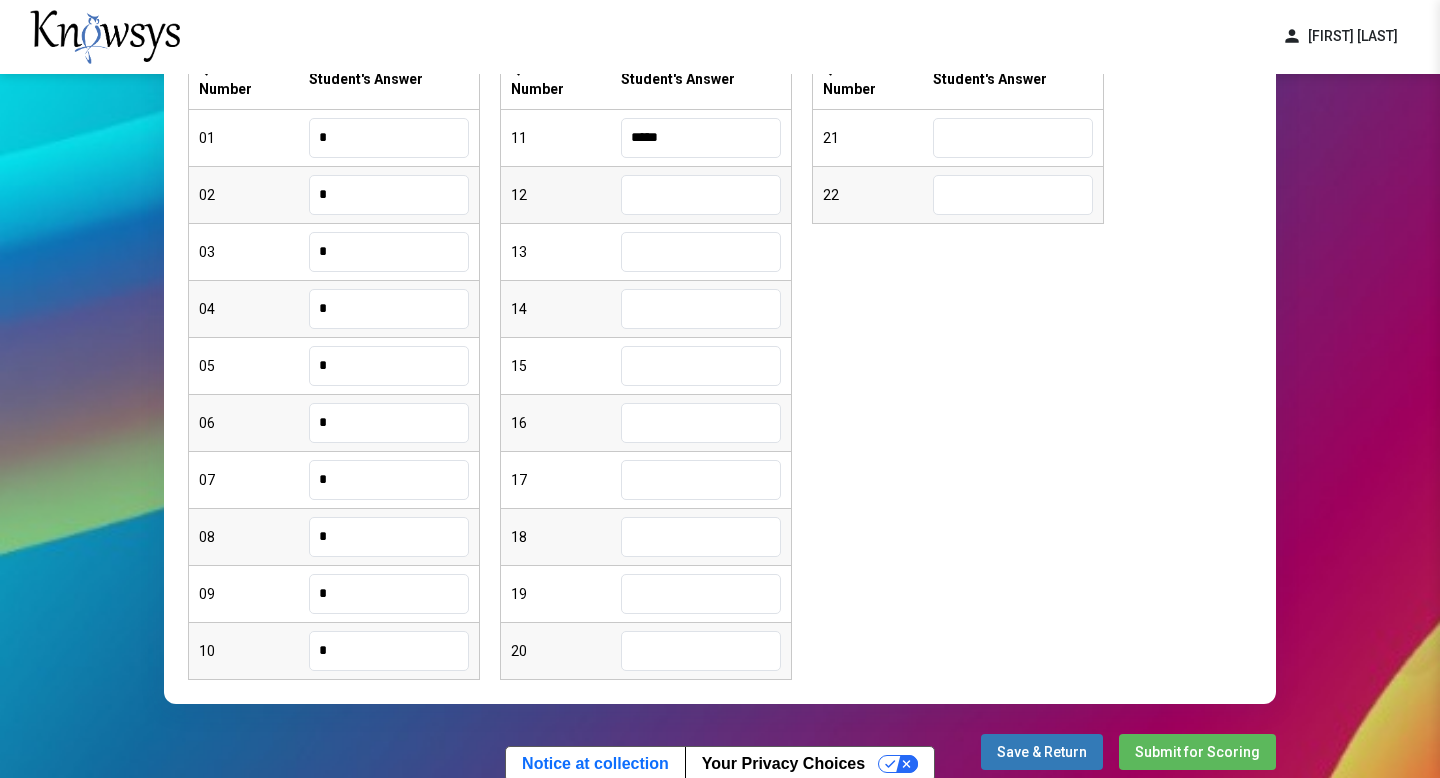 click at bounding box center (701, 195) 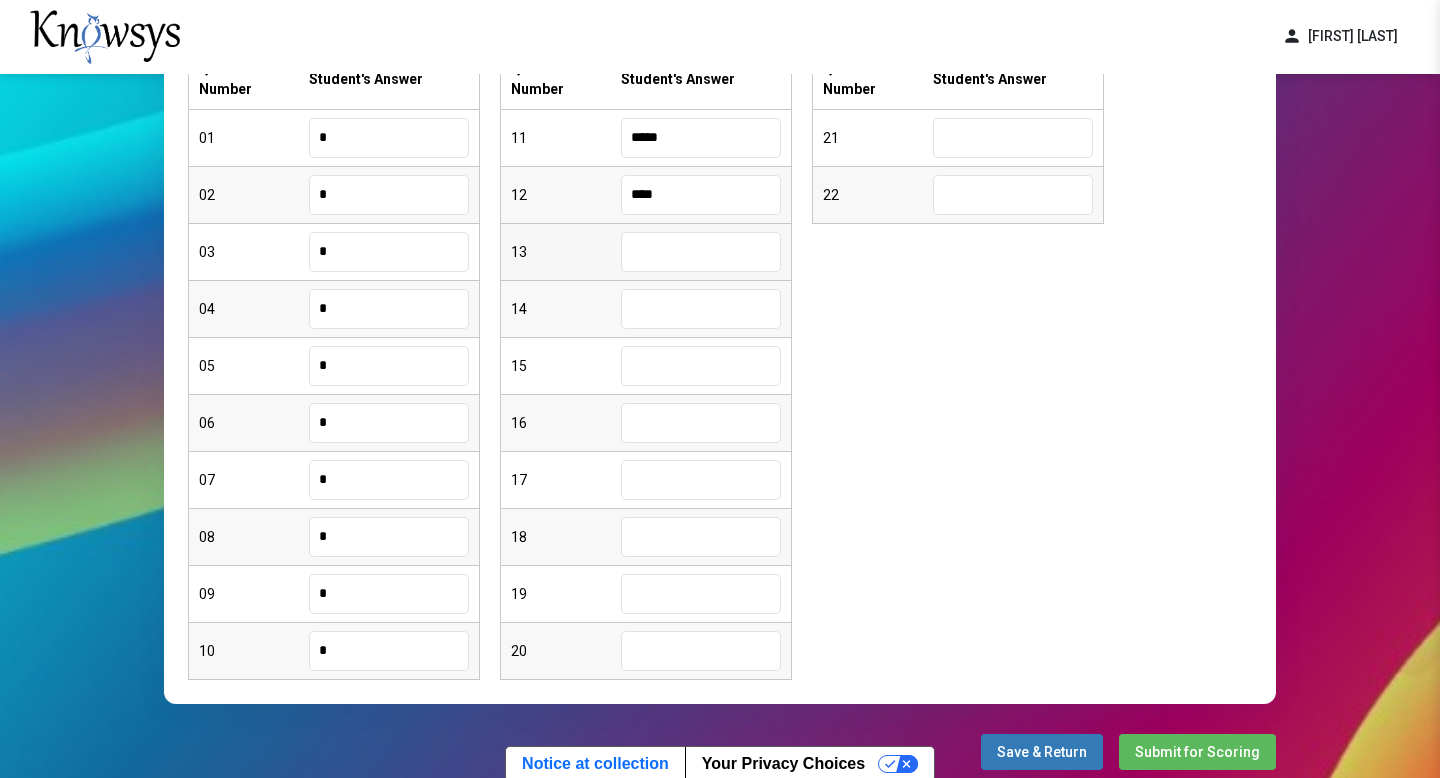 type on "****" 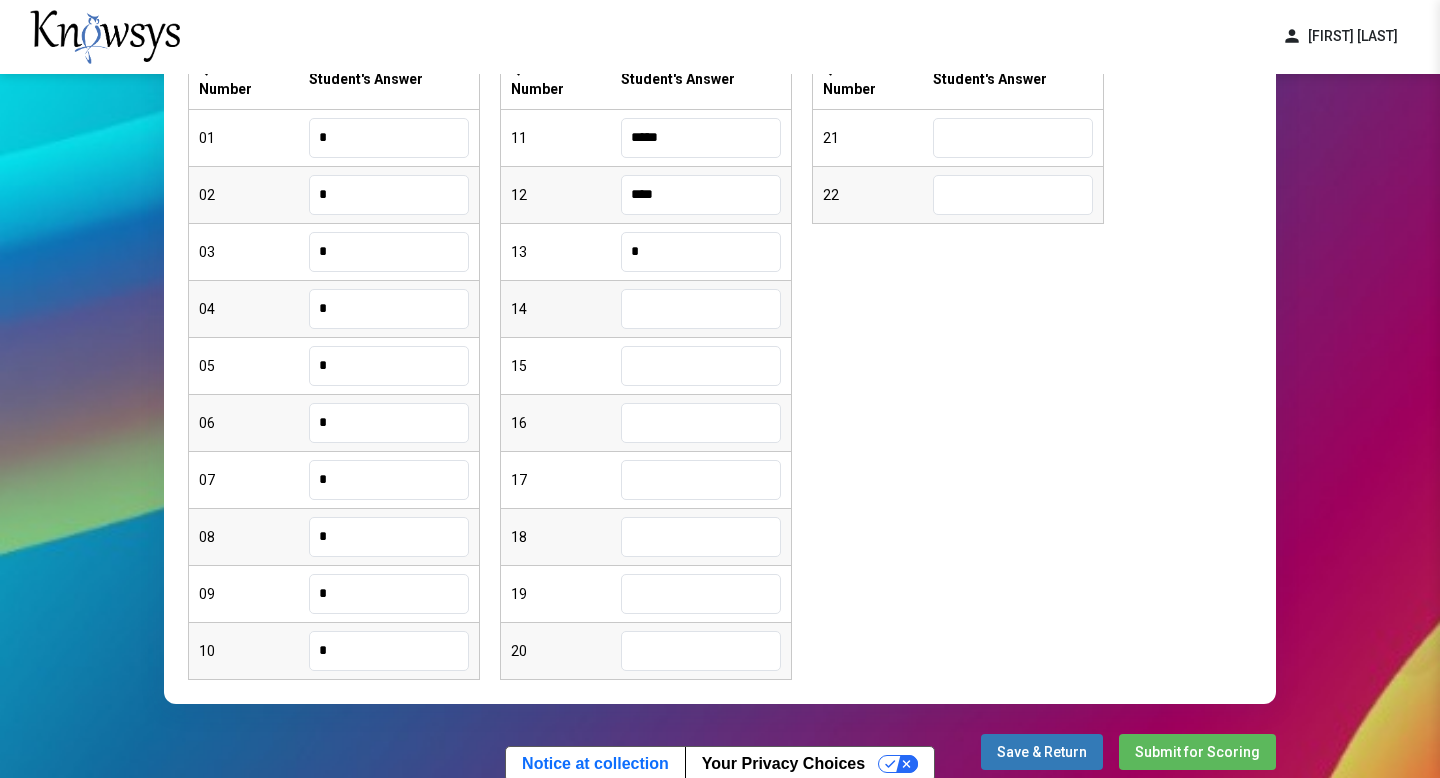type on "*" 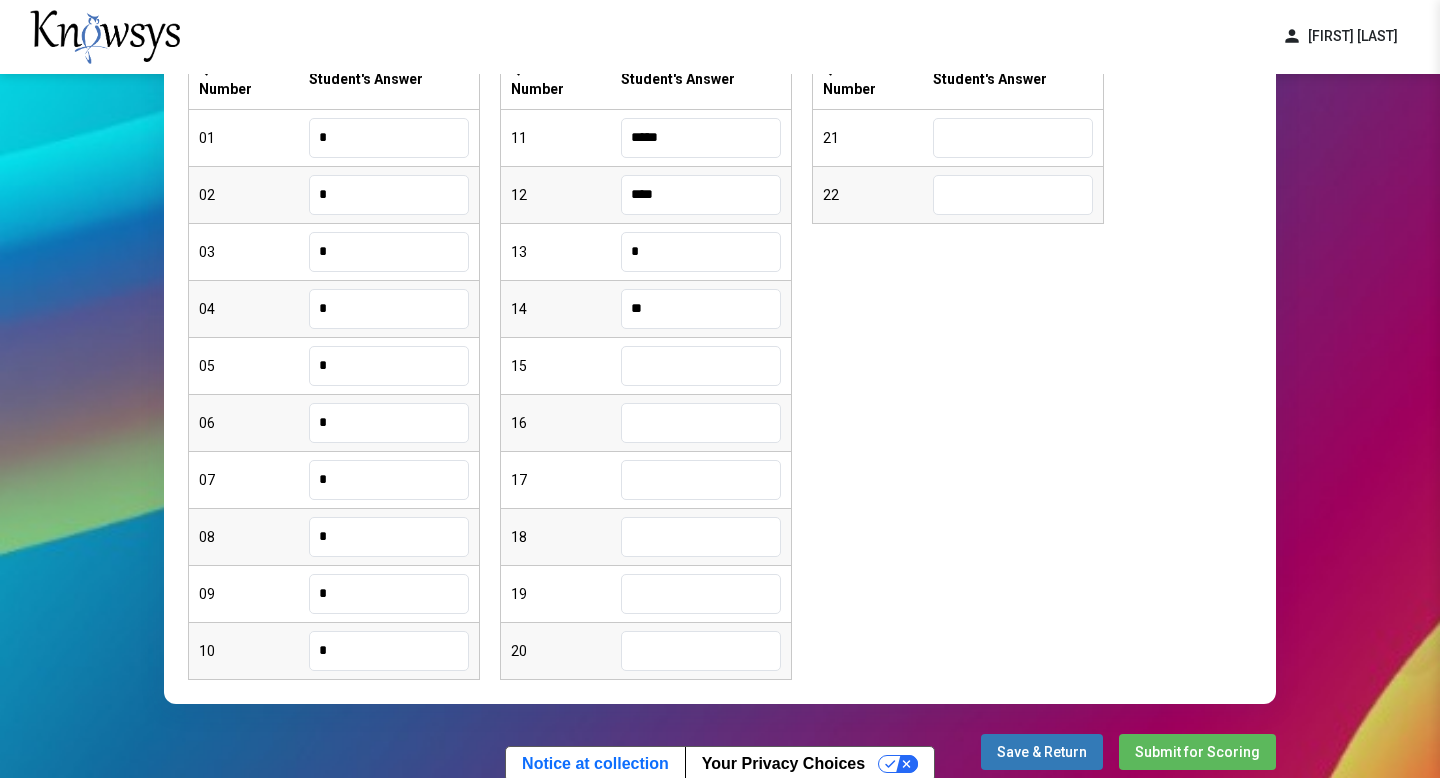 type on "**" 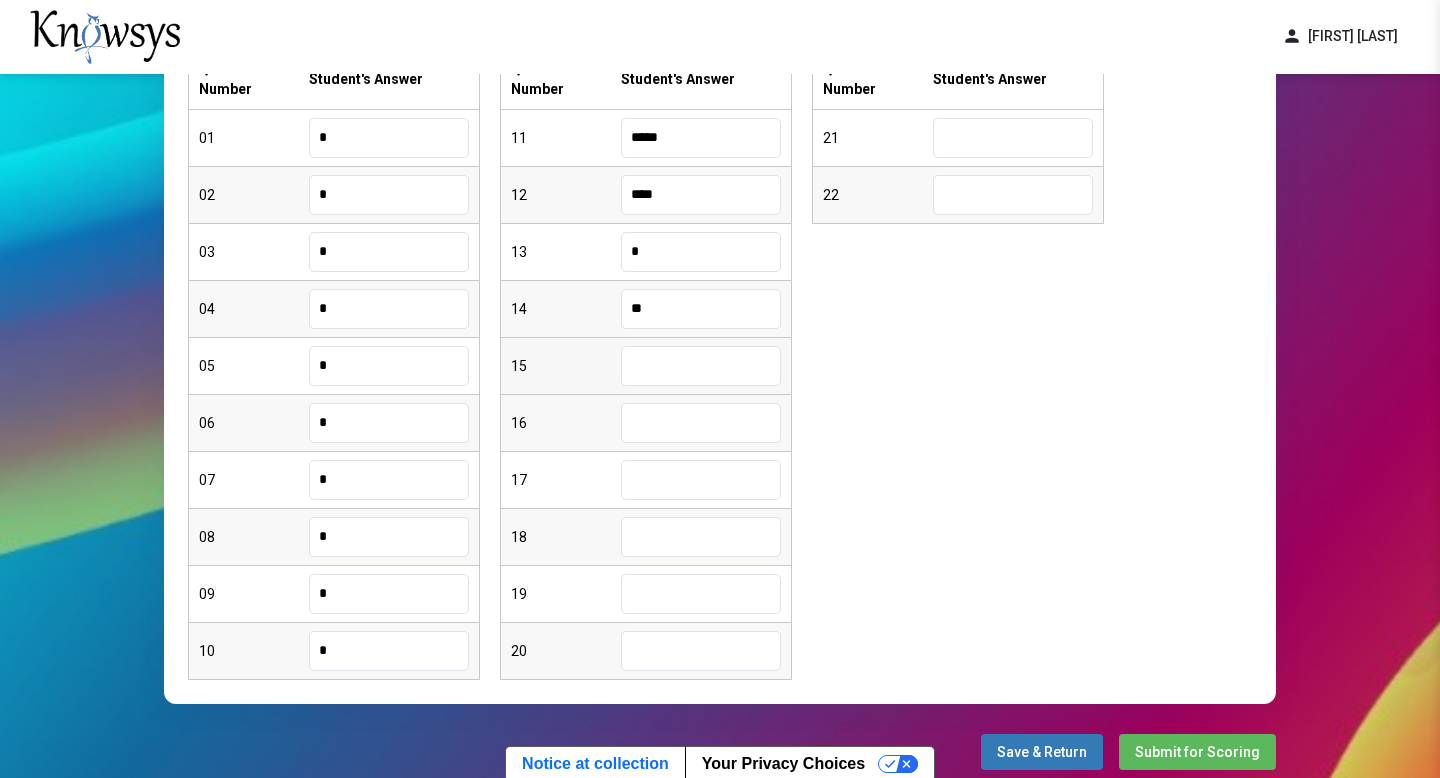 click at bounding box center (701, 366) 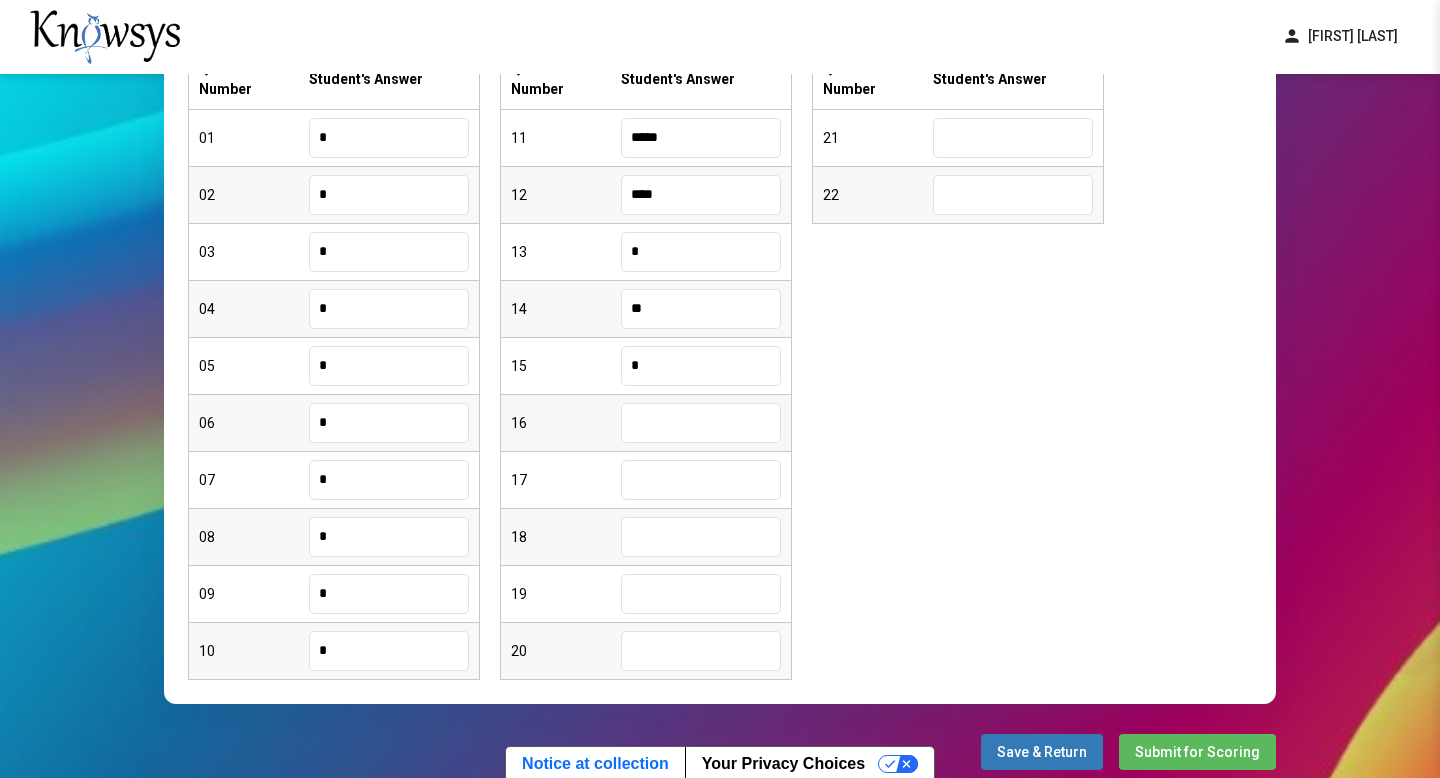 type on "*" 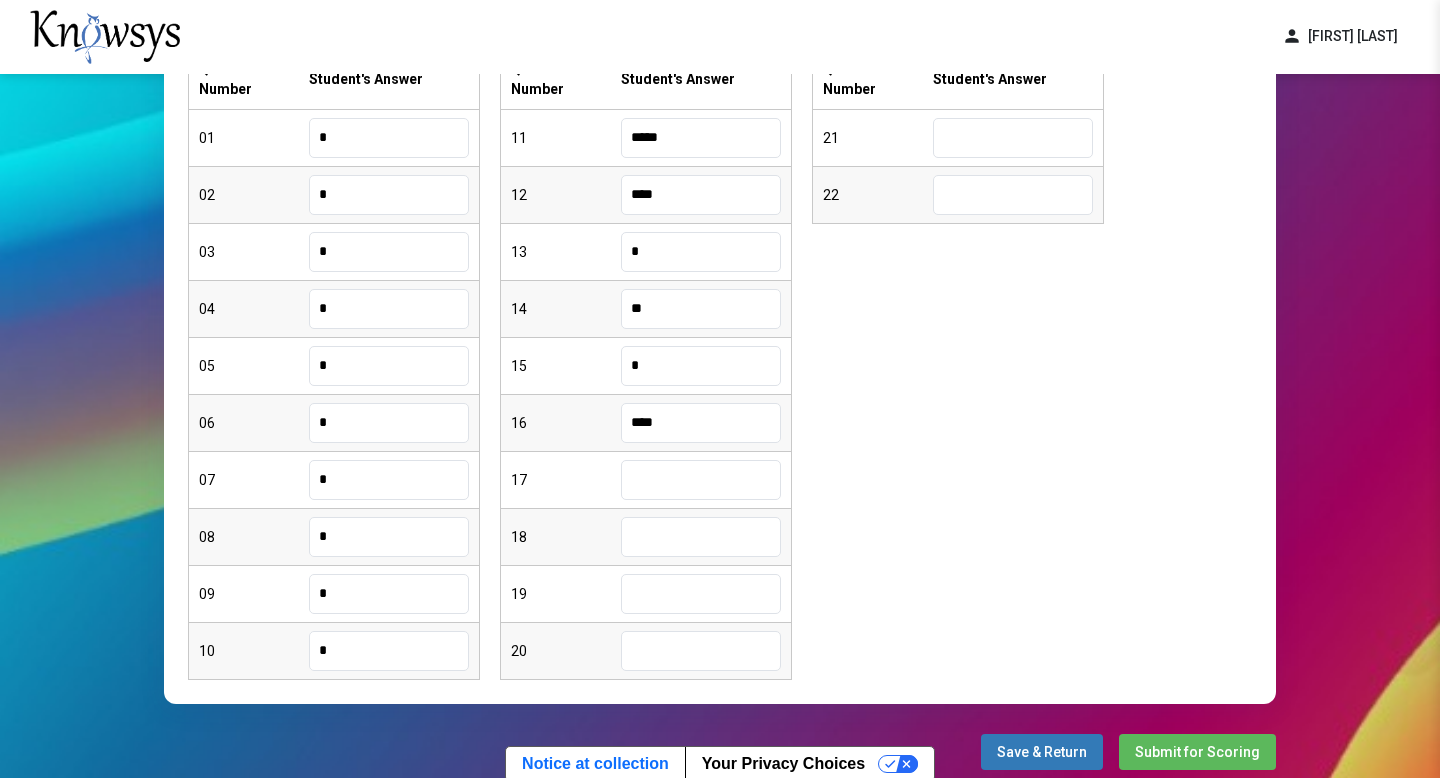 type on "****" 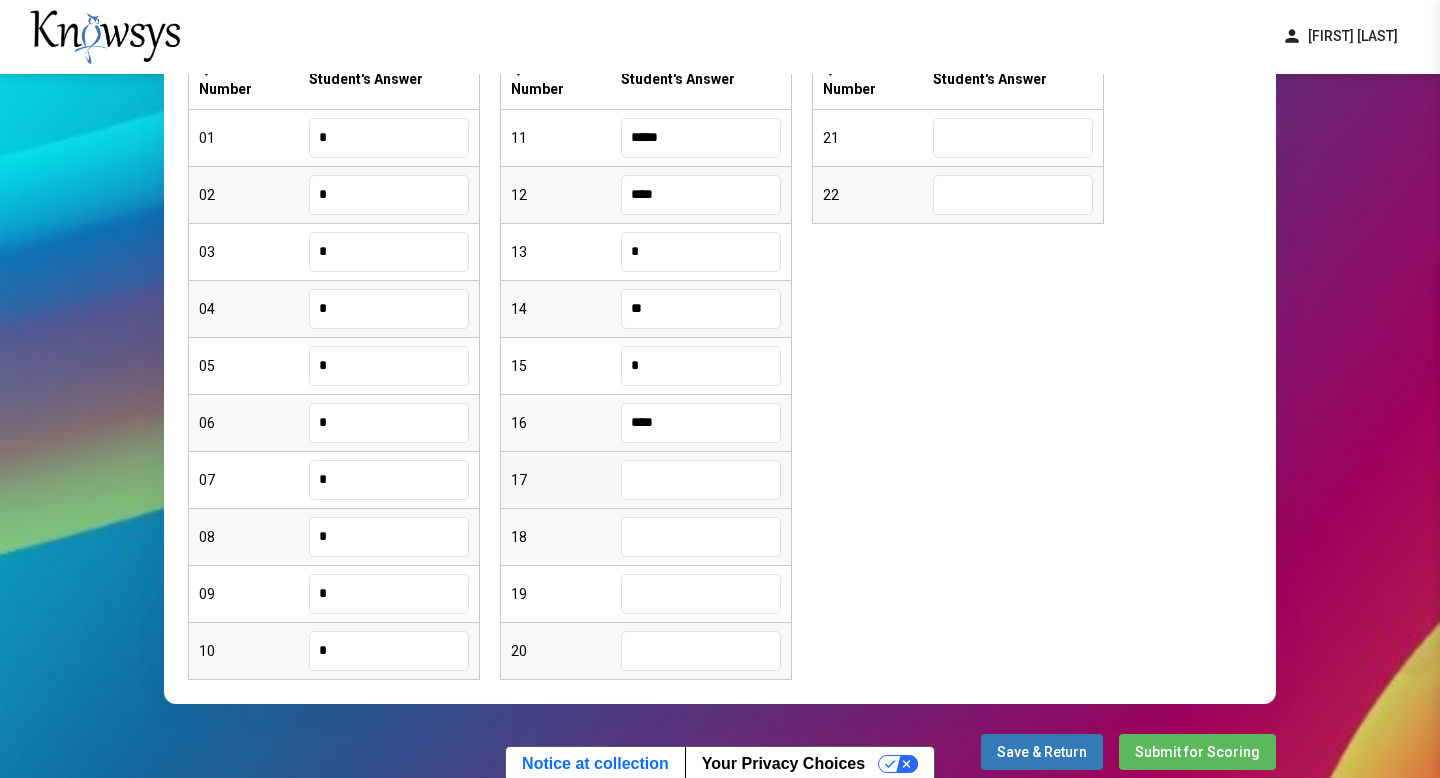 click at bounding box center [701, 480] 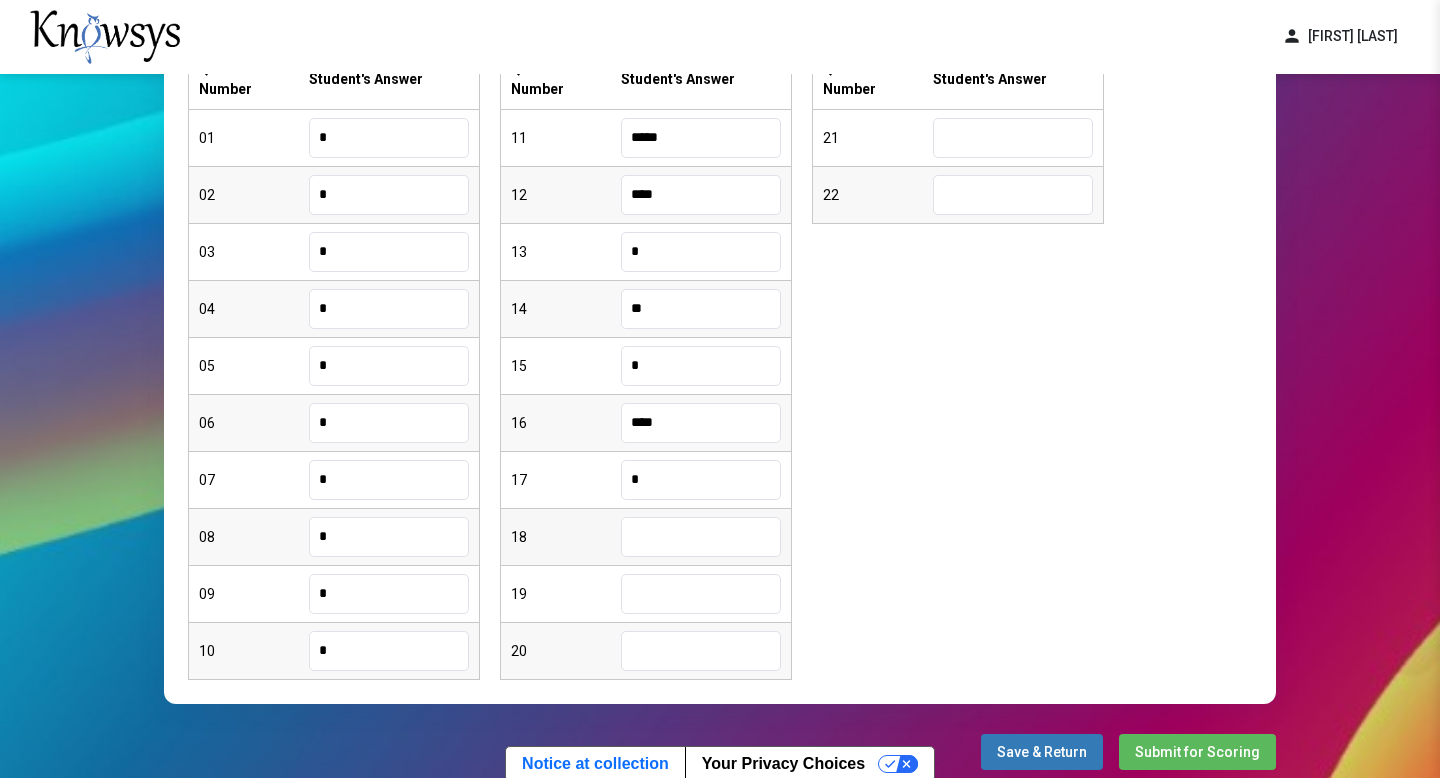 type on "*" 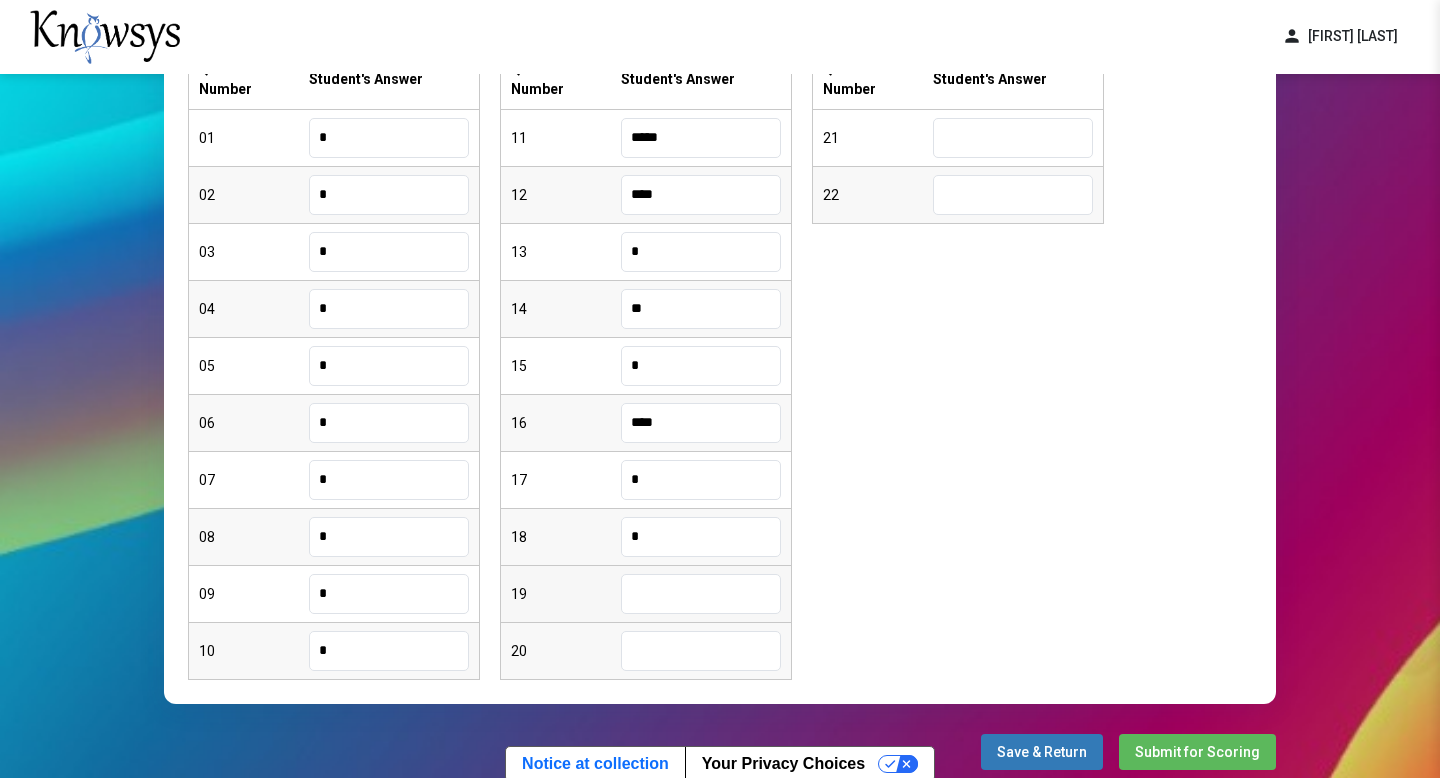 type on "*" 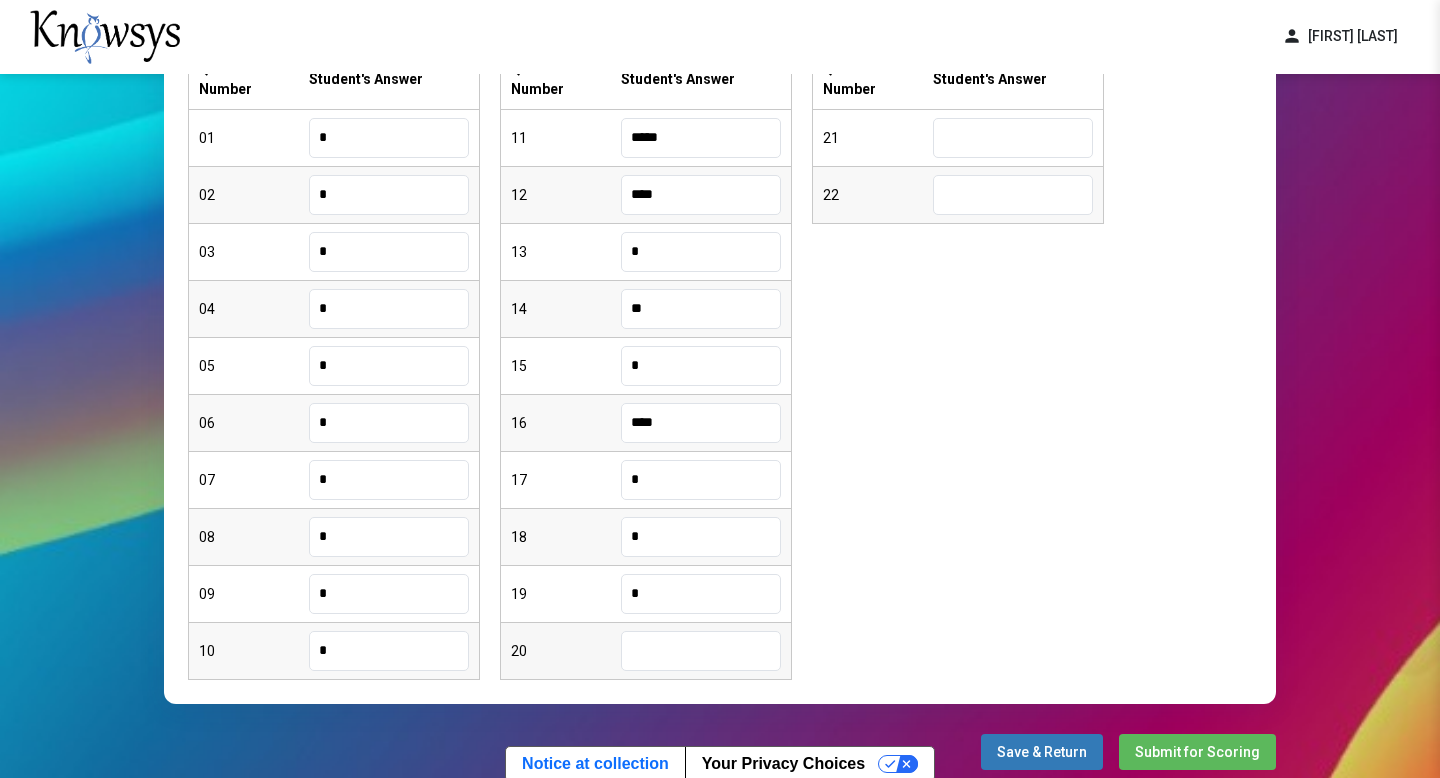 type on "*" 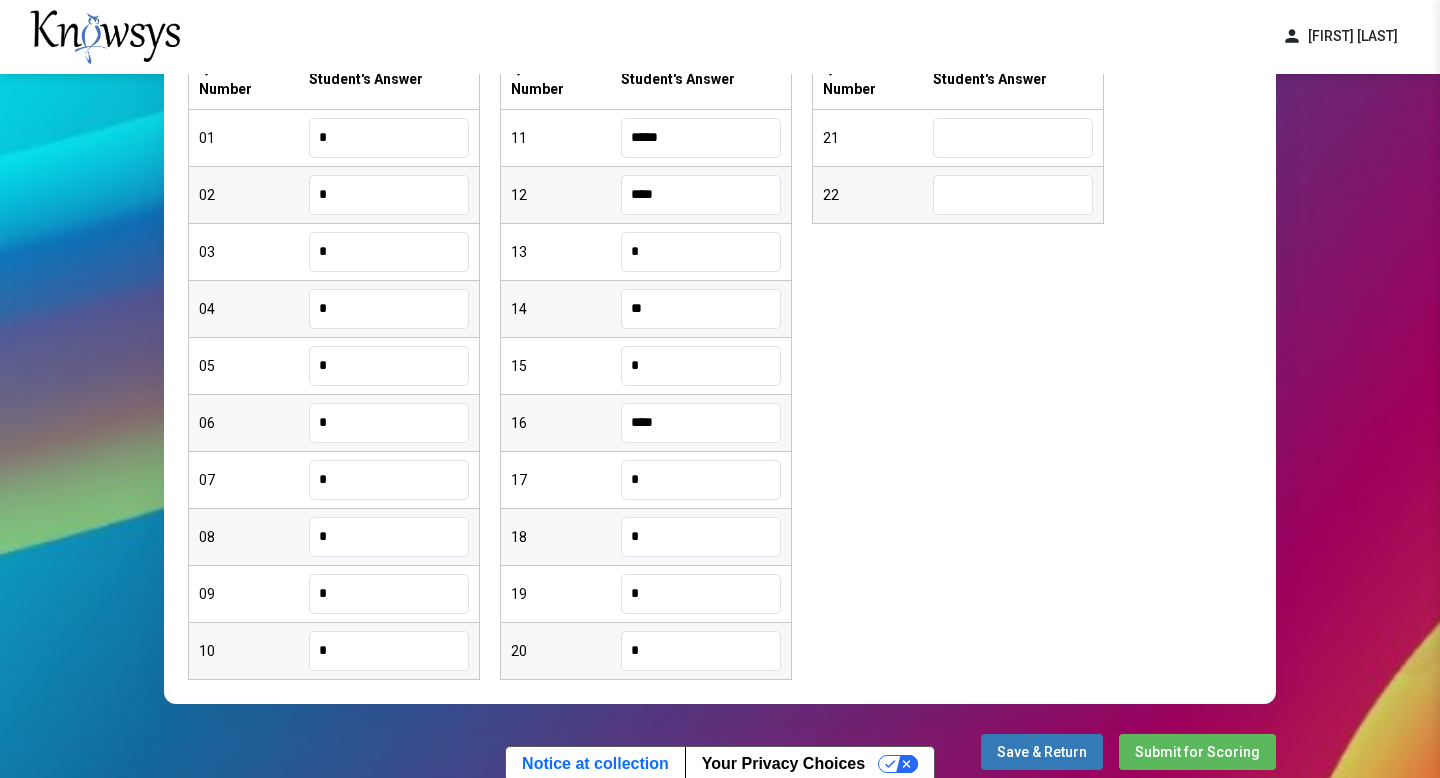 type on "*" 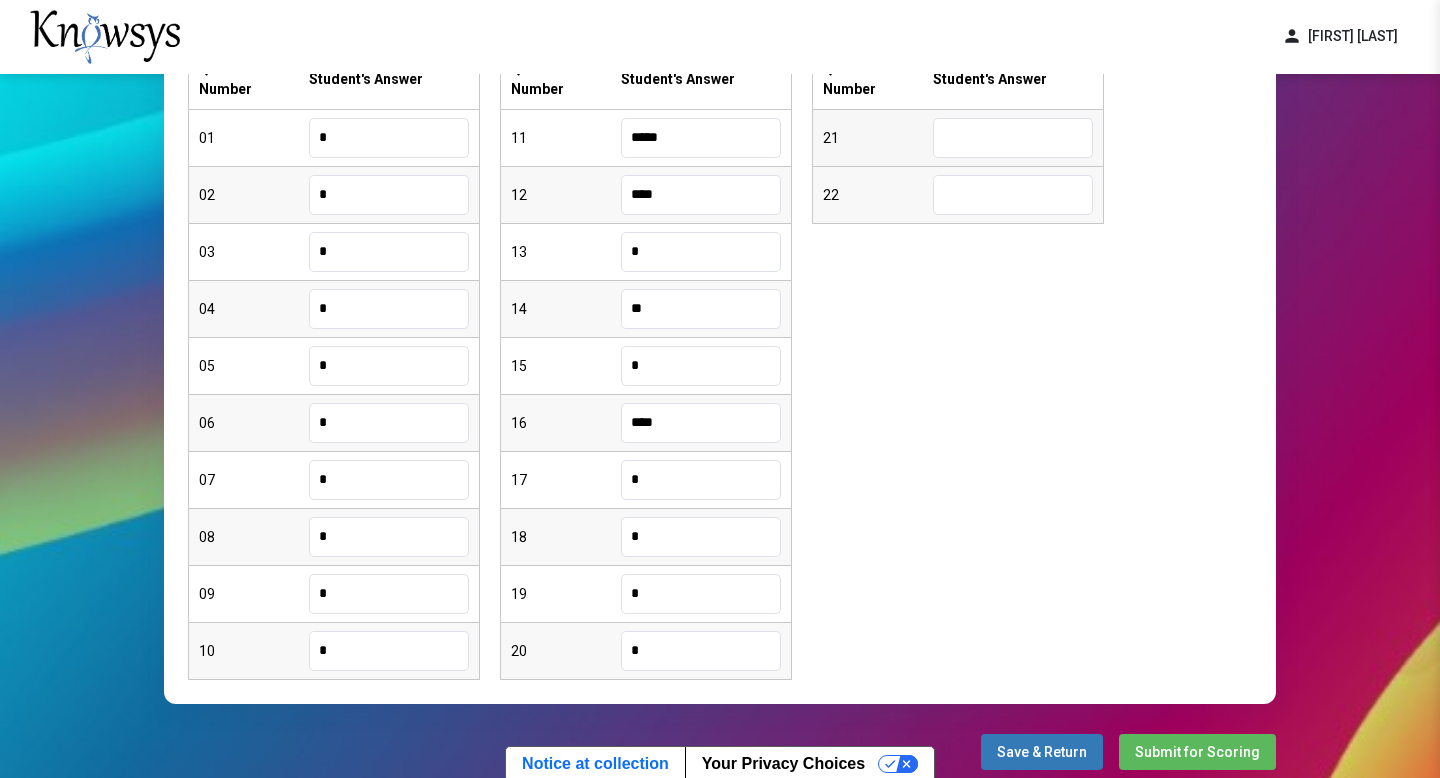 click on "21" at bounding box center (958, 138) 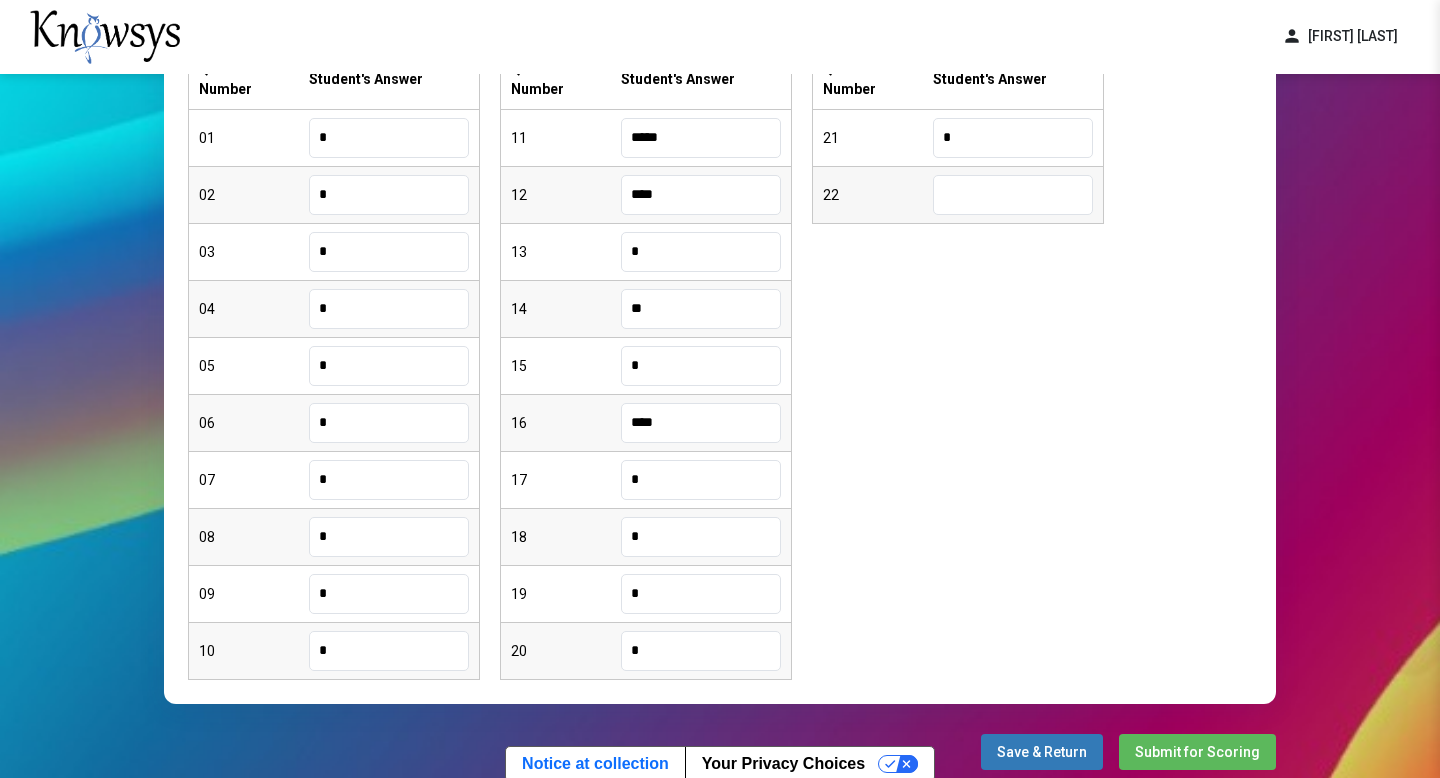 type on "*" 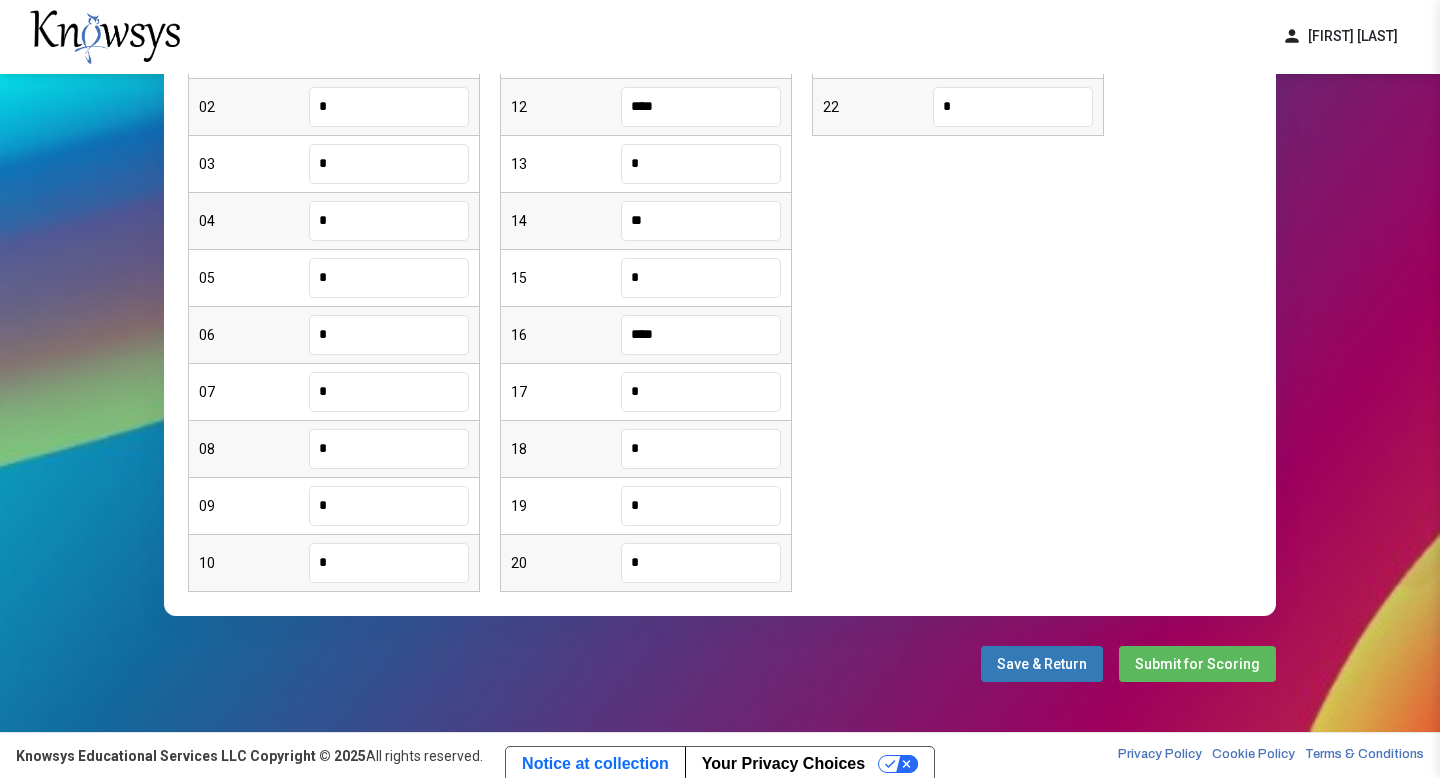 scroll, scrollTop: 0, scrollLeft: 0, axis: both 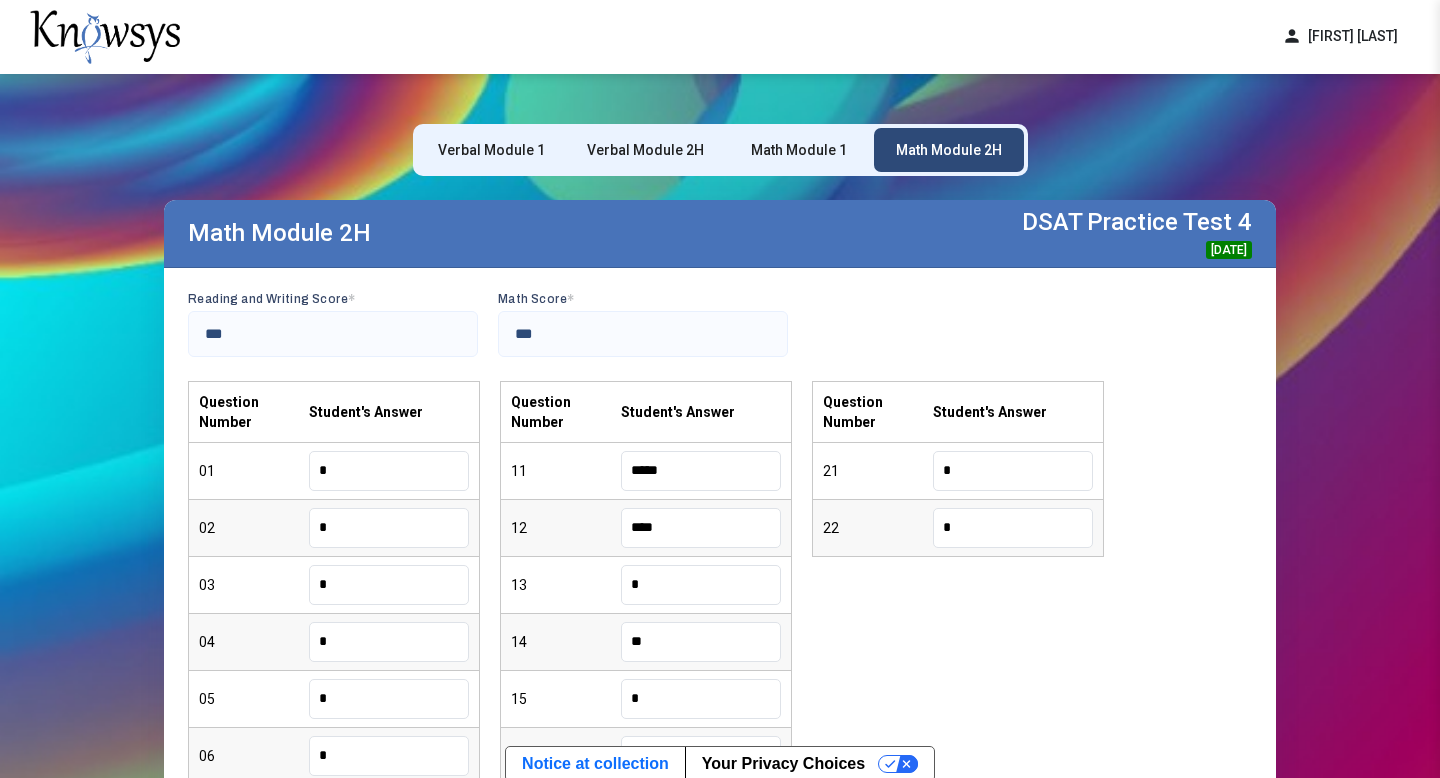 type on "*" 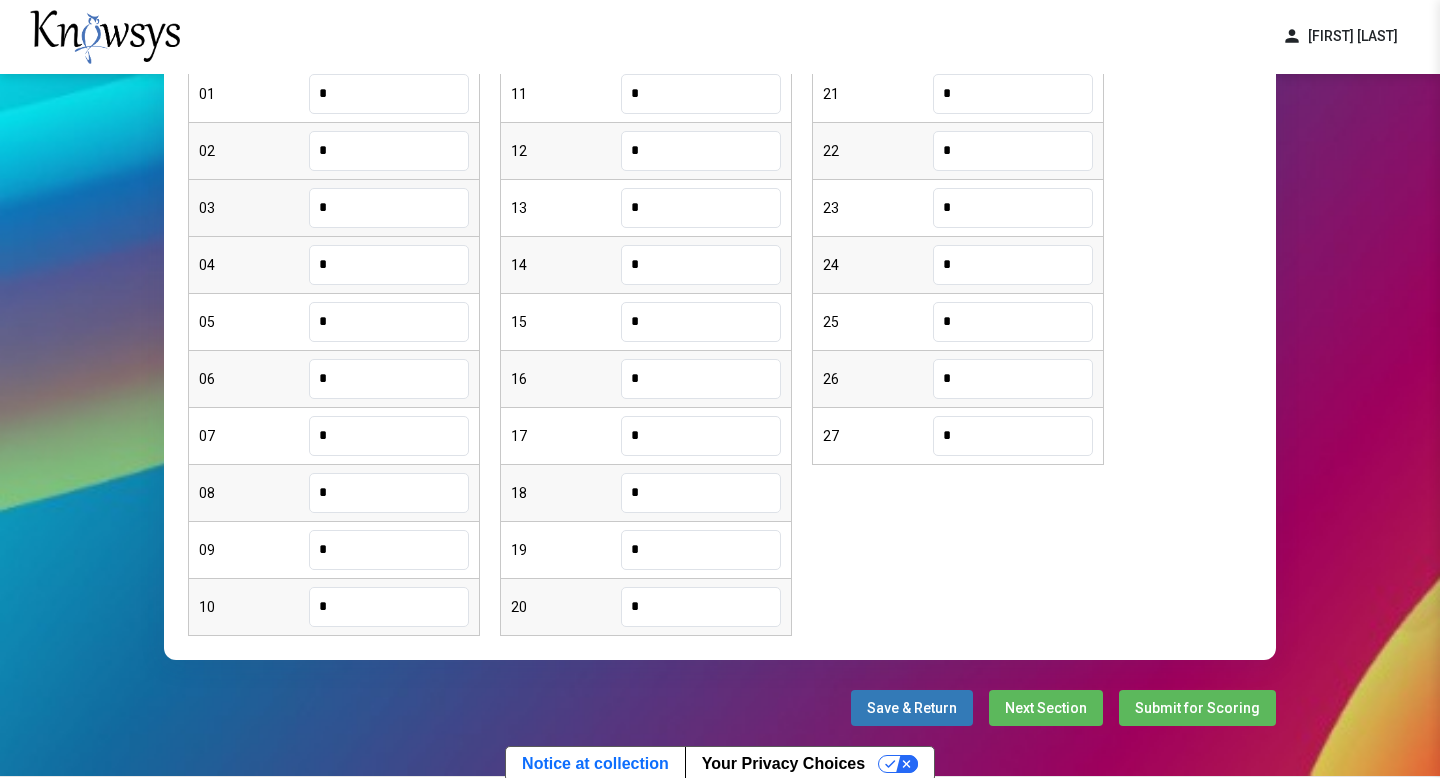 scroll, scrollTop: 421, scrollLeft: 0, axis: vertical 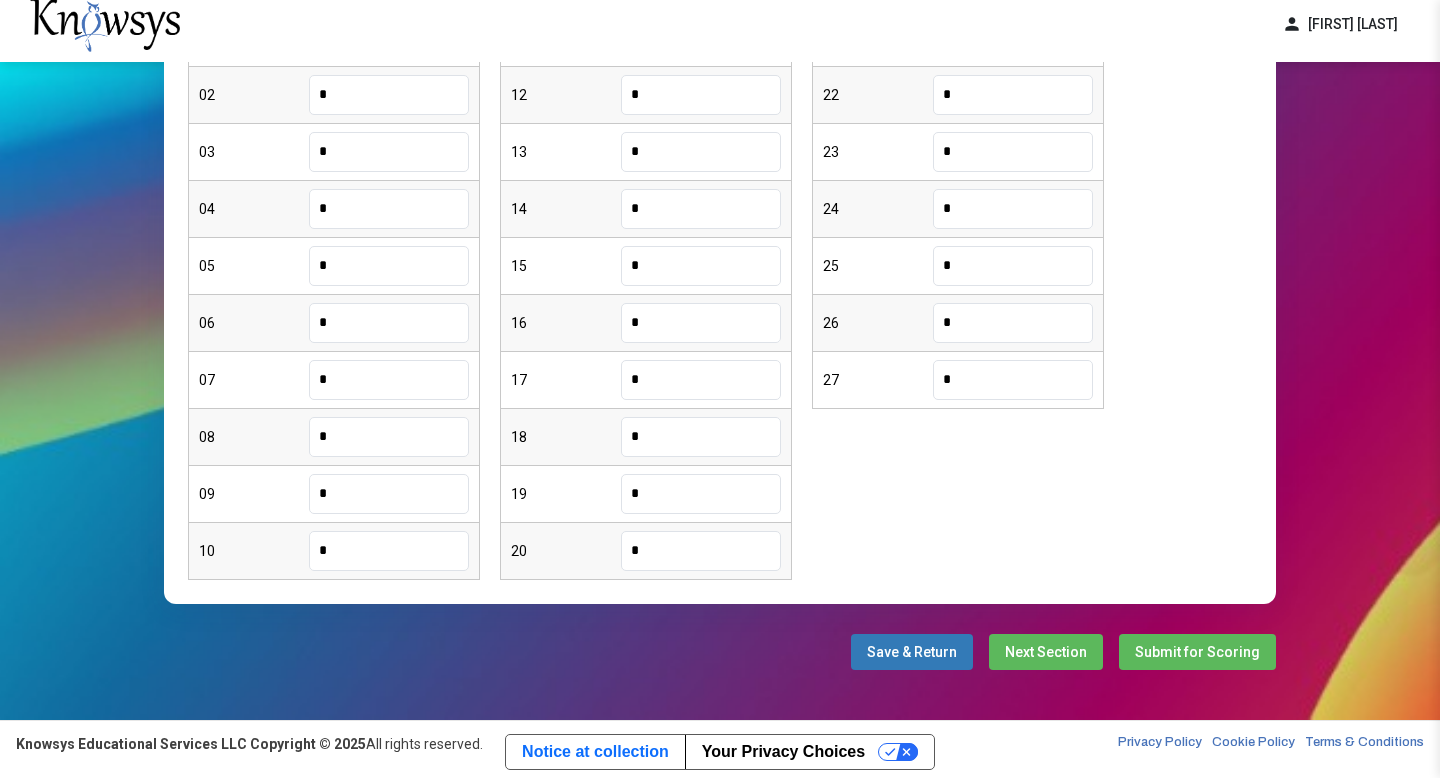 click on "Next Section" at bounding box center (1046, 652) 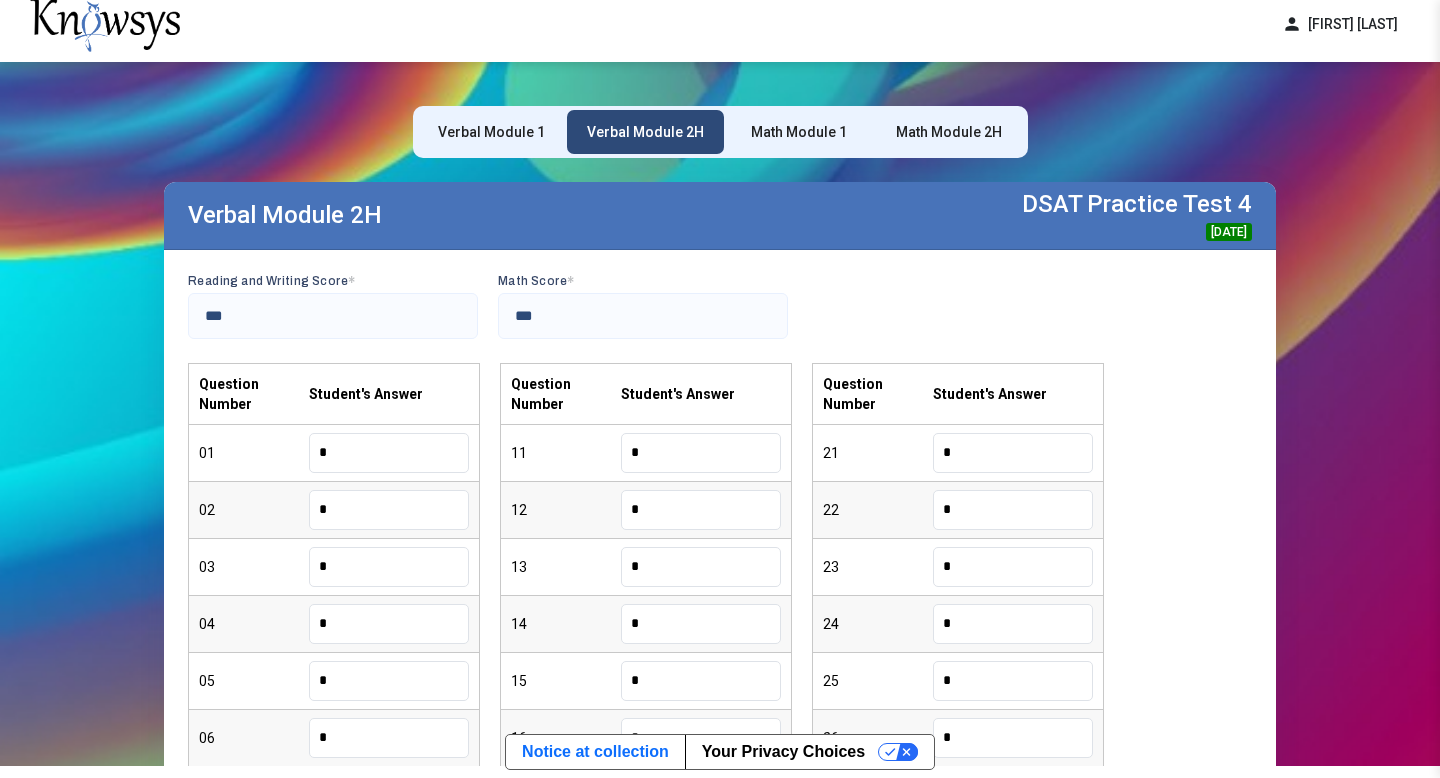 scroll, scrollTop: 0, scrollLeft: 0, axis: both 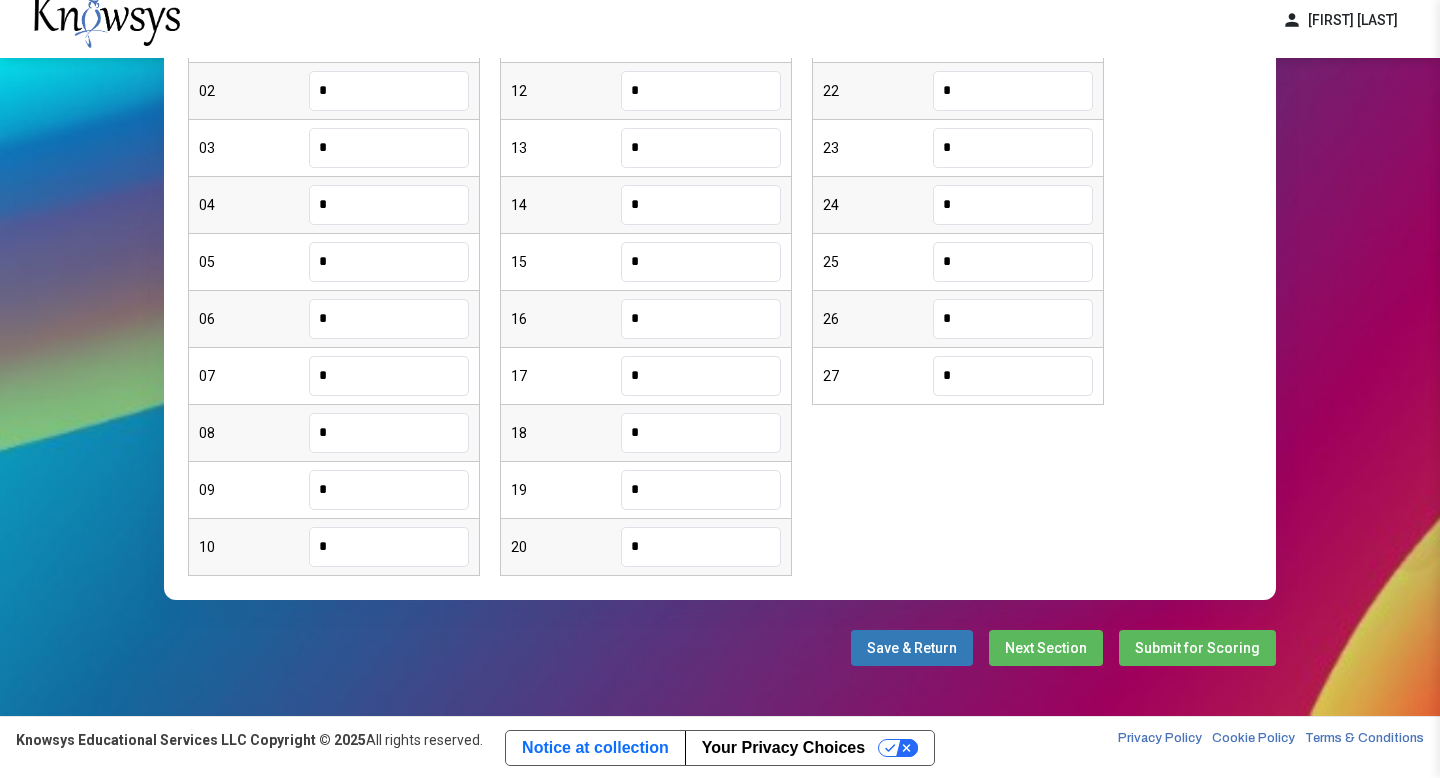 click on "Next Section" at bounding box center (1046, 648) 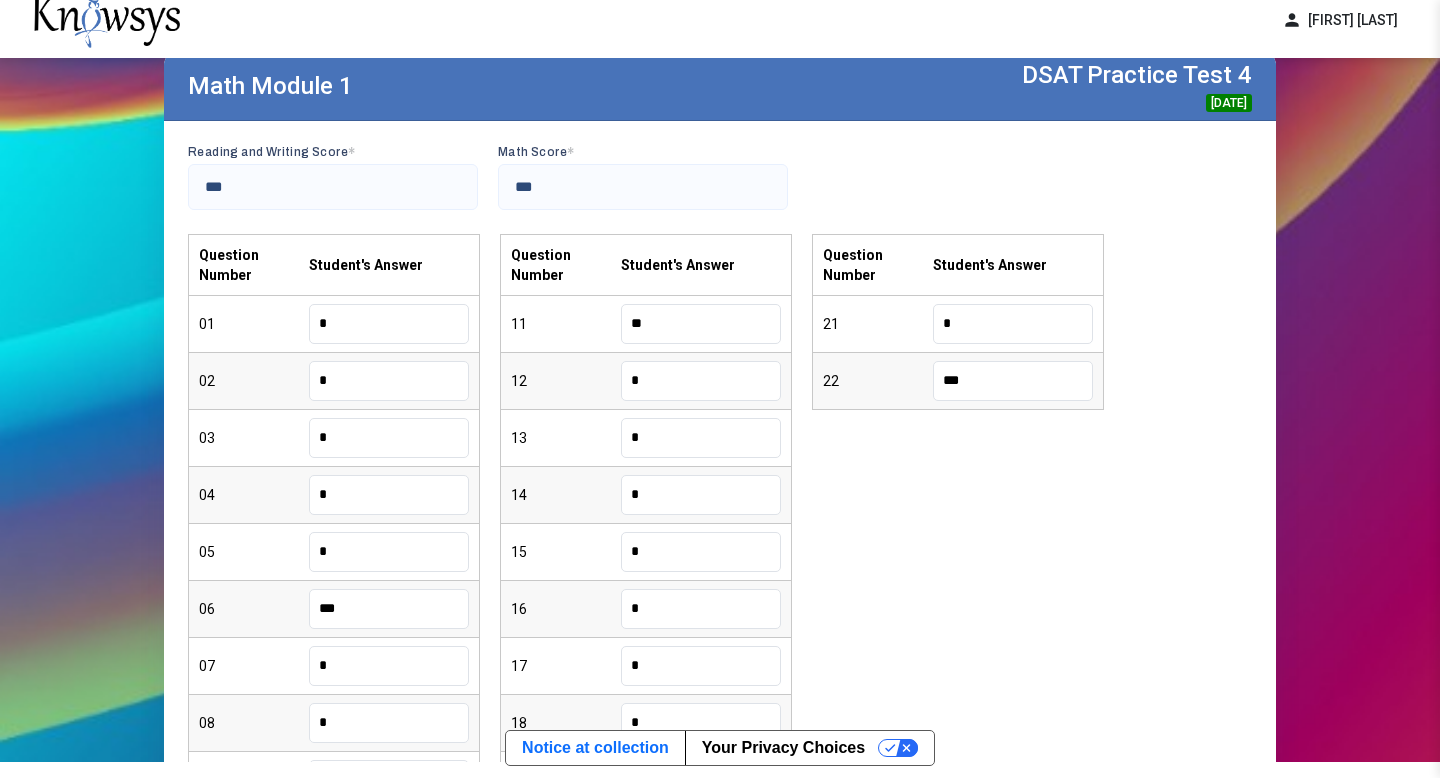 scroll, scrollTop: 138, scrollLeft: 0, axis: vertical 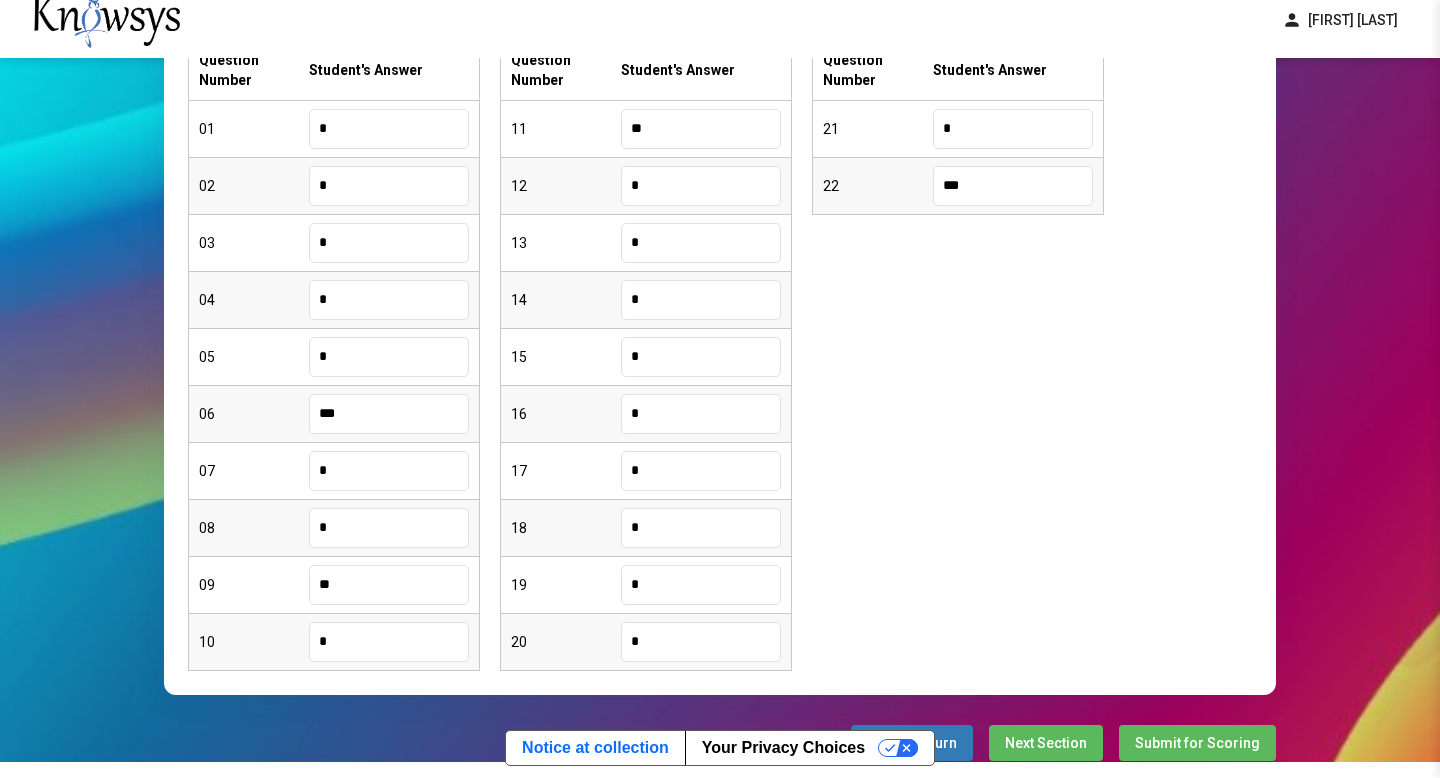 click on "Question Number Student's Answer 01 * 02 * 03 * 04 * 05 * 06 *** 07 * 08 * 09 ** 10 * Question Number Student's Answer 11 ** 12 * 13 * 14 * 15 * 16 * 17 * 18 * 19 * 20 * Question Number Student's Answer 21 * 22 ***" at bounding box center [720, 355] 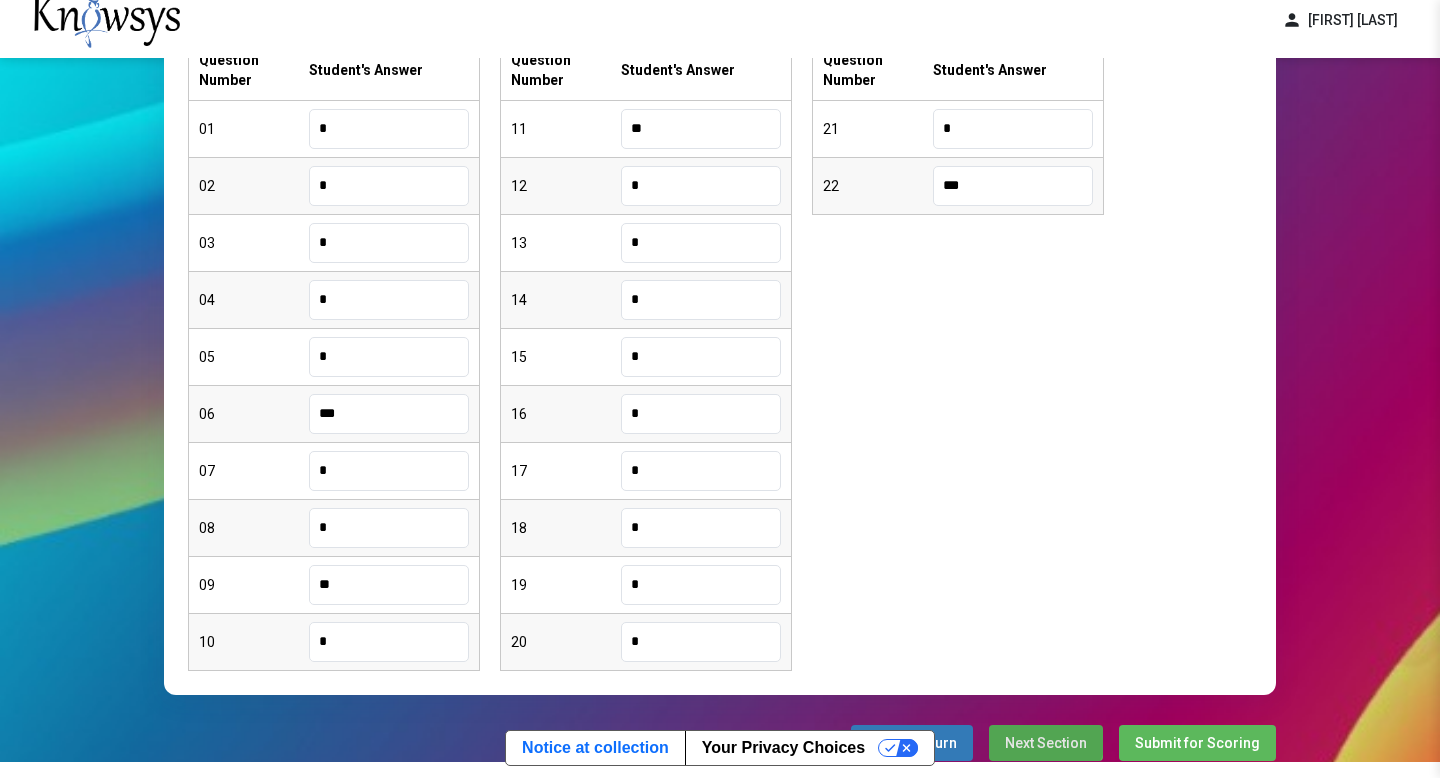 click on "Next Section" at bounding box center (1046, 743) 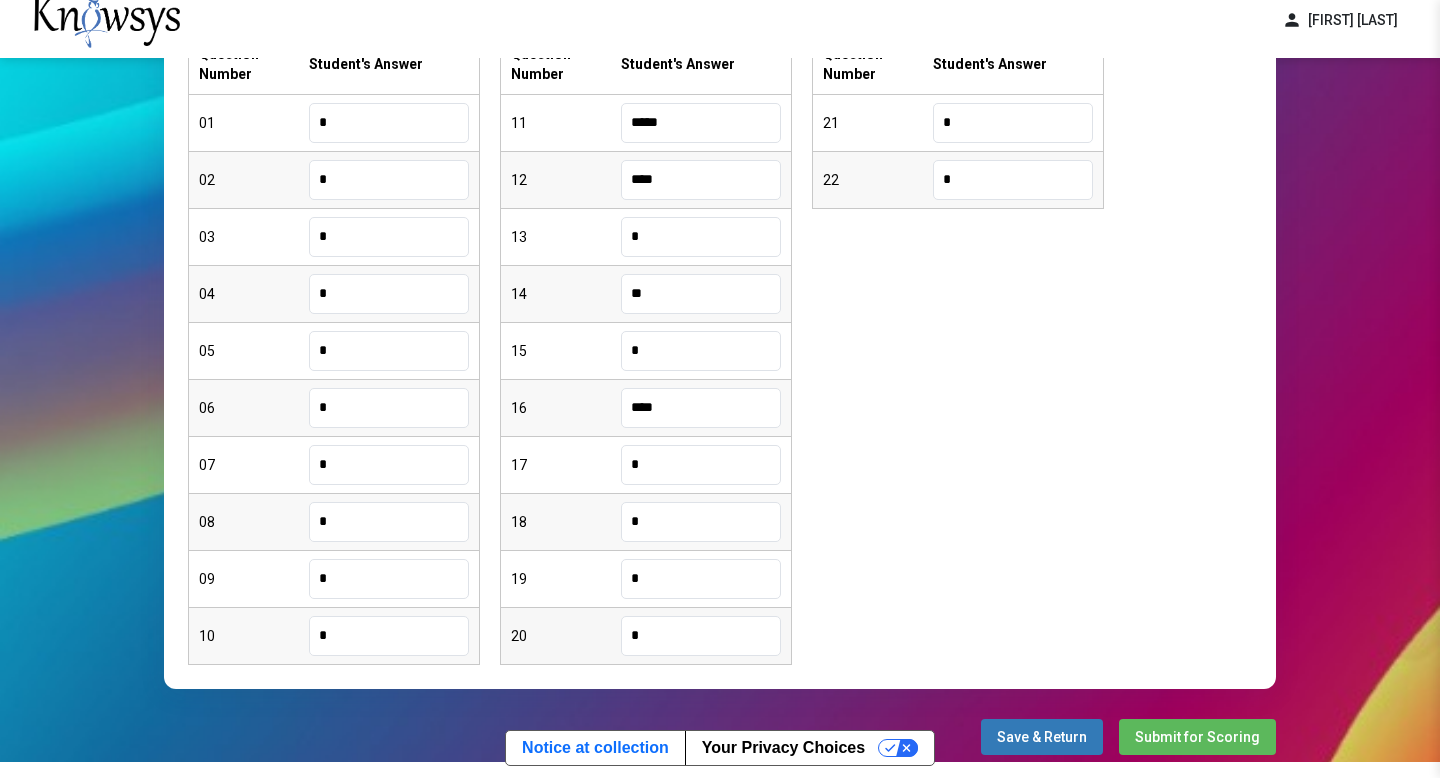 scroll, scrollTop: 331, scrollLeft: 0, axis: vertical 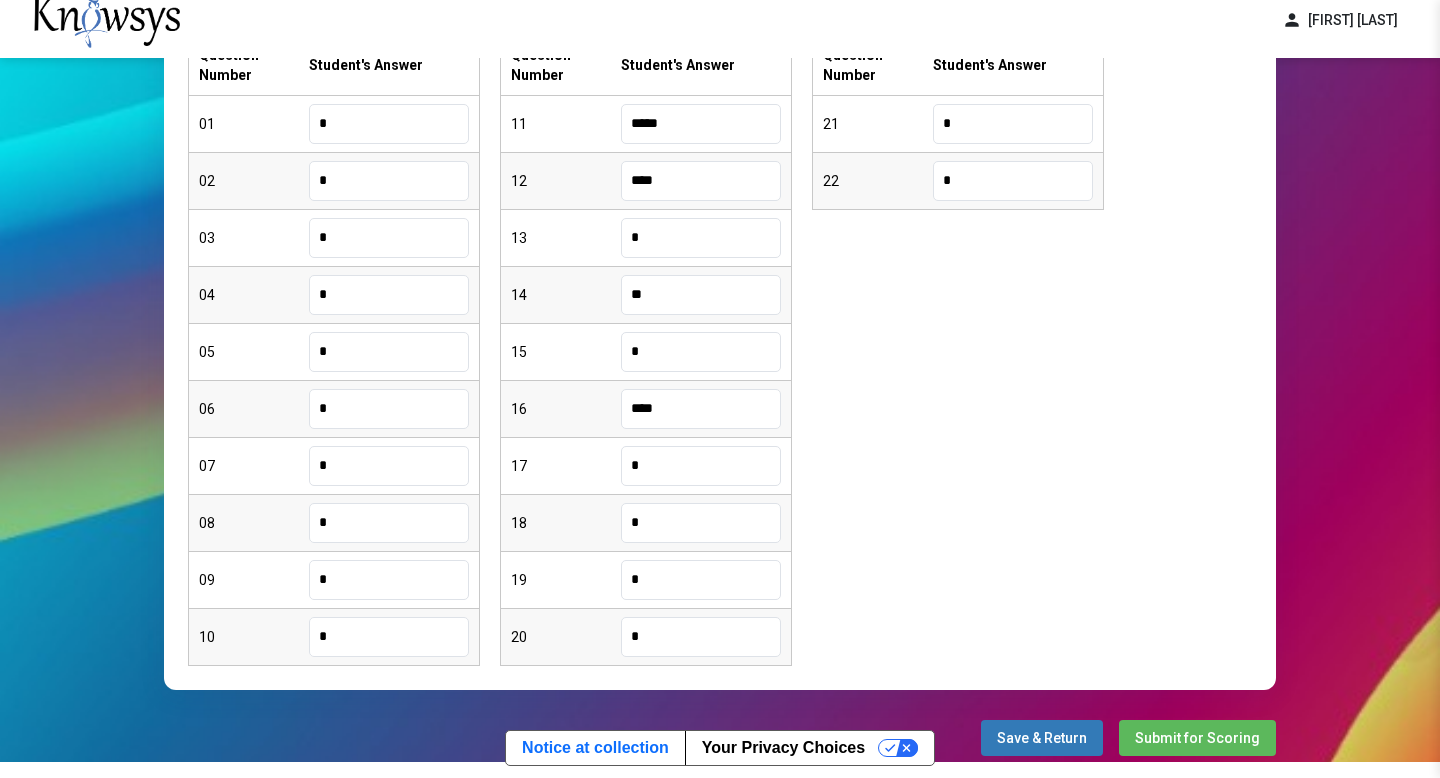 click on "Submit for Scoring" at bounding box center [1197, 738] 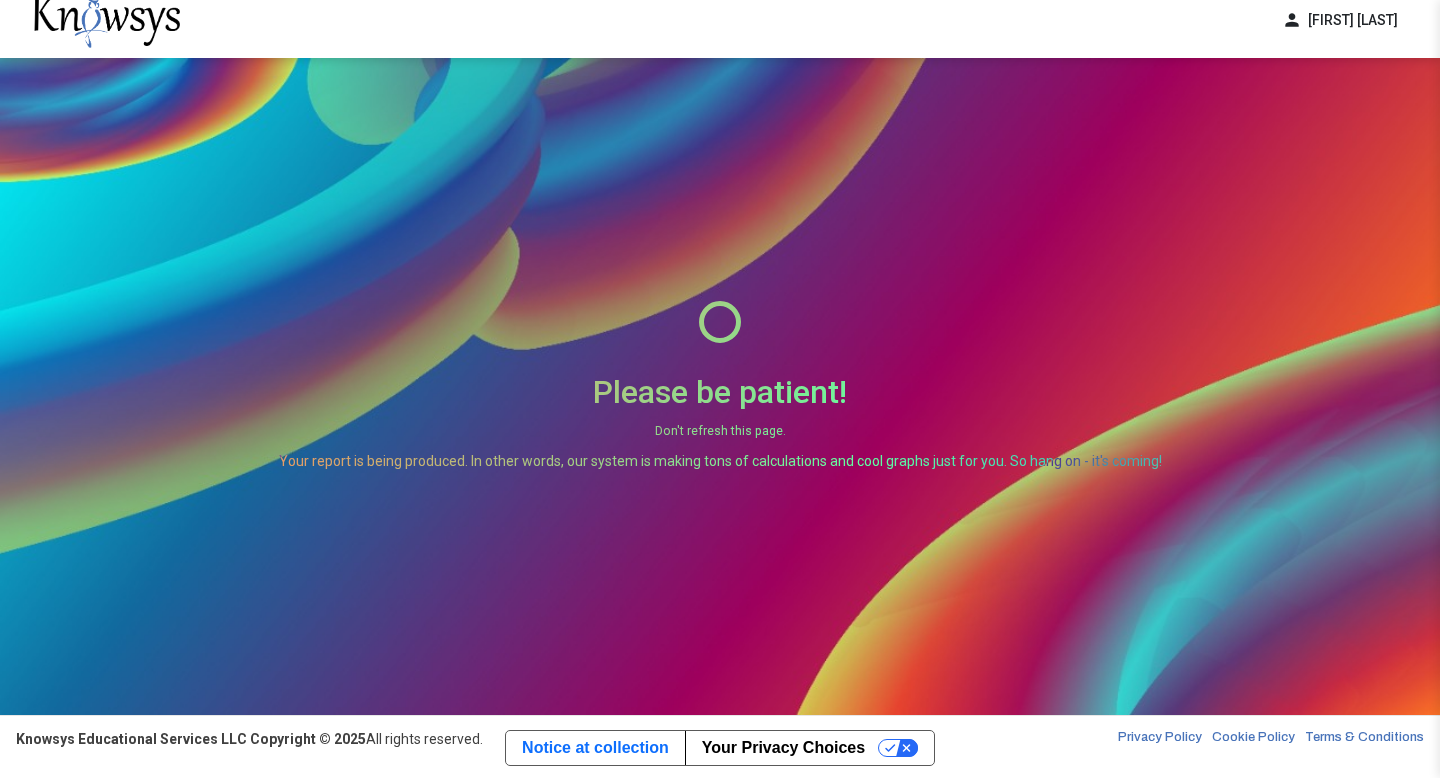 scroll, scrollTop: 0, scrollLeft: 0, axis: both 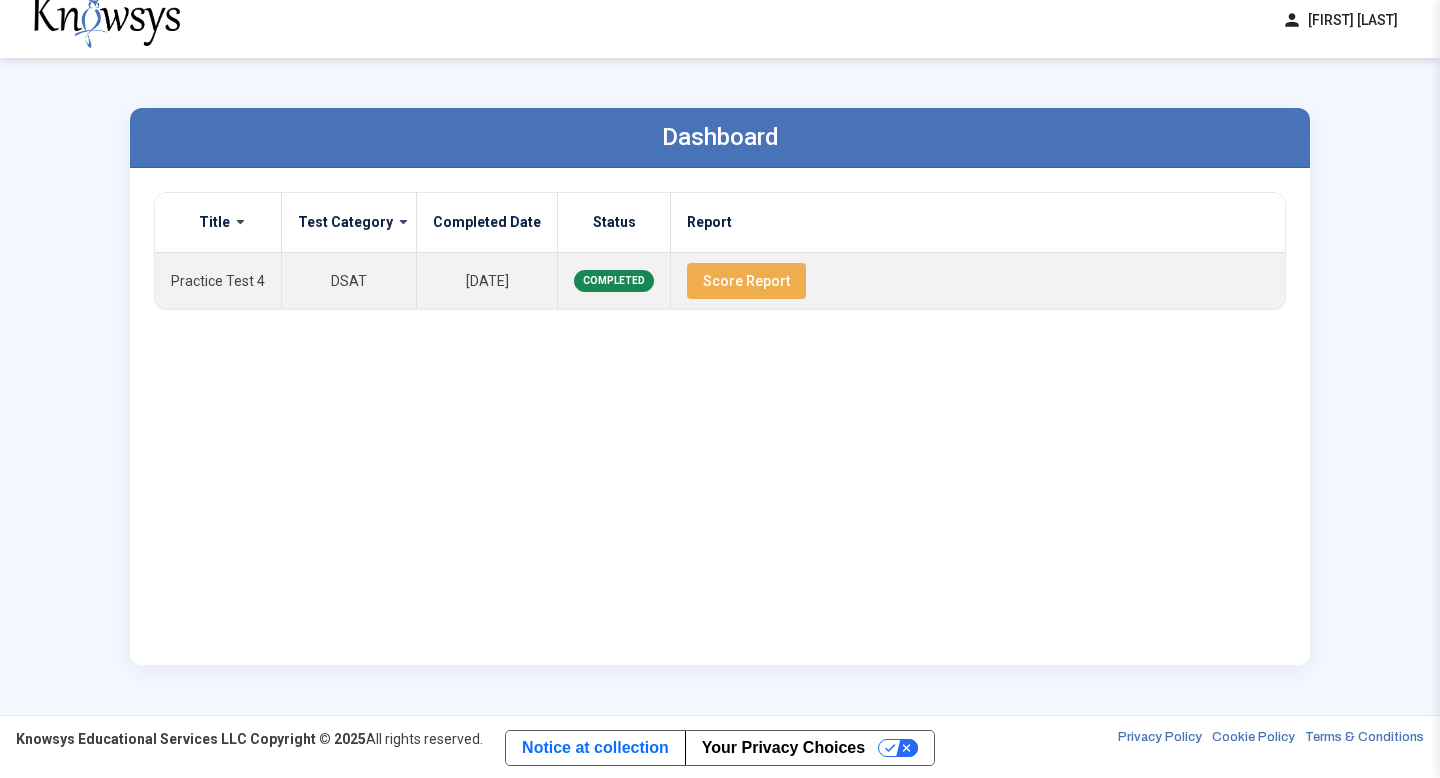 click on "Score Report" at bounding box center (746, 281) 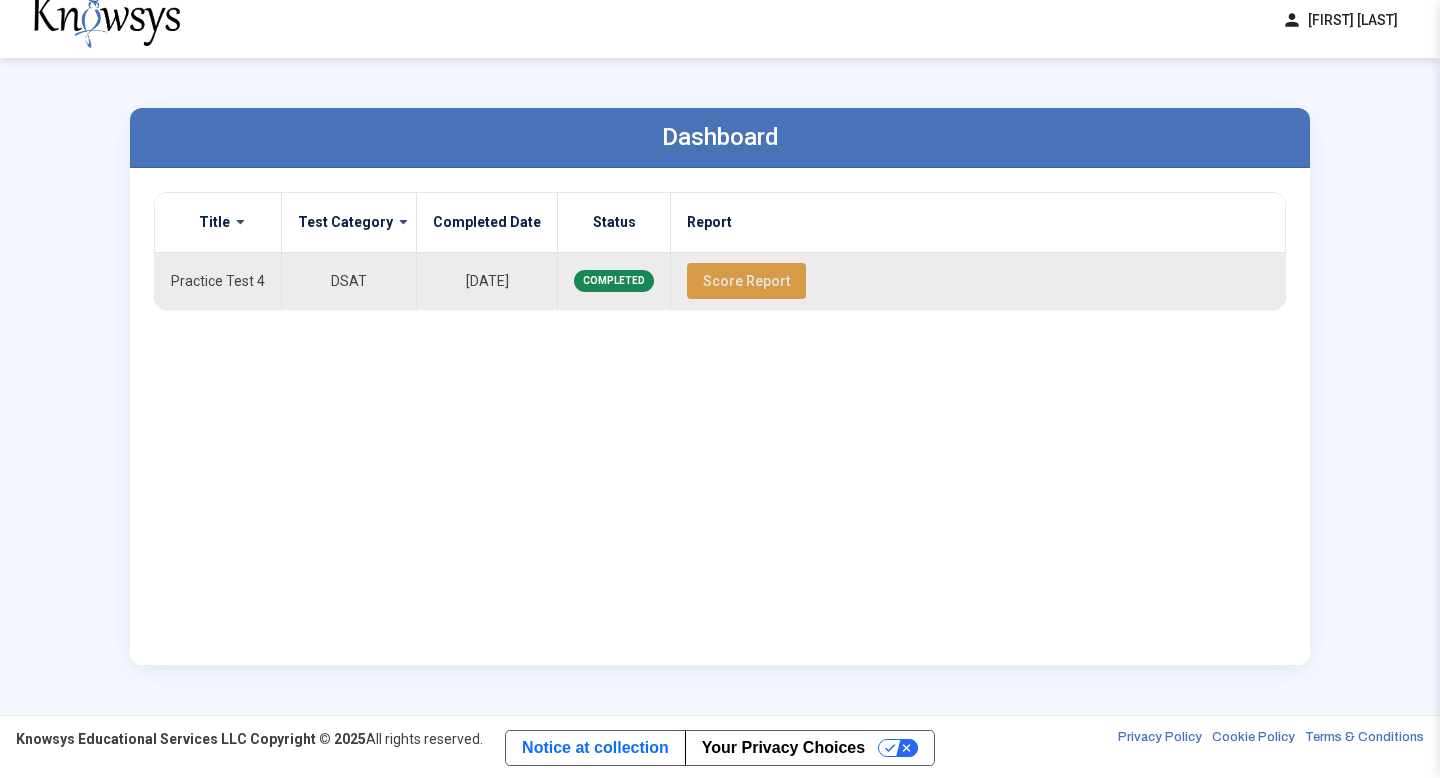 click on "Score Report" at bounding box center (746, 281) 